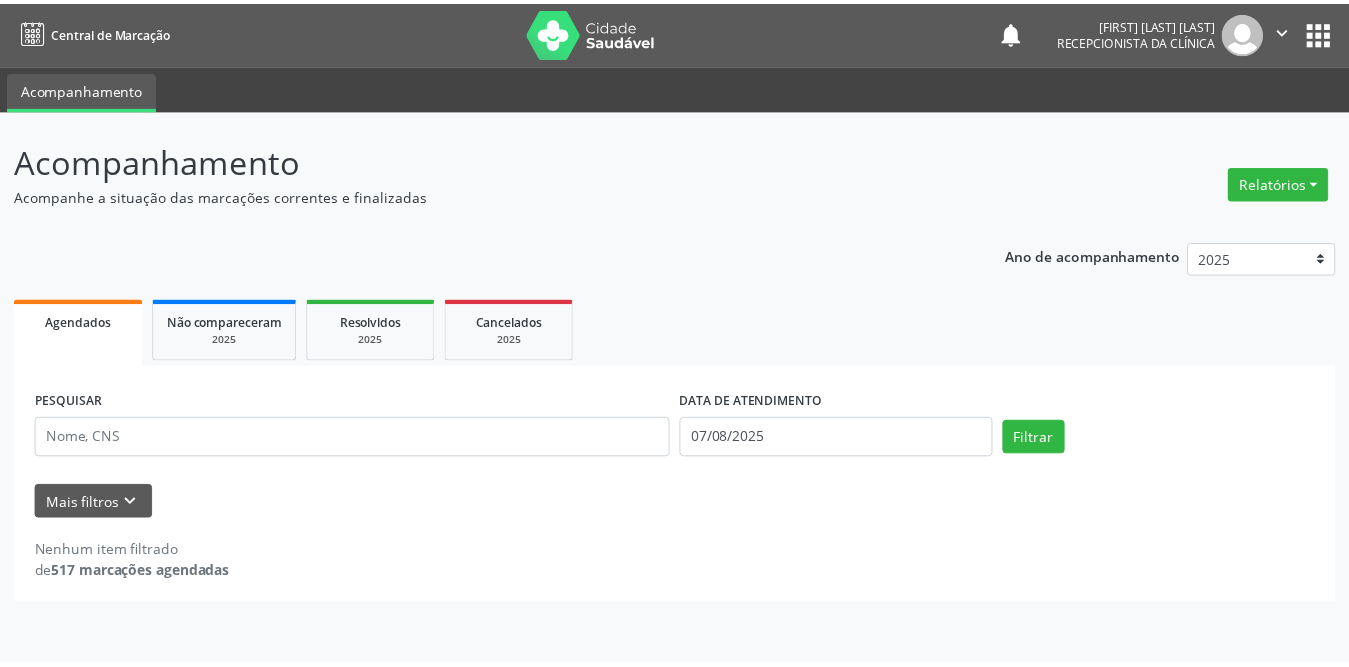 scroll, scrollTop: 0, scrollLeft: 0, axis: both 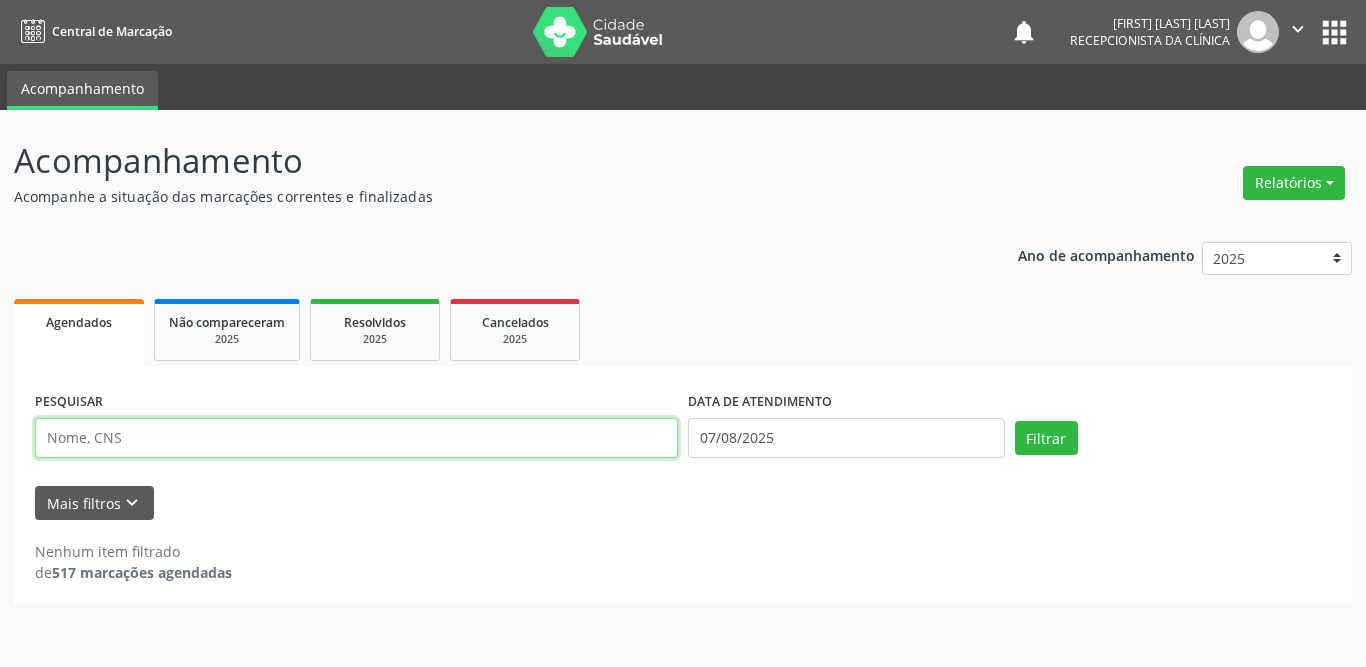 click at bounding box center (356, 438) 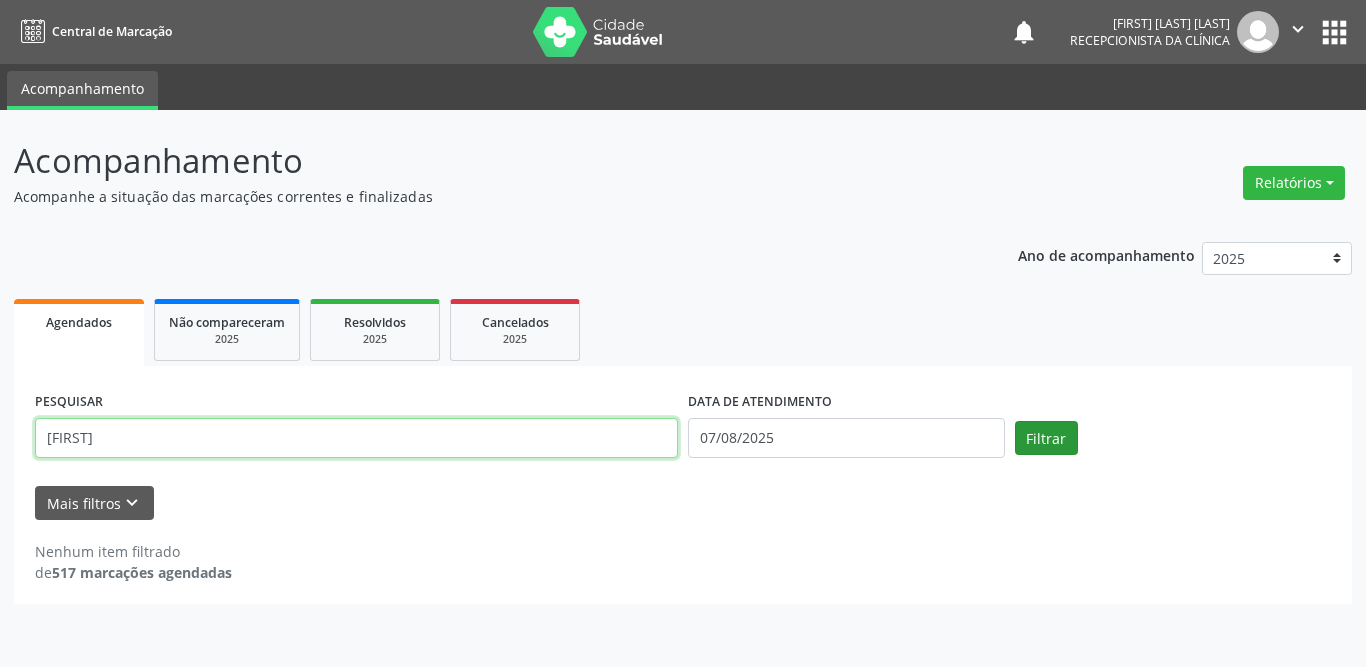 type on "[FIRST]" 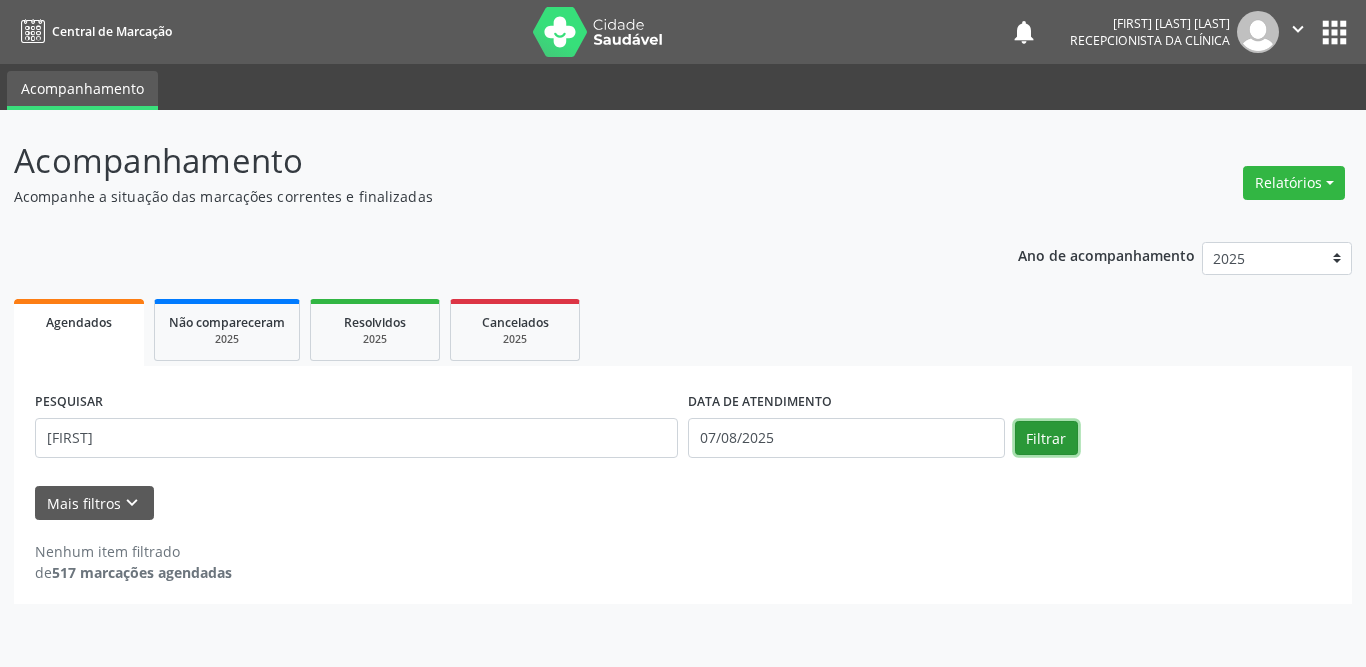 click on "Filtrar" at bounding box center (1046, 438) 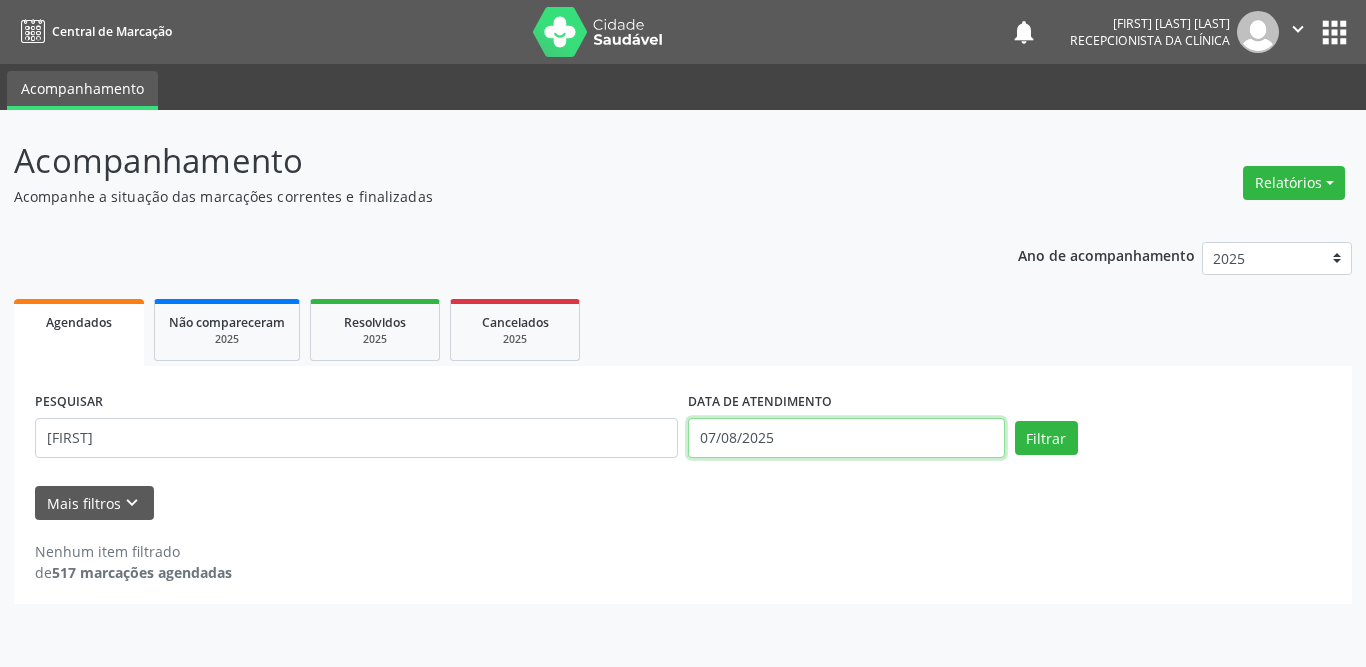 click on "07/08/2025" at bounding box center (846, 438) 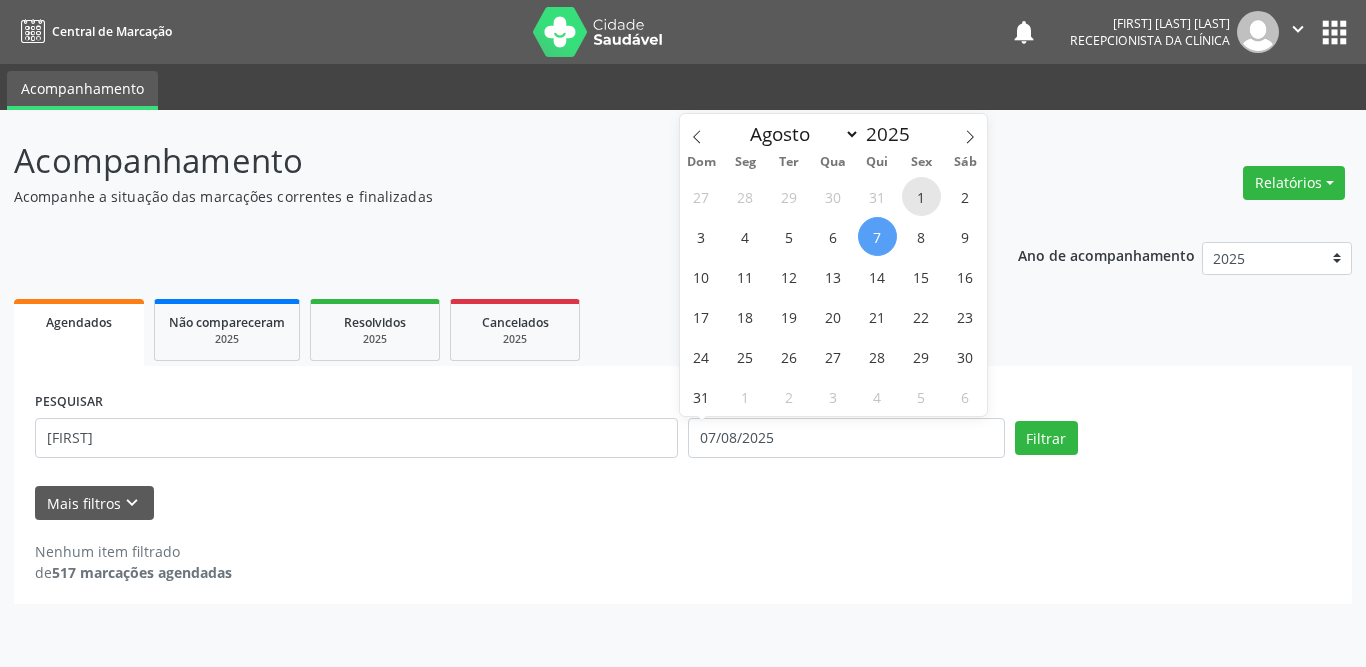 click on "1" at bounding box center (921, 196) 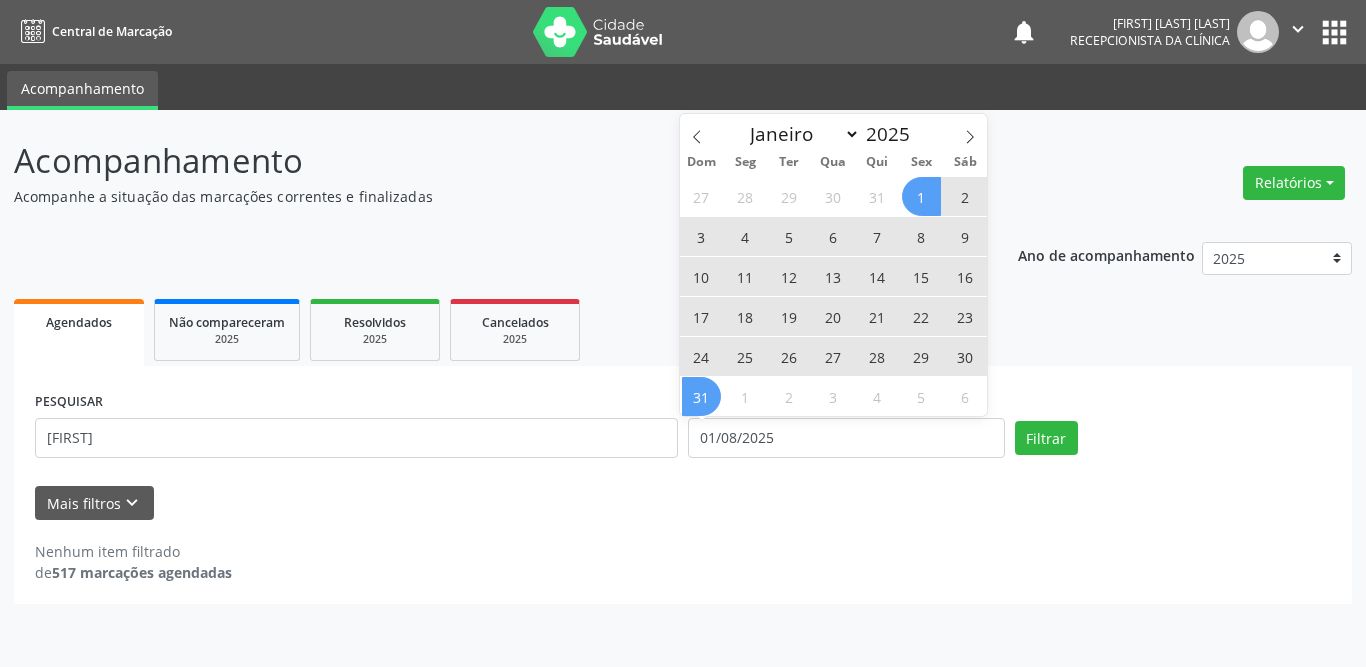 click on "31" at bounding box center (701, 396) 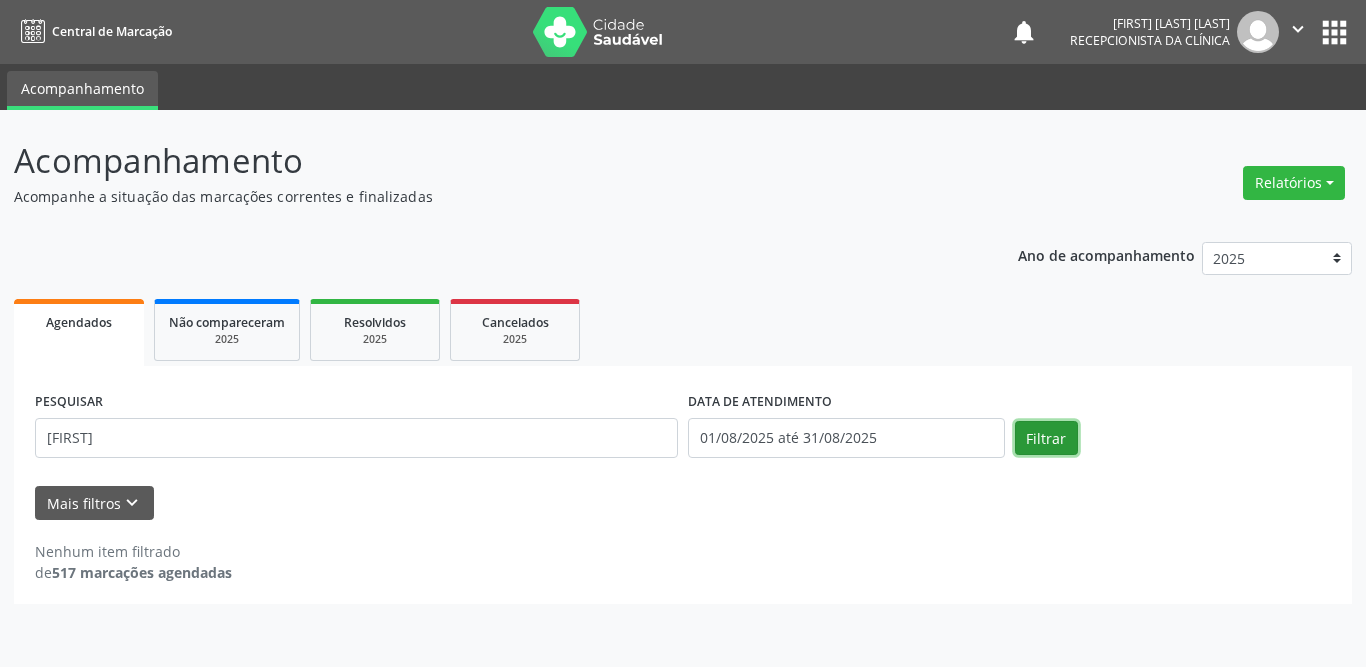 click on "Filtrar" at bounding box center (1046, 438) 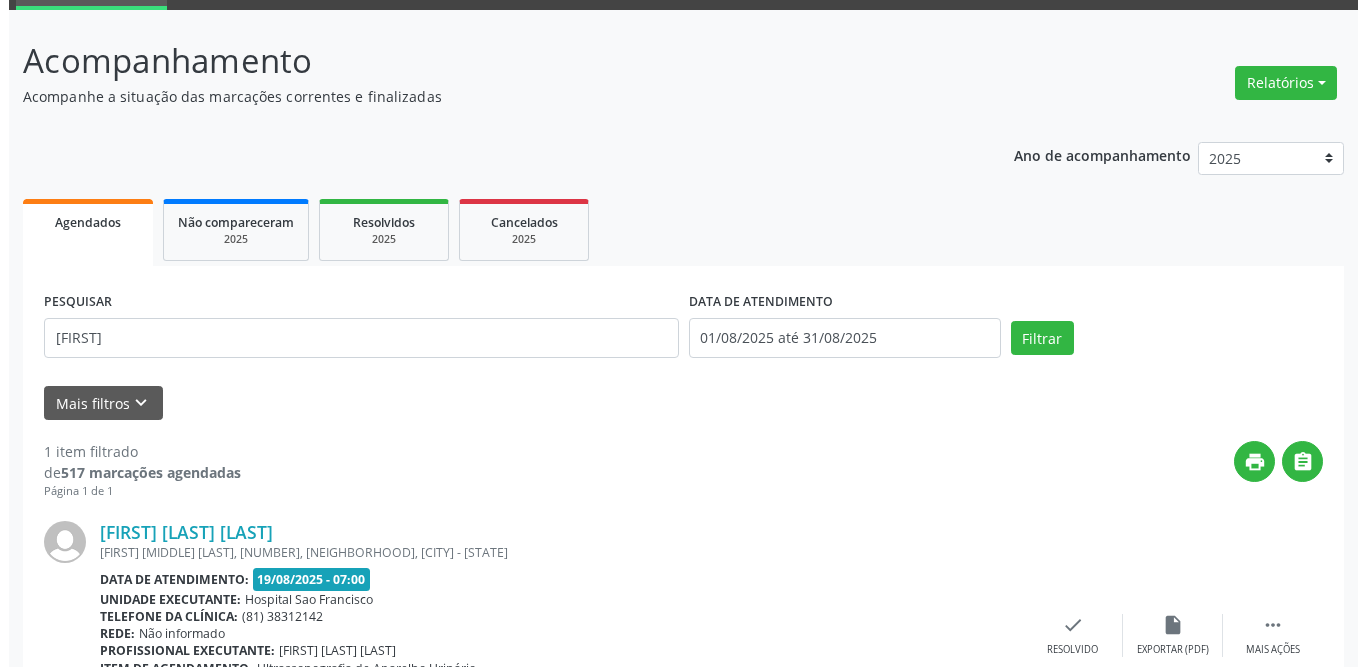scroll, scrollTop: 200, scrollLeft: 0, axis: vertical 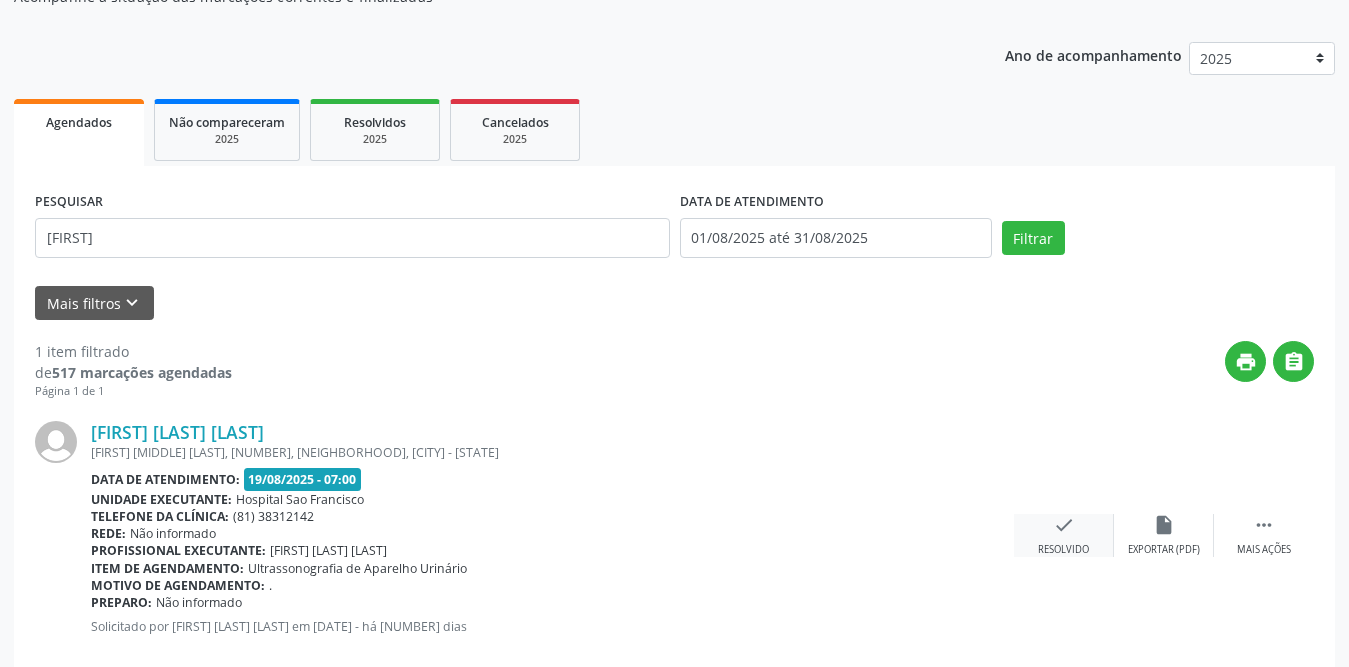 click on "check
Resolvido" at bounding box center (1064, 535) 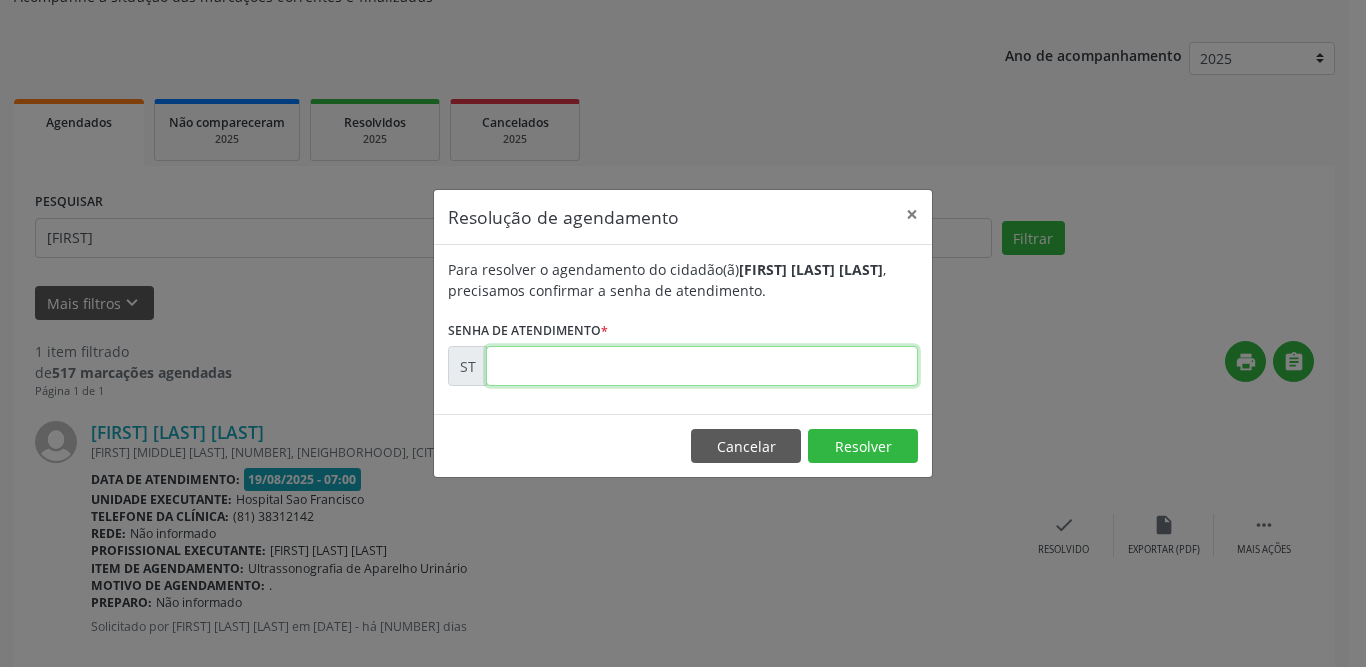 click at bounding box center (702, 366) 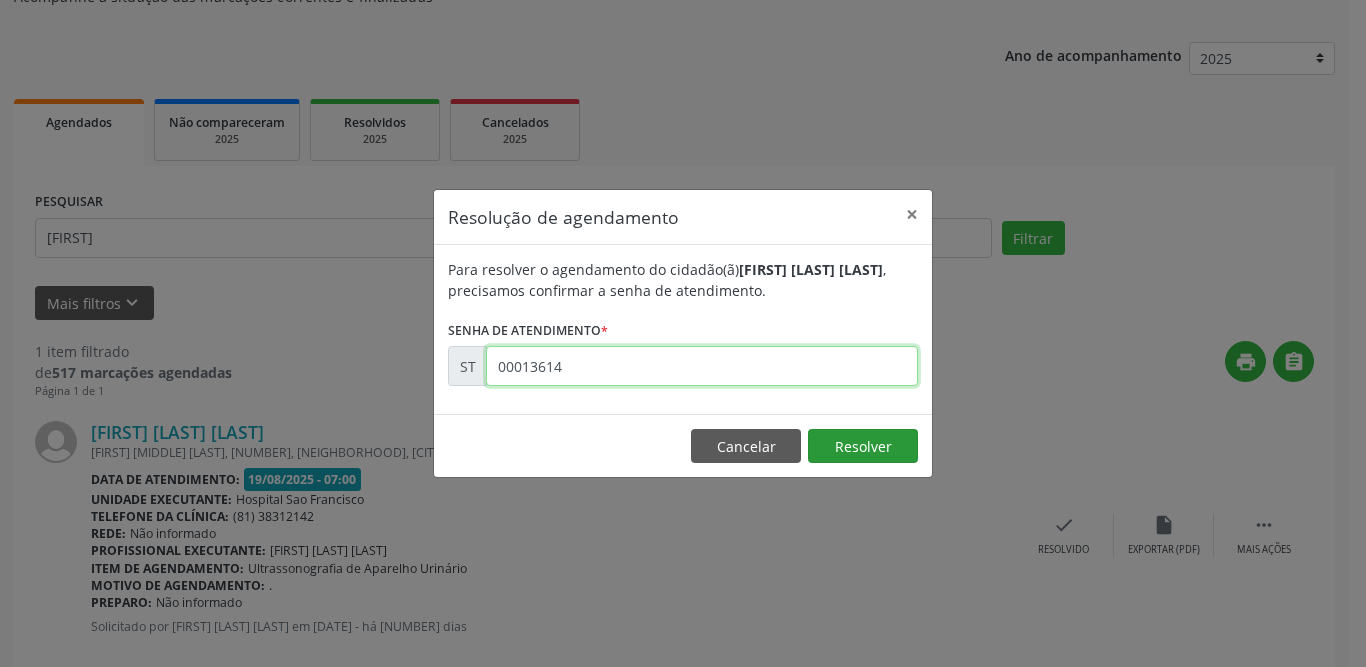 type on "00013614" 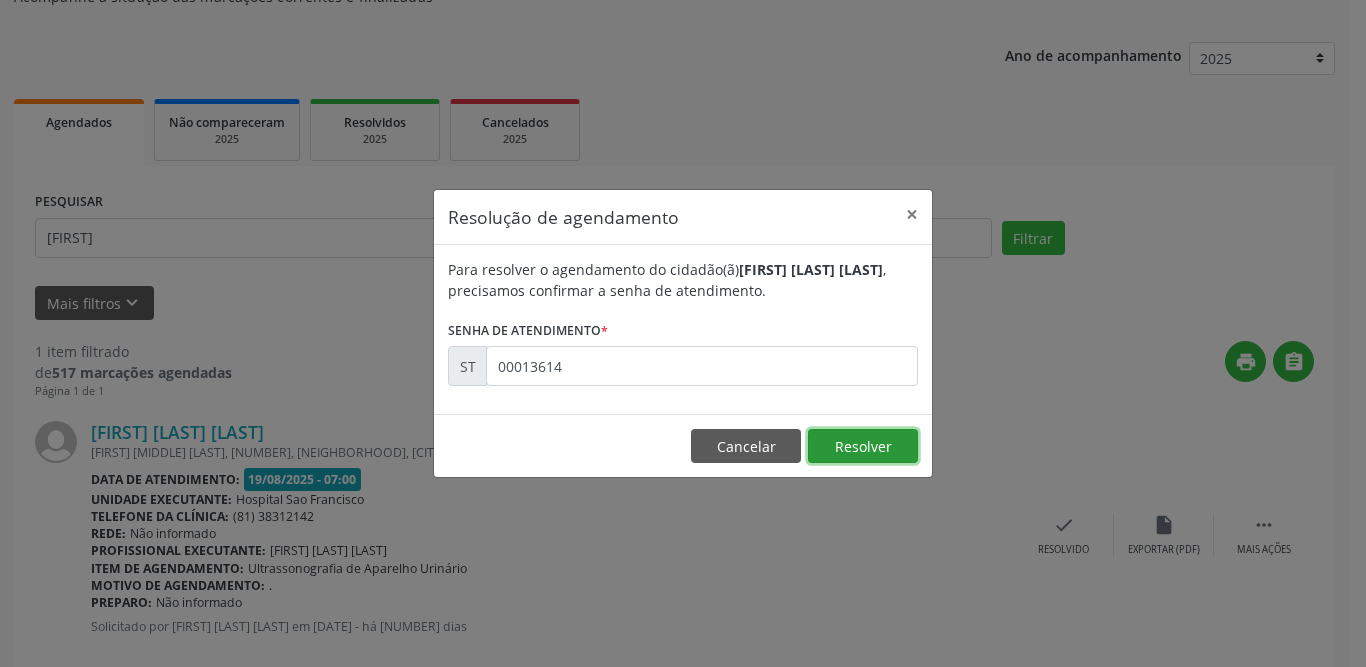 click on "Resolver" at bounding box center (863, 446) 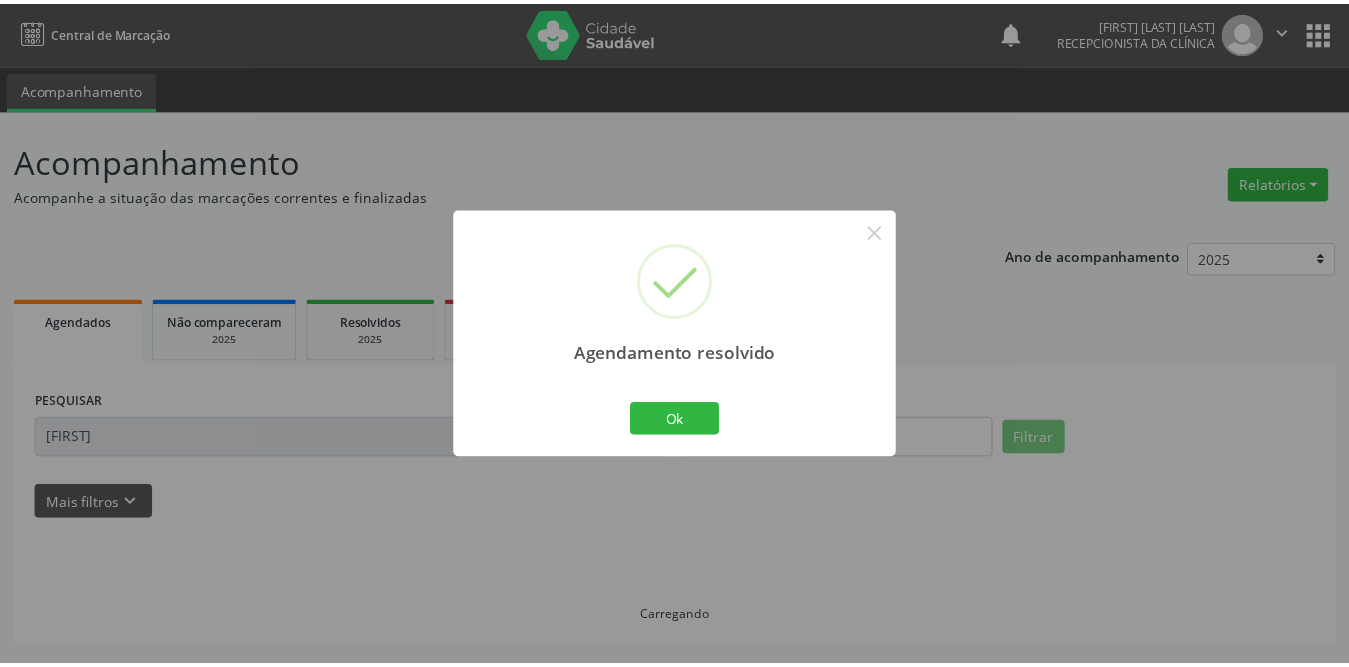 scroll, scrollTop: 0, scrollLeft: 0, axis: both 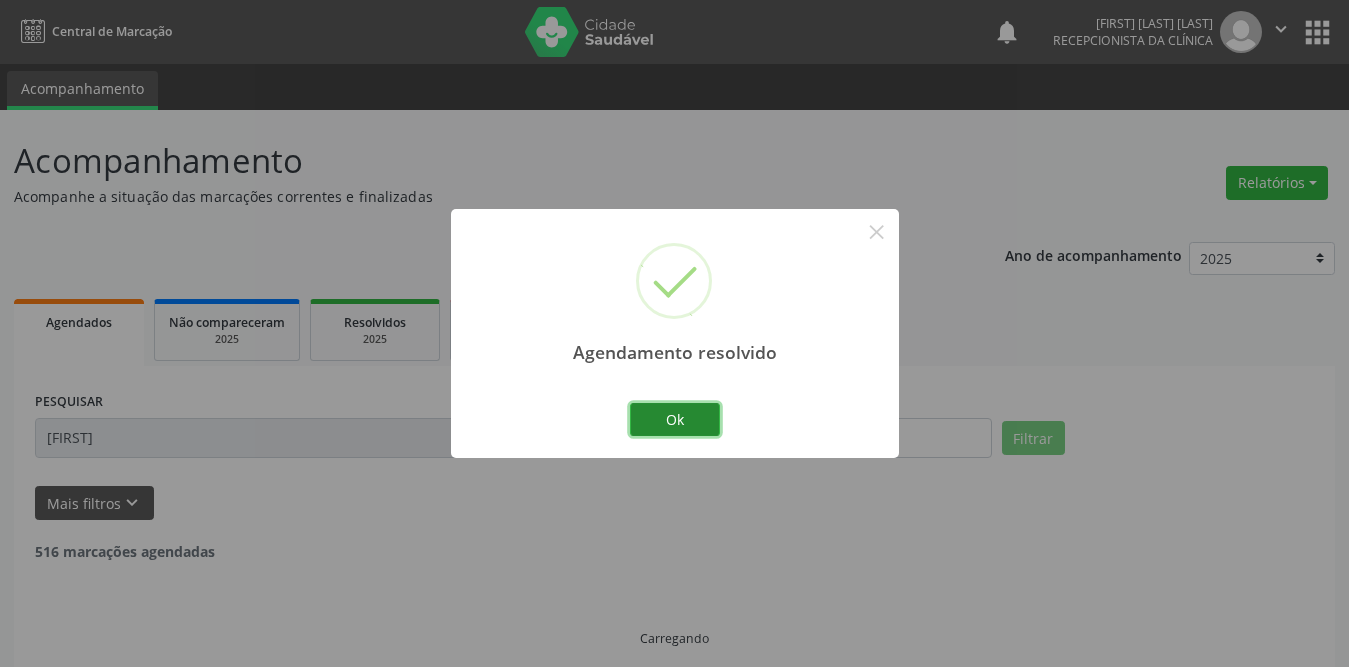 click on "Ok" at bounding box center (675, 420) 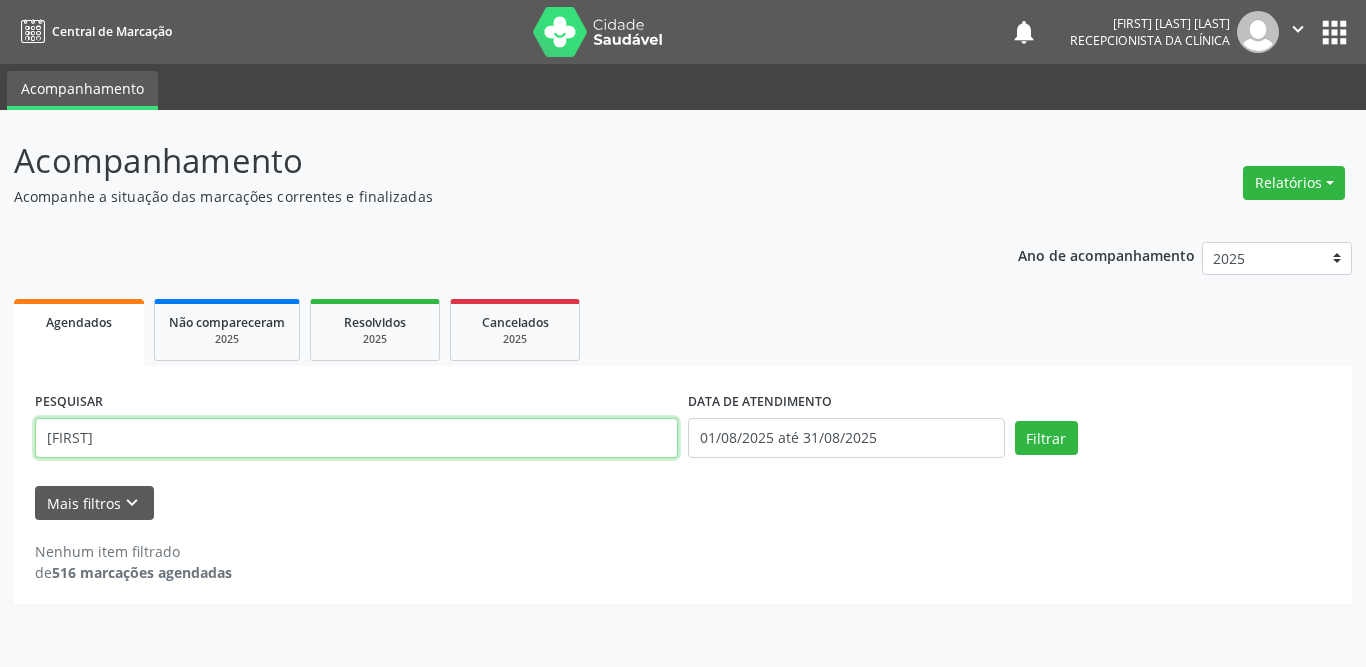drag, startPoint x: 239, startPoint y: 446, endPoint x: 30, endPoint y: 437, distance: 209.1937 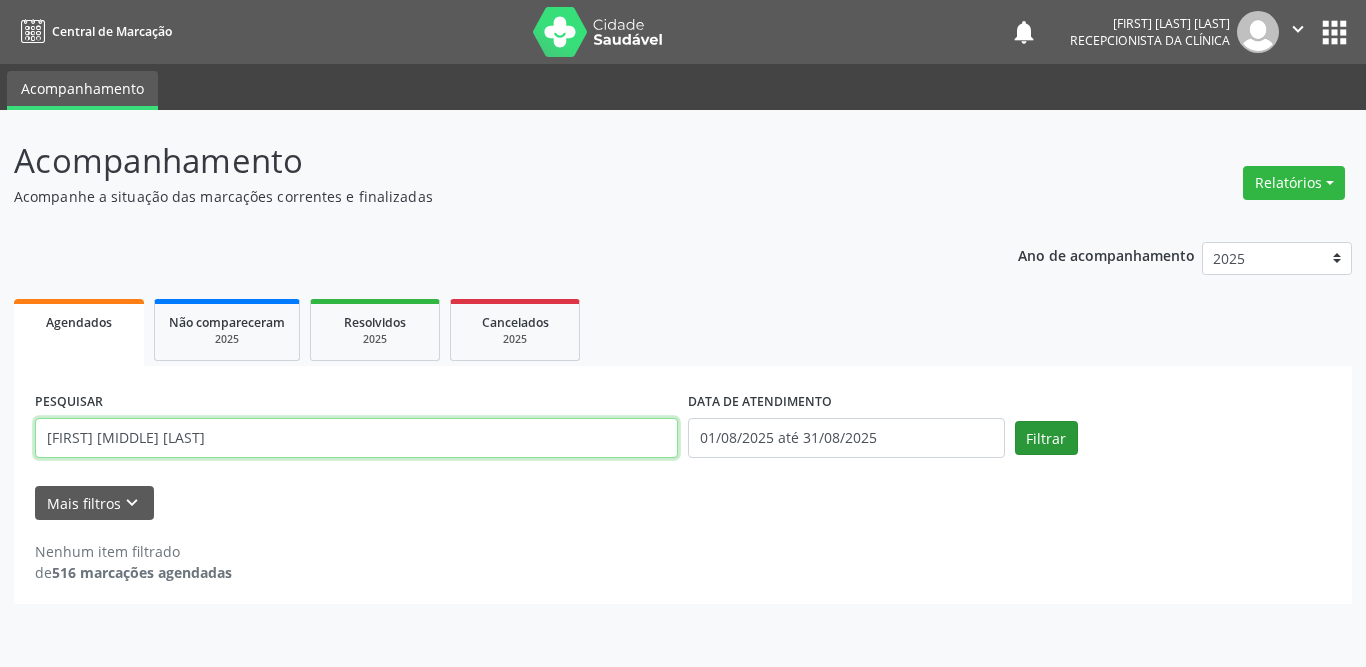 type on "[FIRST] [MIDDLE] [LAST]" 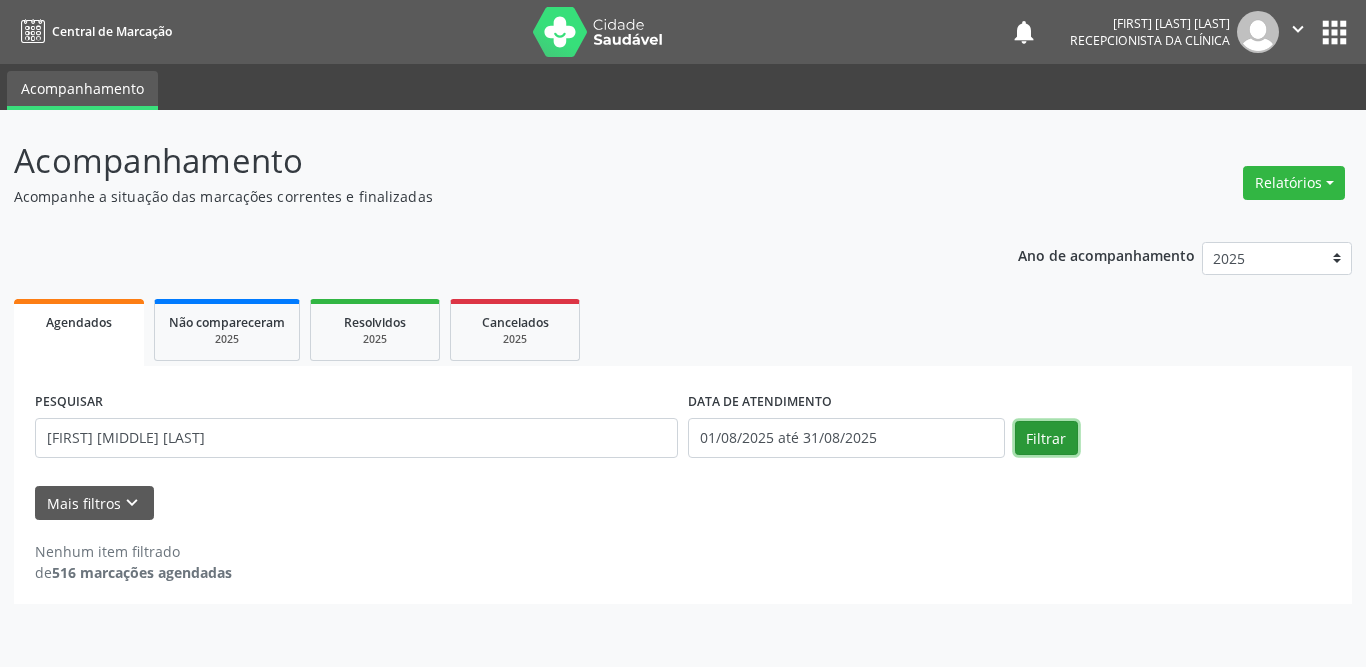 click on "Filtrar" at bounding box center [1046, 438] 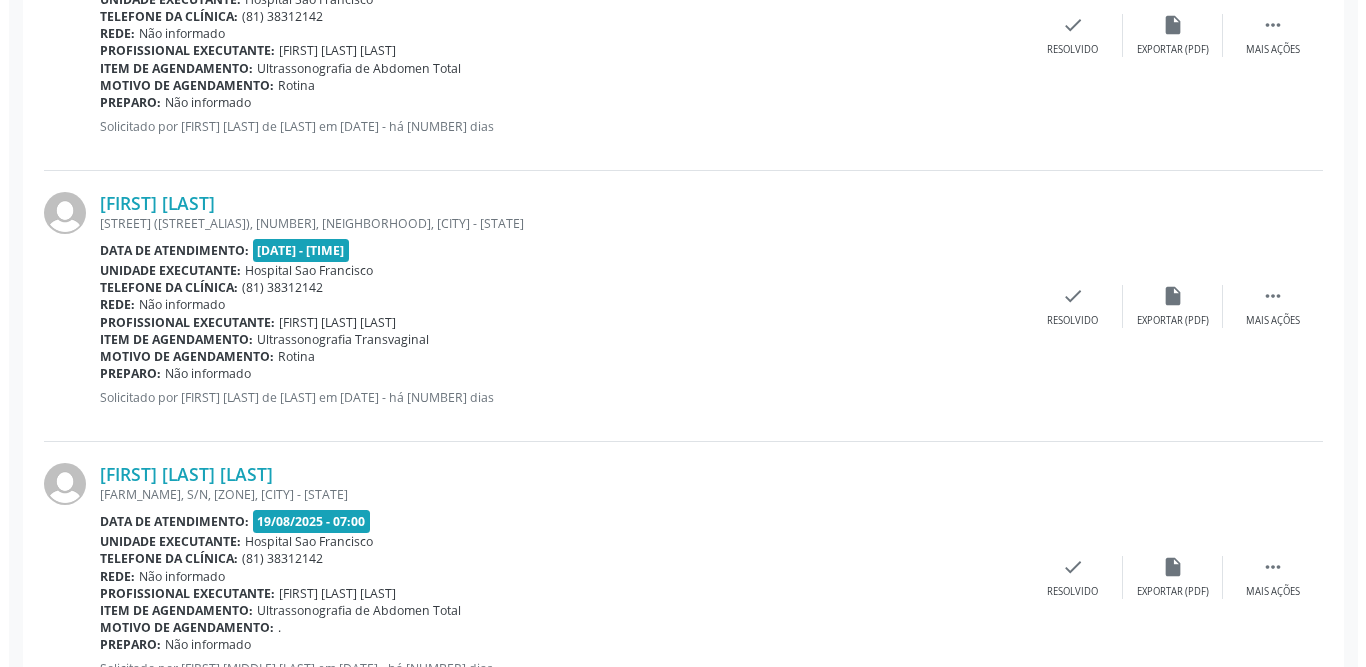 scroll, scrollTop: 780, scrollLeft: 0, axis: vertical 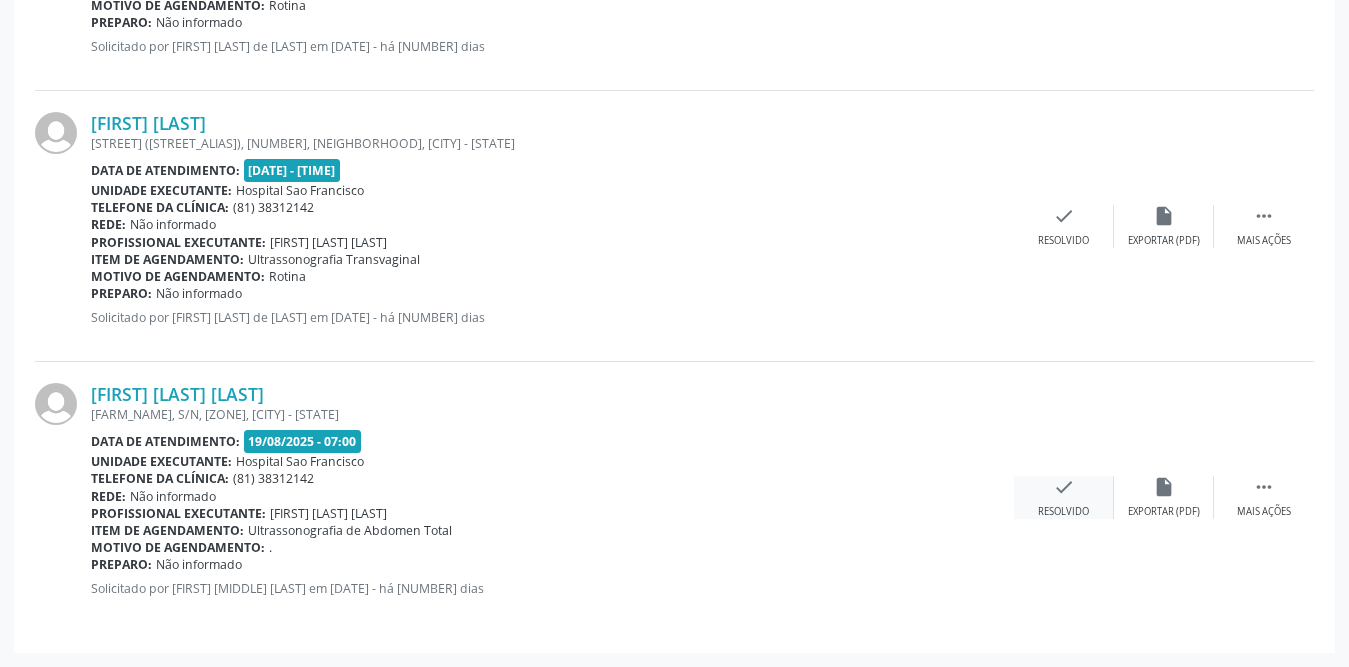 click on "check
Resolvido" at bounding box center [1064, 497] 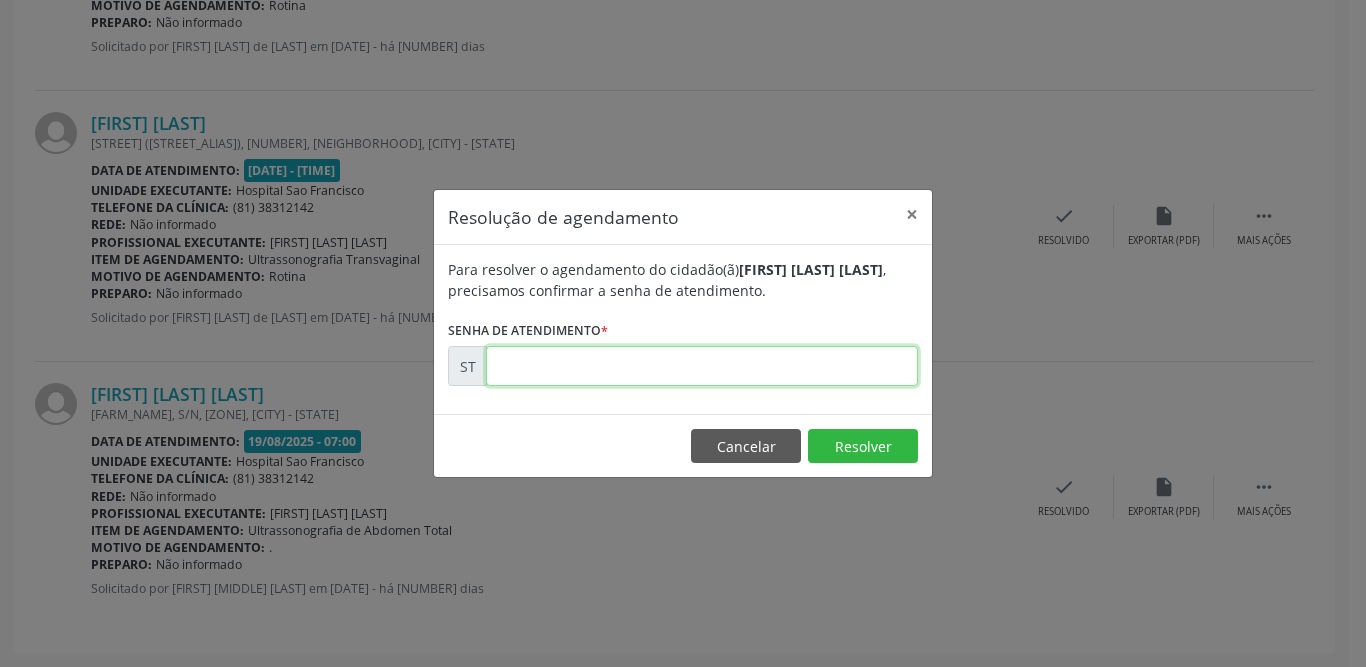click at bounding box center (702, 366) 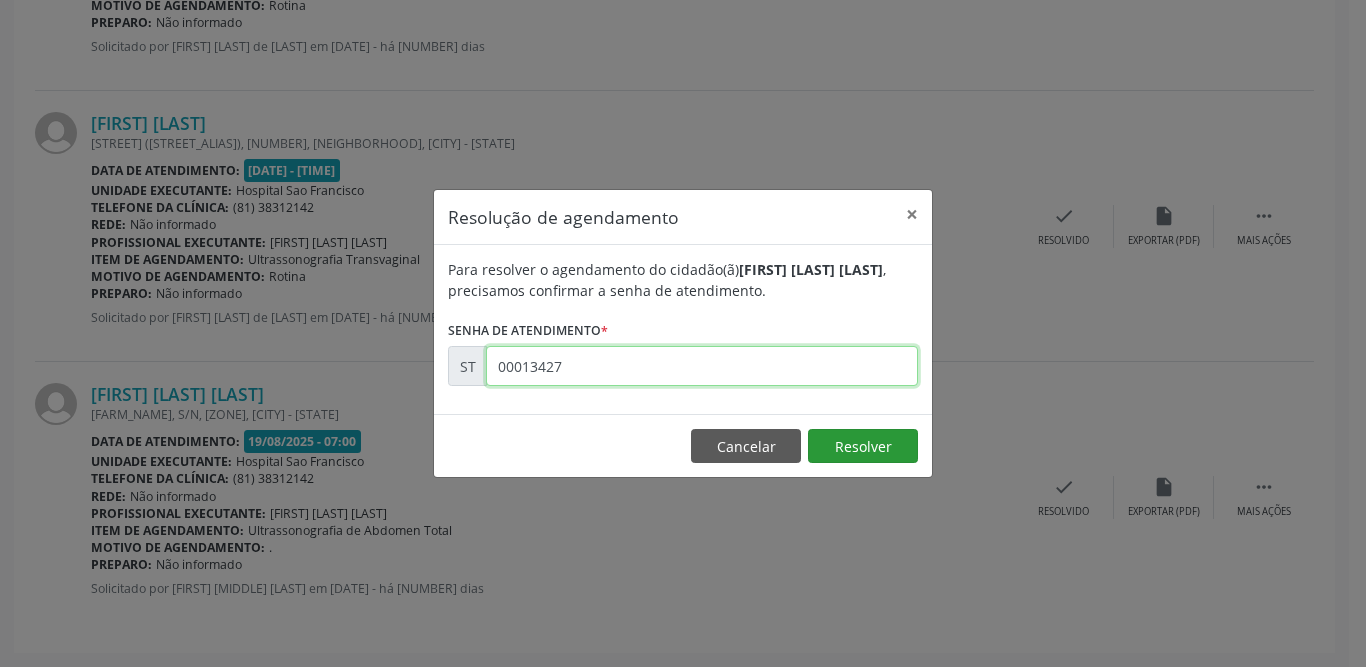 type on "00013427" 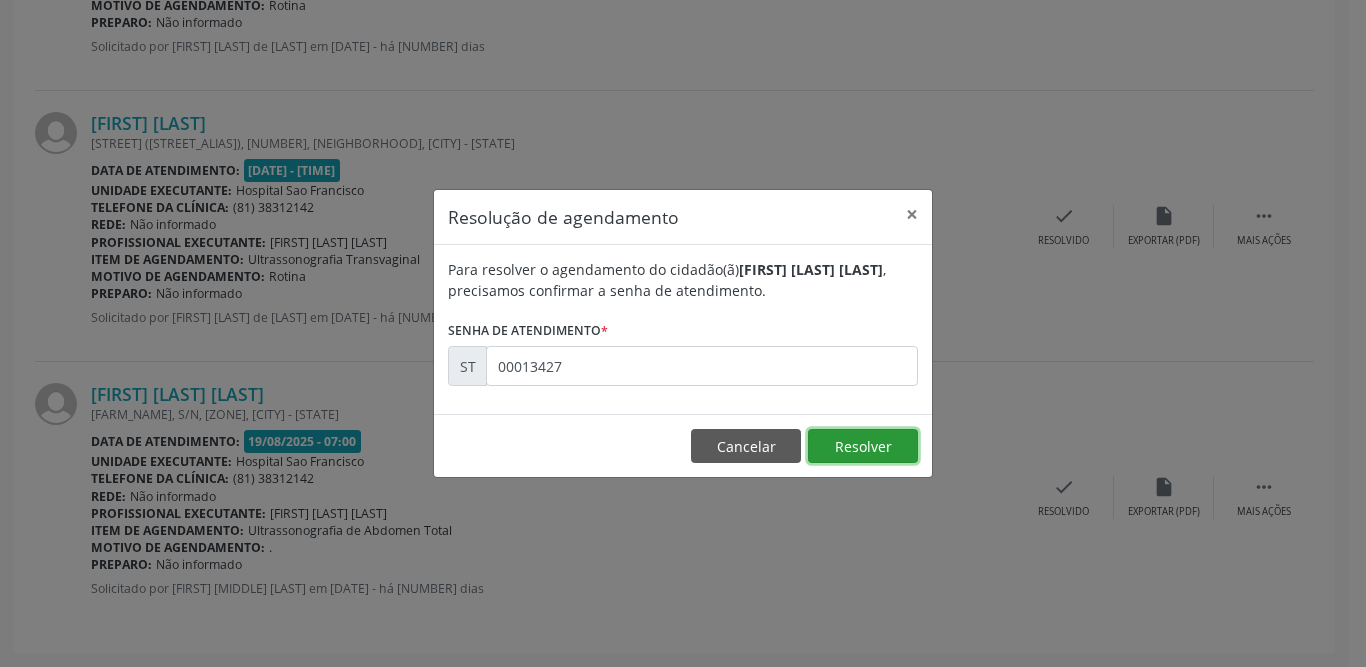 click on "Resolver" at bounding box center [863, 446] 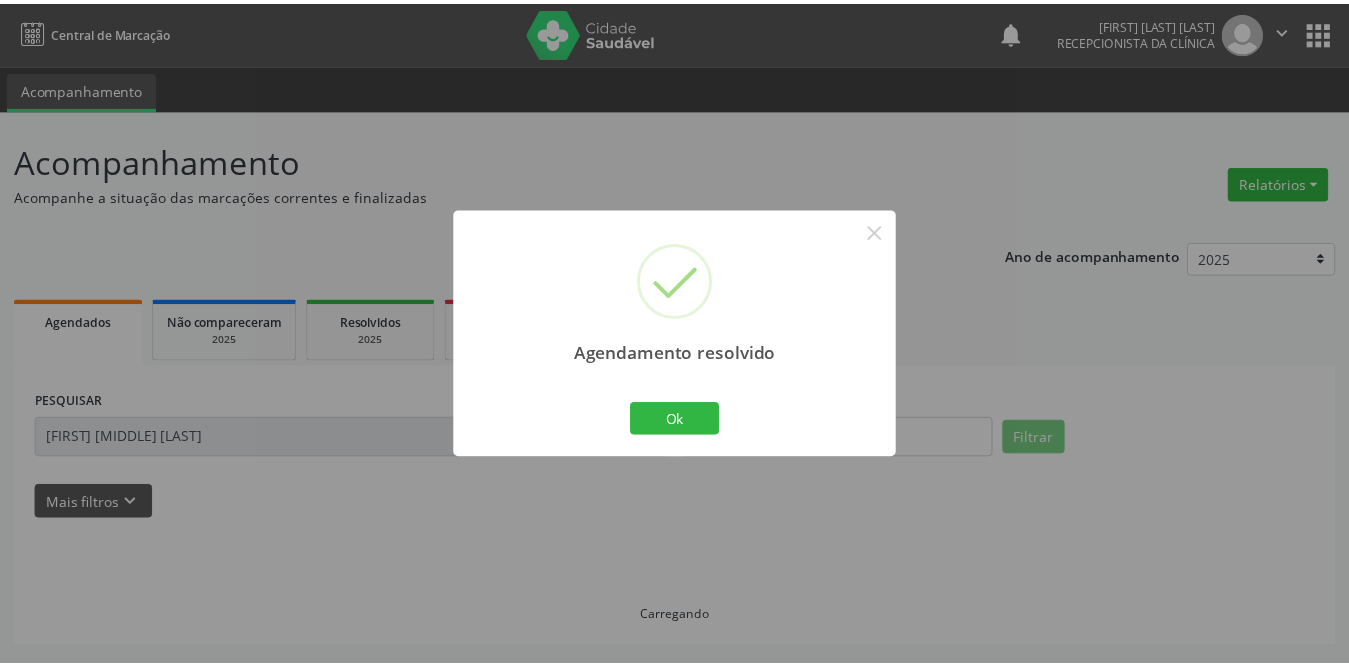scroll, scrollTop: 0, scrollLeft: 0, axis: both 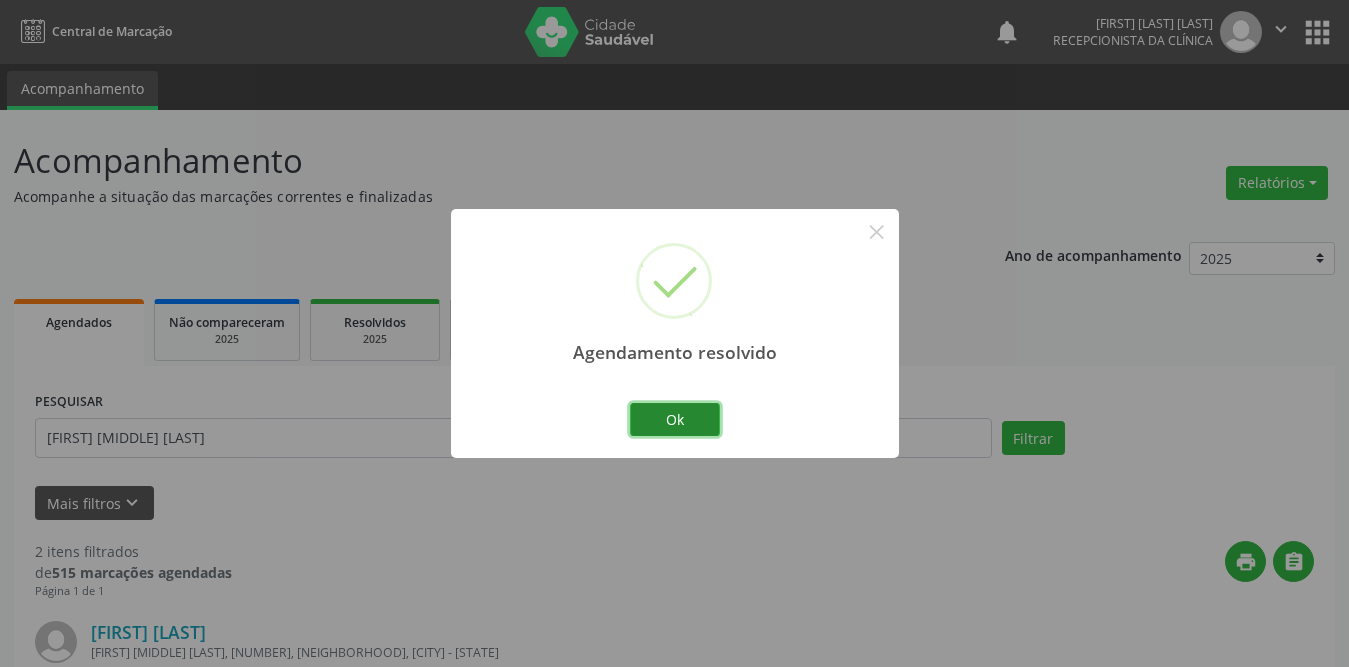 click on "Ok" at bounding box center [675, 420] 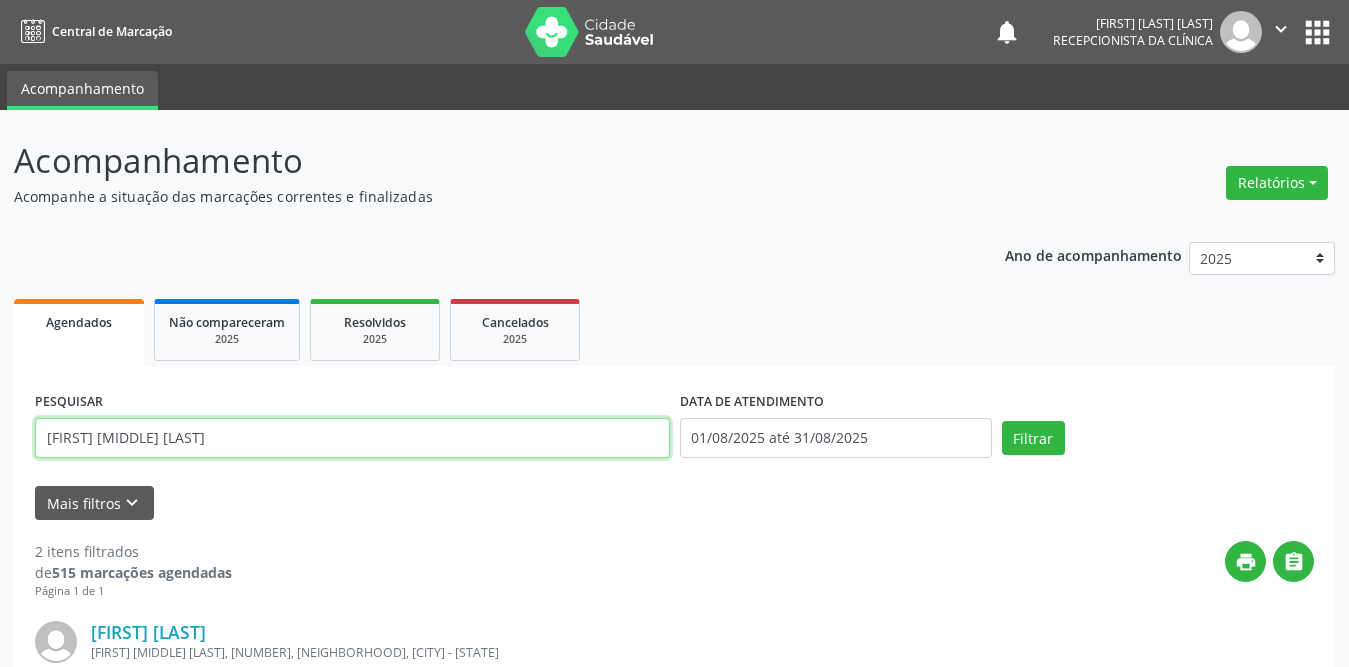 drag, startPoint x: 271, startPoint y: 426, endPoint x: 0, endPoint y: 395, distance: 272.7673 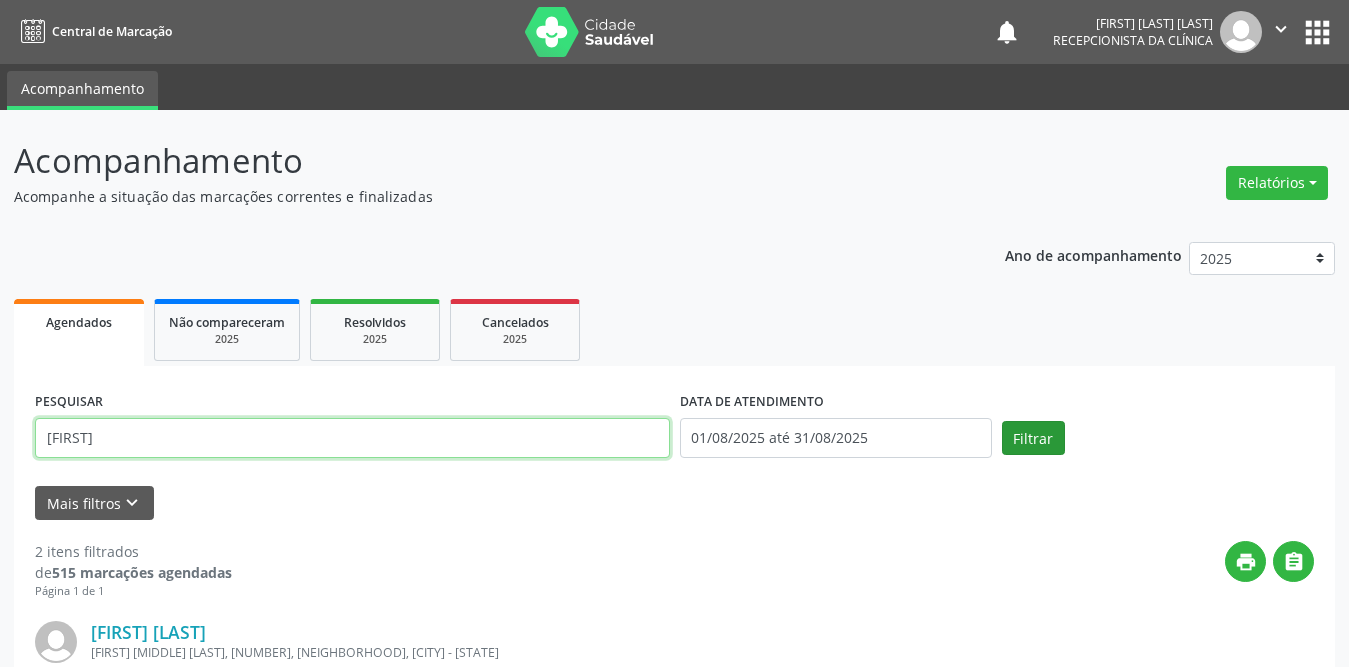 type on "[FIRST]" 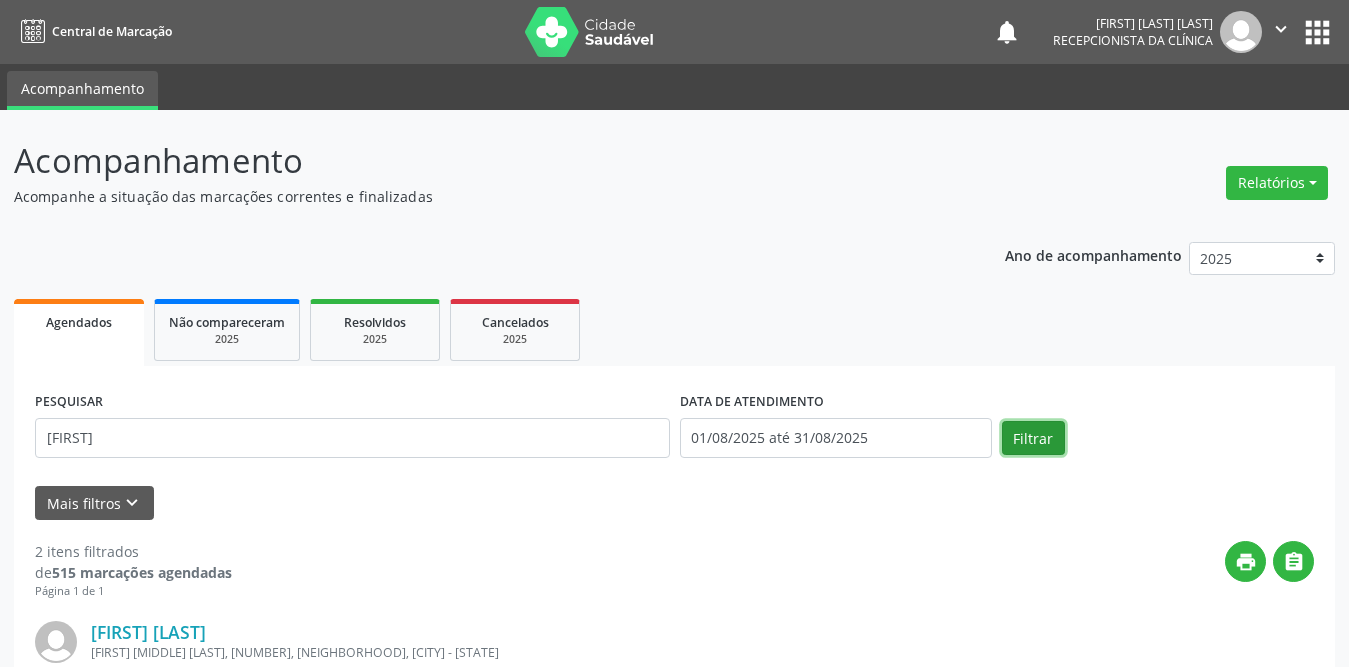 click on "Filtrar" at bounding box center [1033, 438] 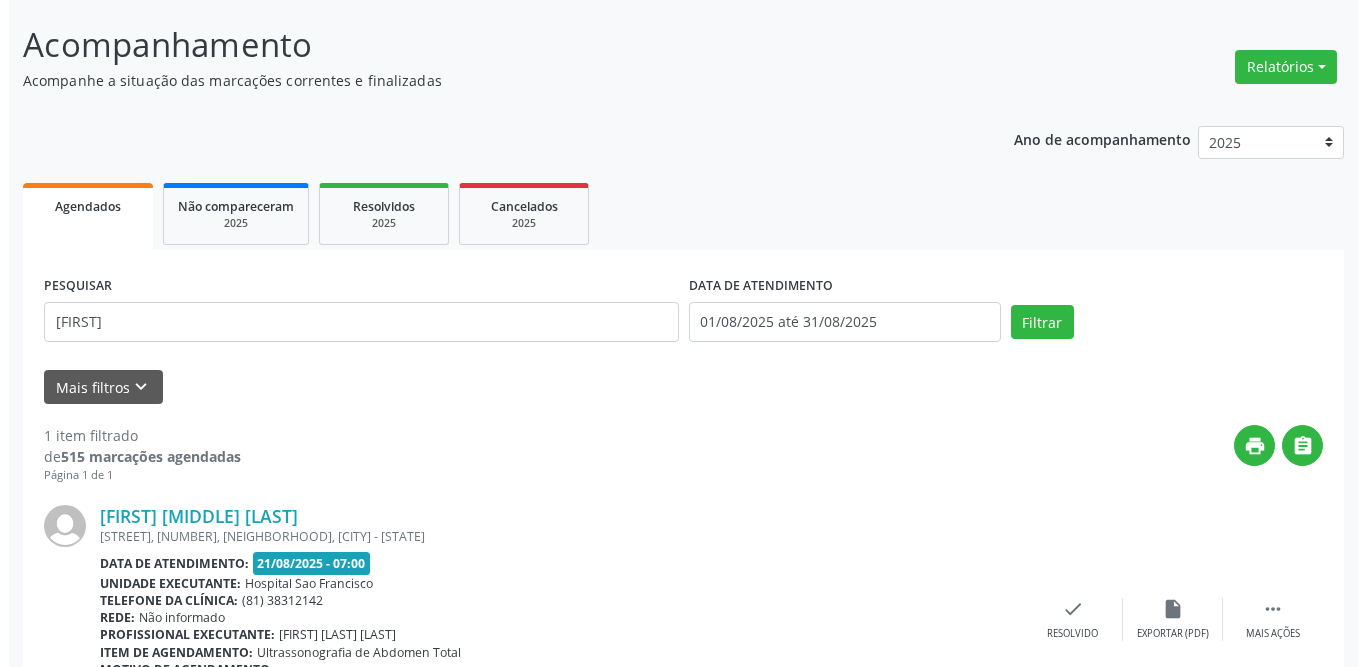 scroll, scrollTop: 238, scrollLeft: 0, axis: vertical 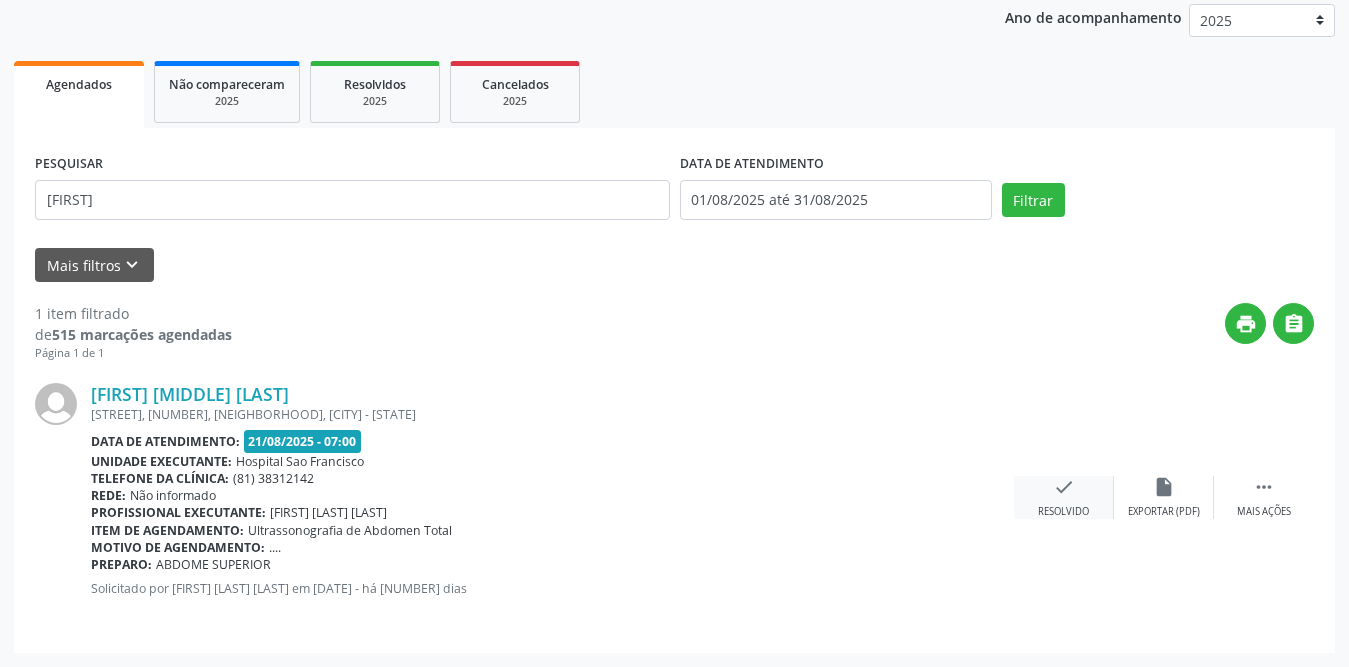click on "check" at bounding box center [1064, 487] 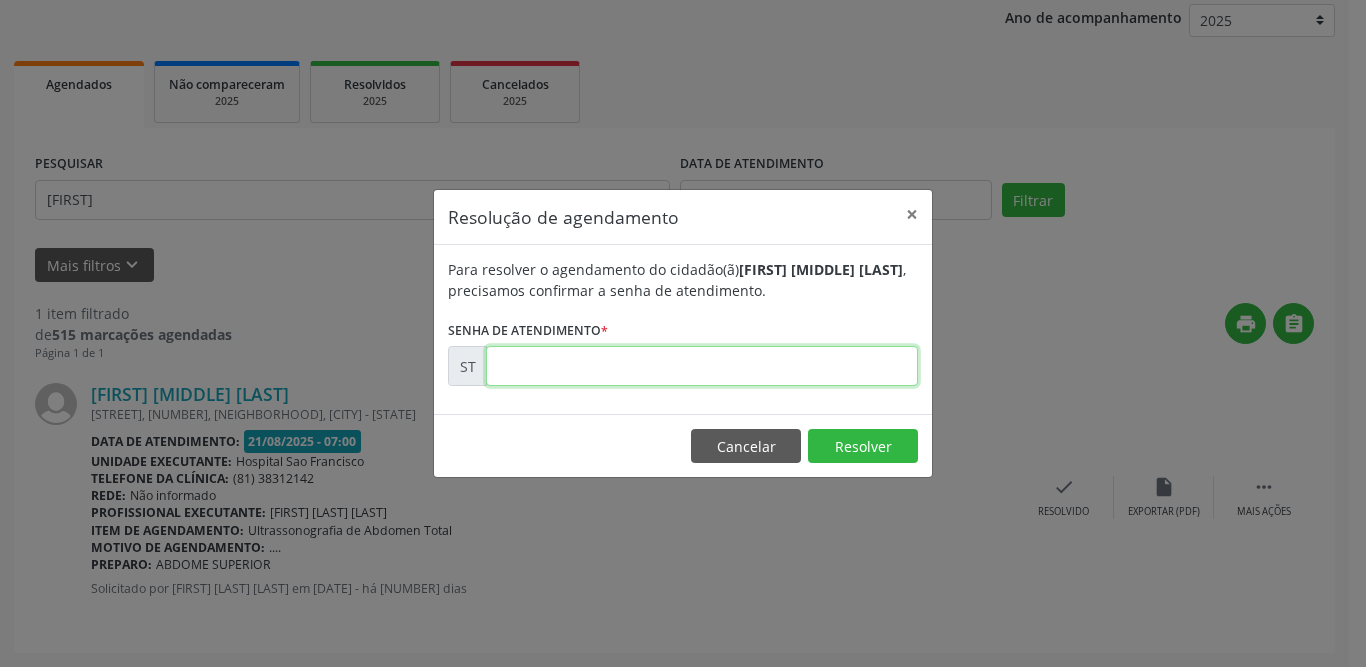 click at bounding box center (702, 366) 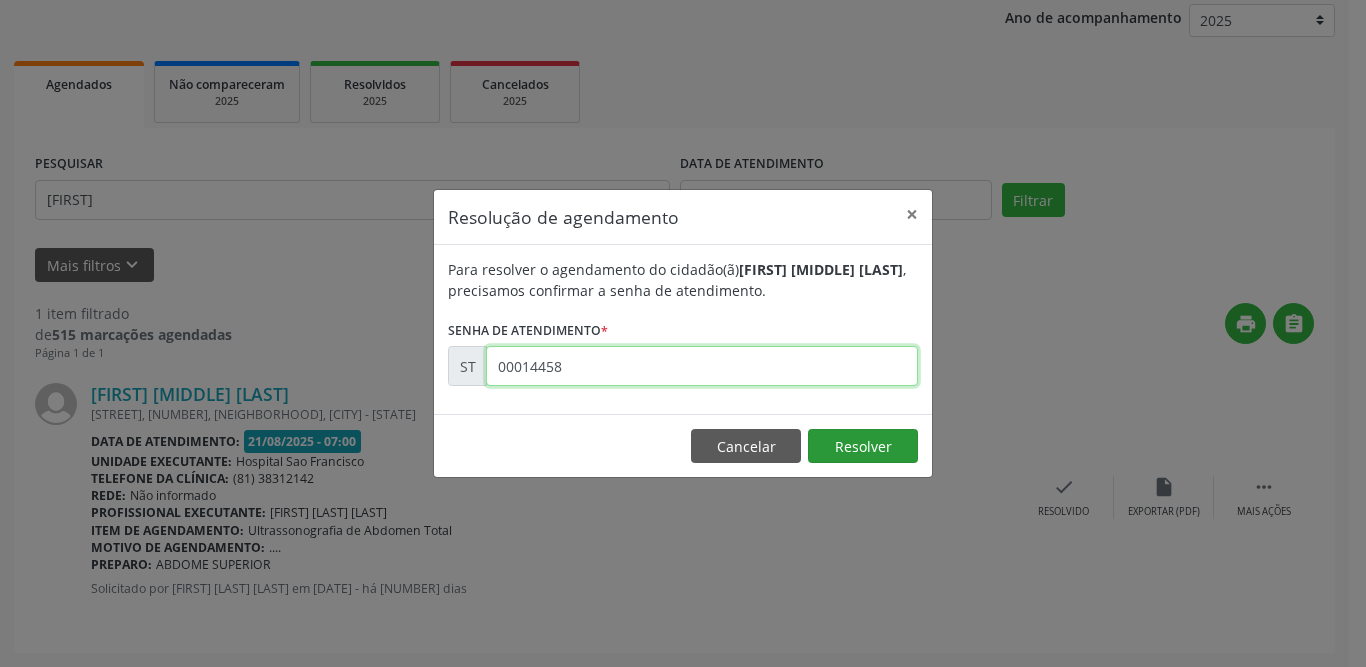 type on "00014458" 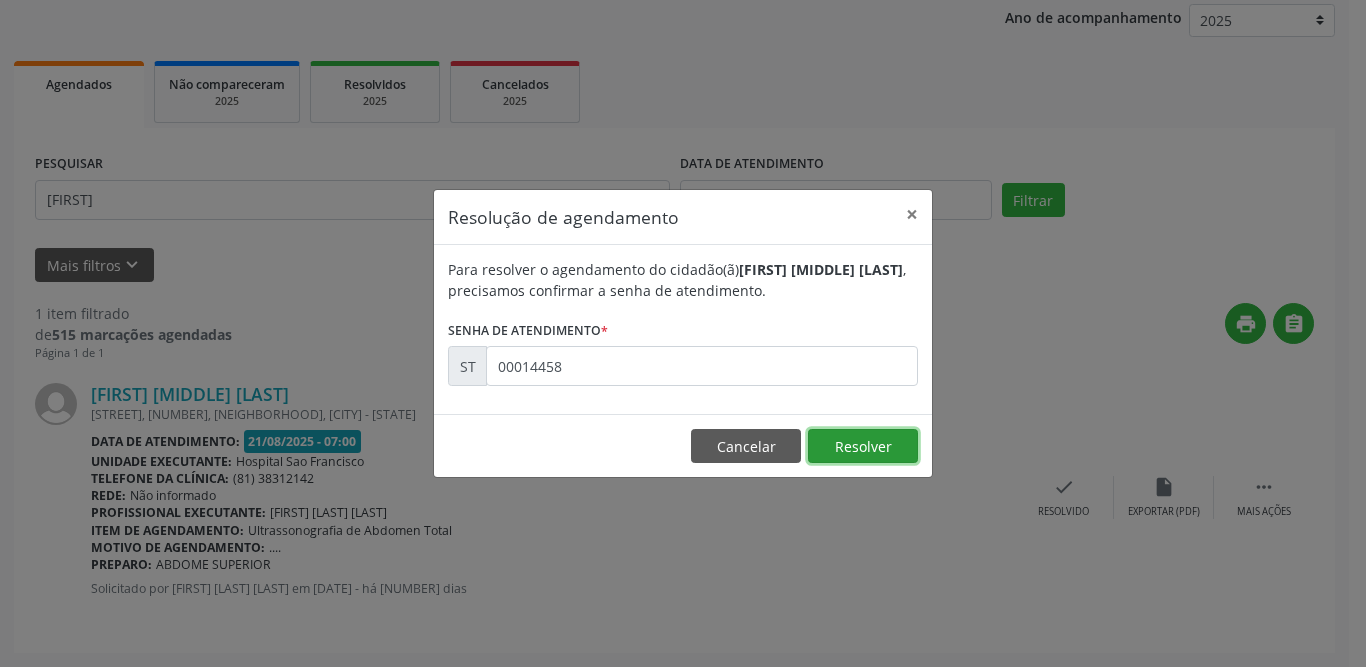 click on "Resolver" at bounding box center (863, 446) 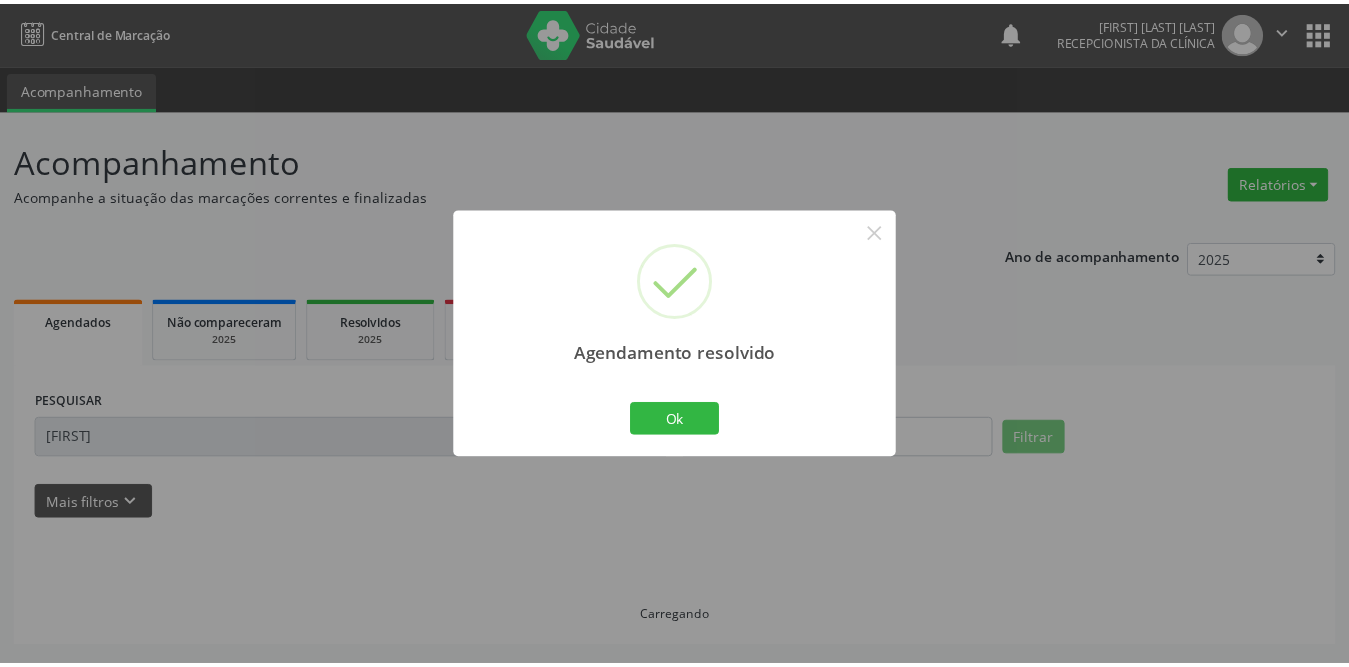 scroll, scrollTop: 0, scrollLeft: 0, axis: both 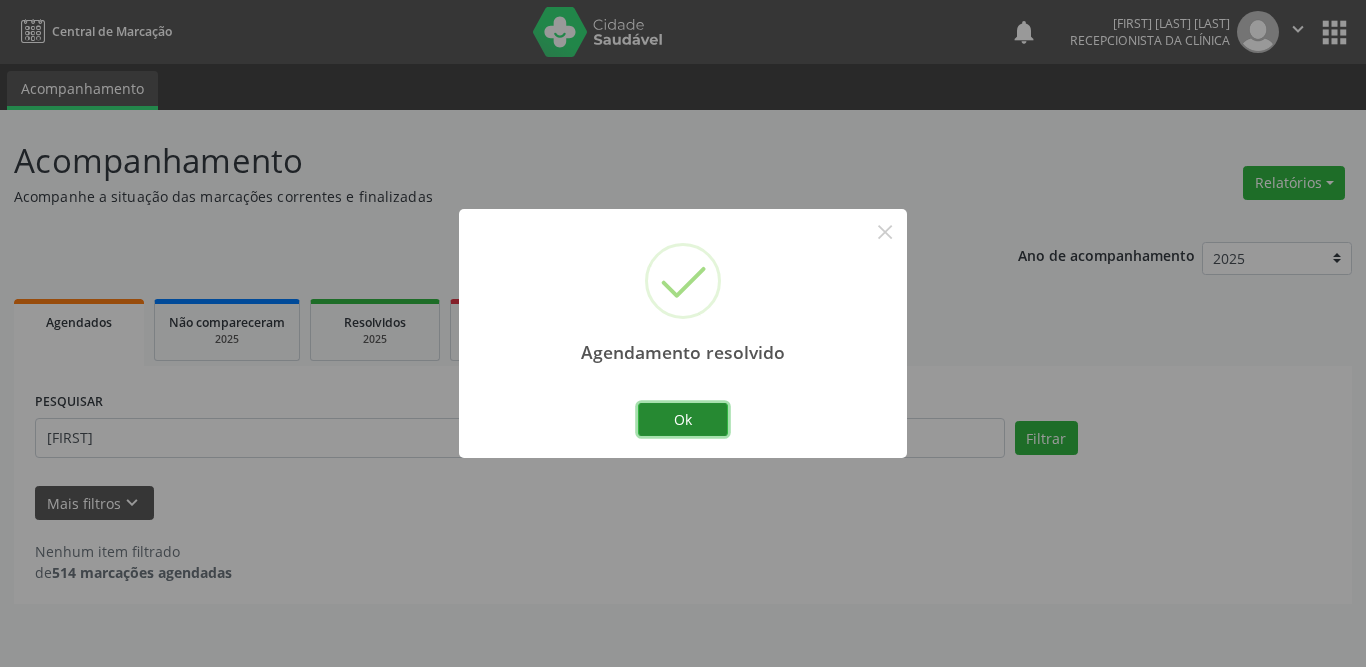 click on "Ok" at bounding box center [683, 420] 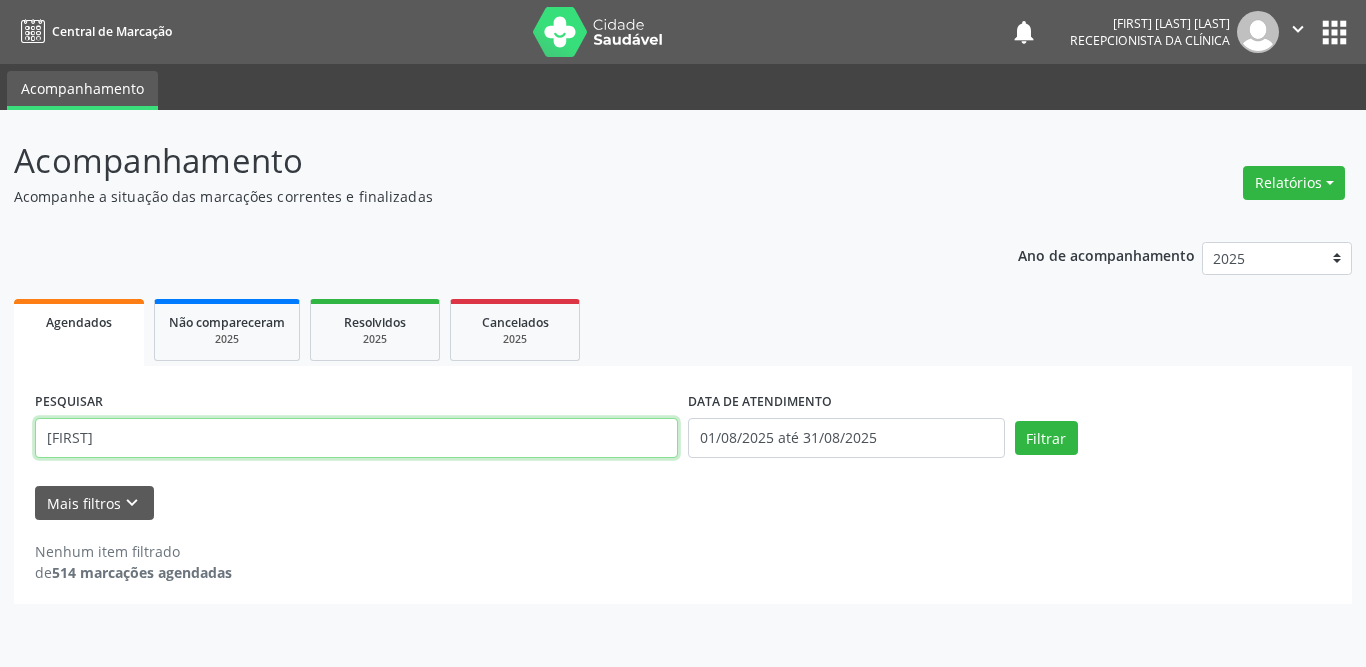 drag, startPoint x: 166, startPoint y: 430, endPoint x: 27, endPoint y: 433, distance: 139.03236 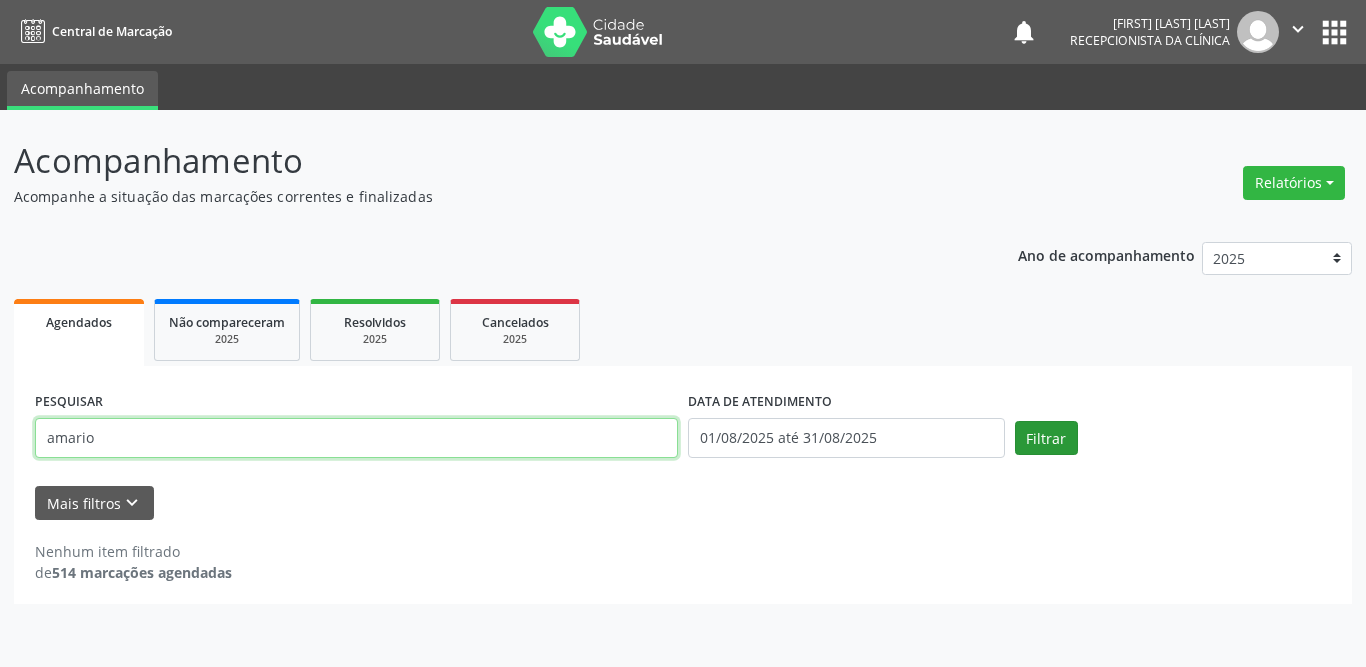 type on "amario" 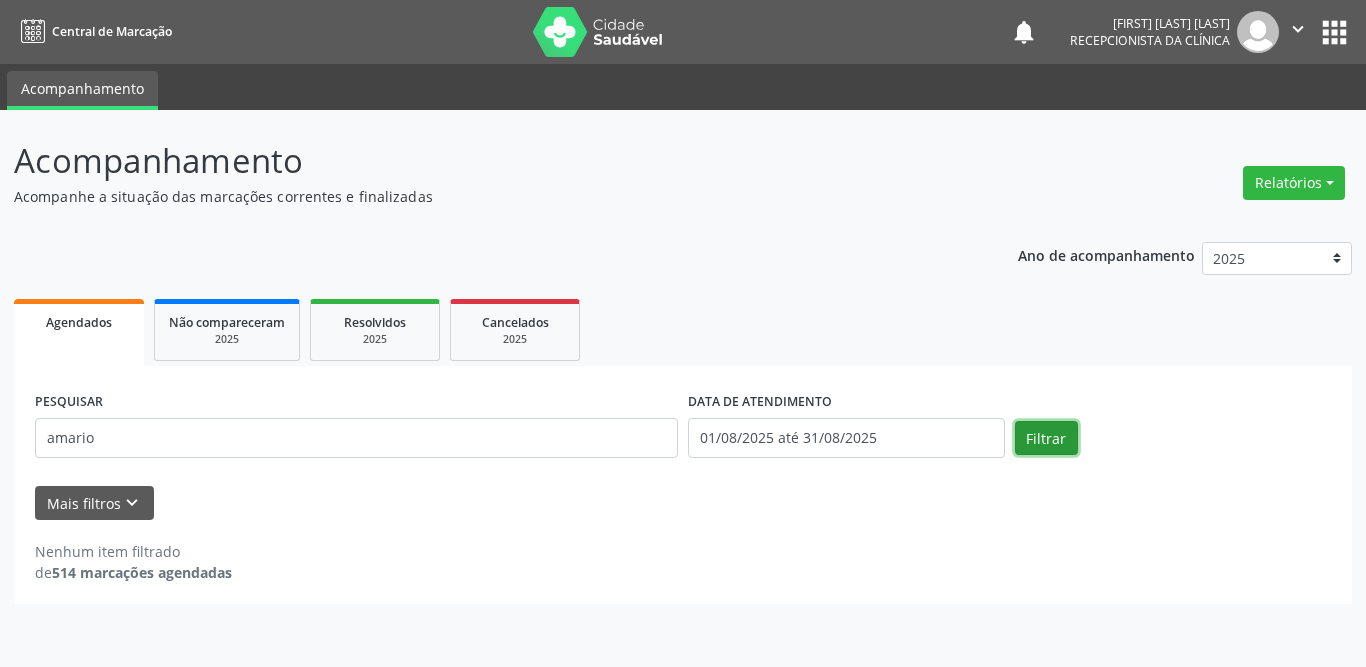 click on "Filtrar" at bounding box center (1046, 438) 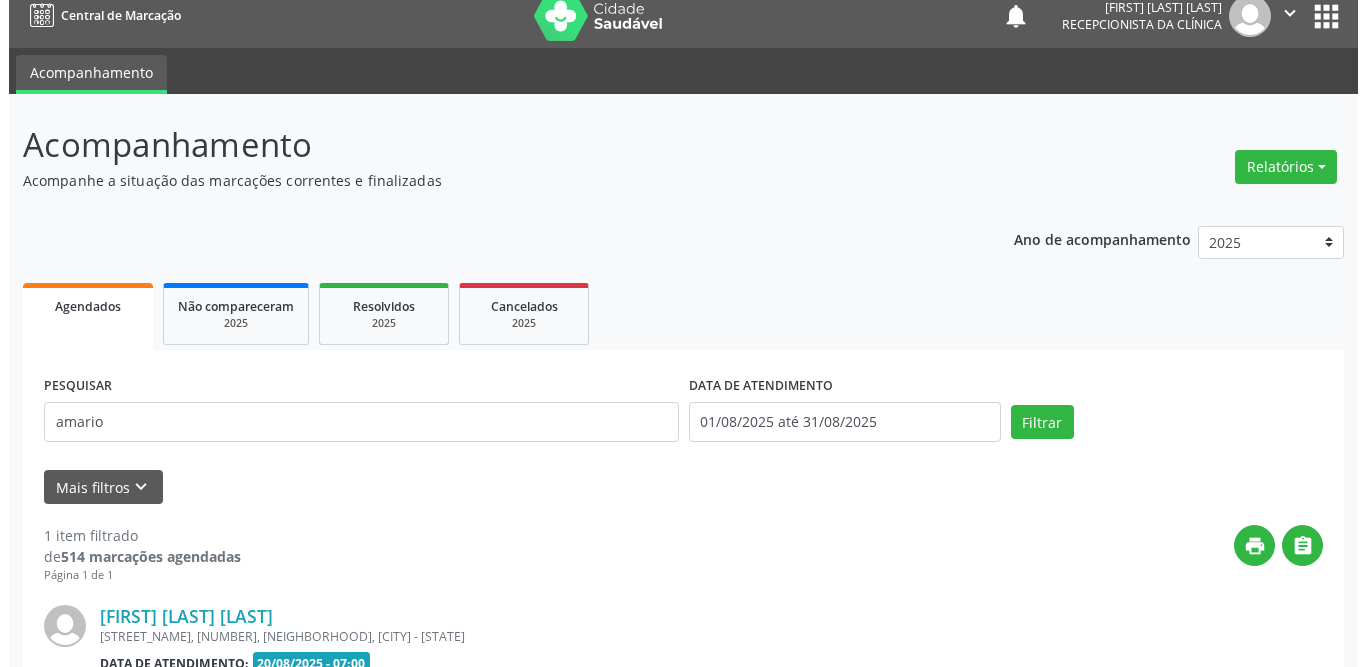 scroll, scrollTop: 238, scrollLeft: 0, axis: vertical 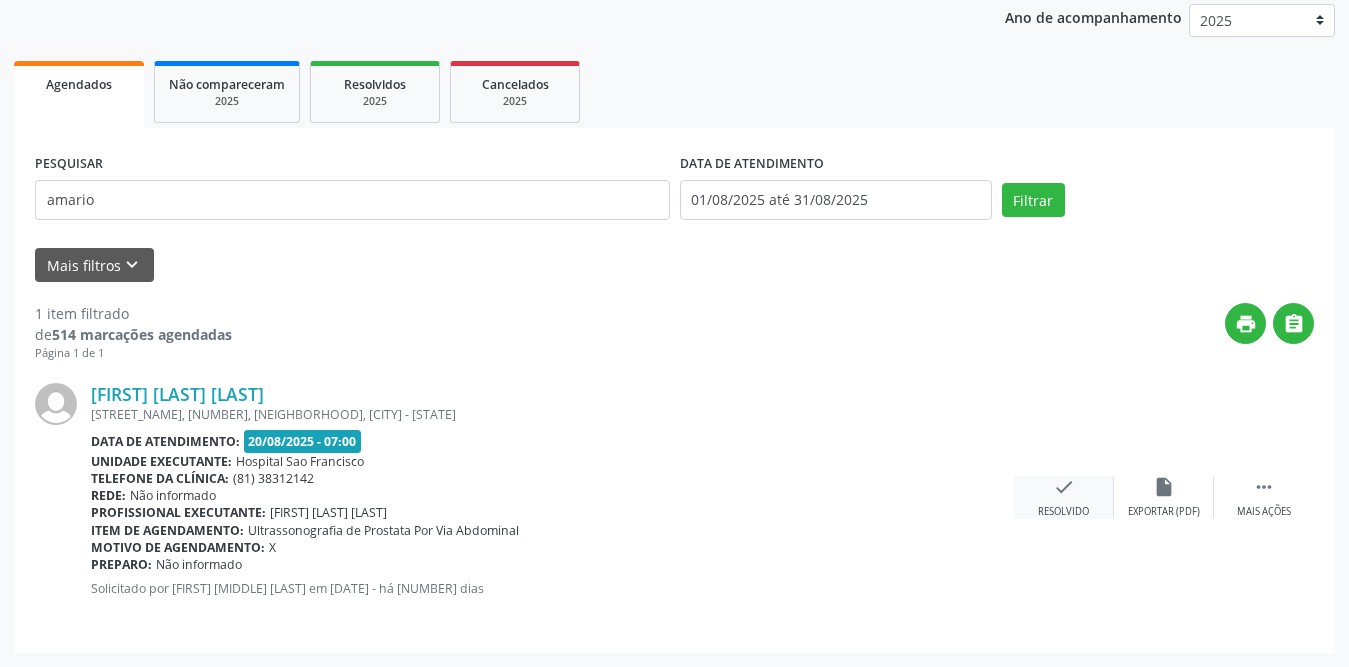click on "check" at bounding box center (1064, 487) 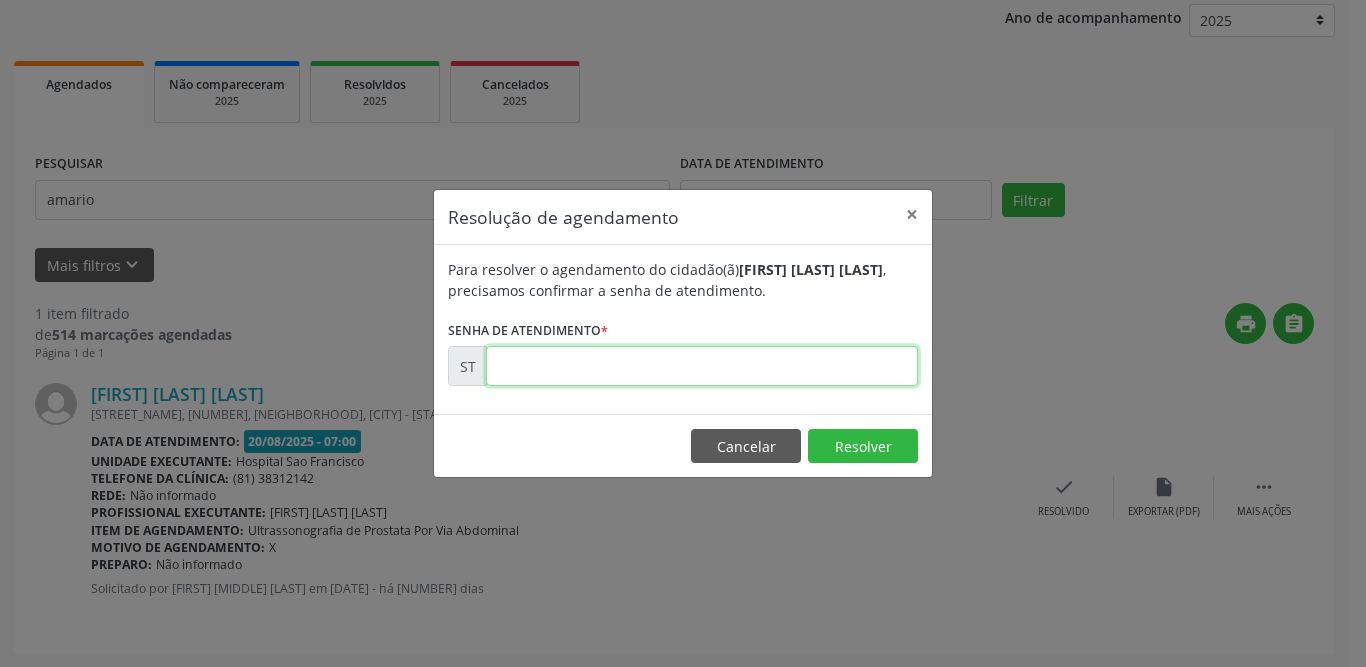 click at bounding box center (702, 366) 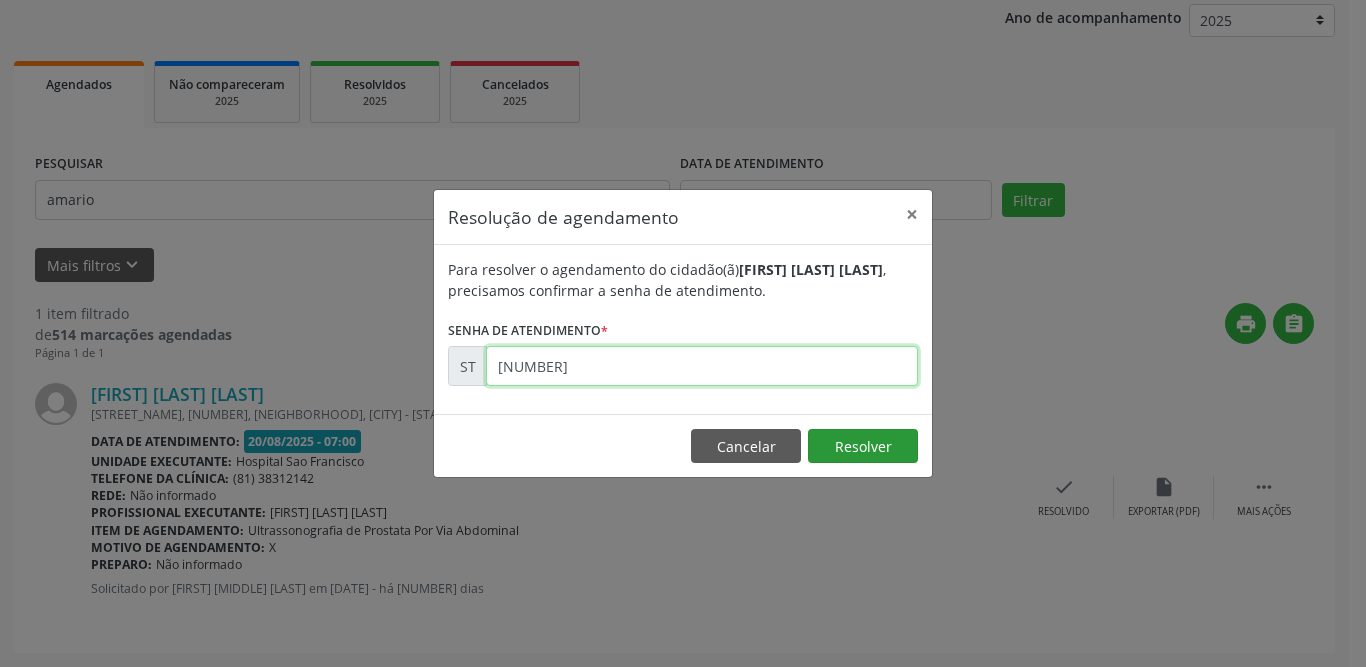 type on "[NUMBER]" 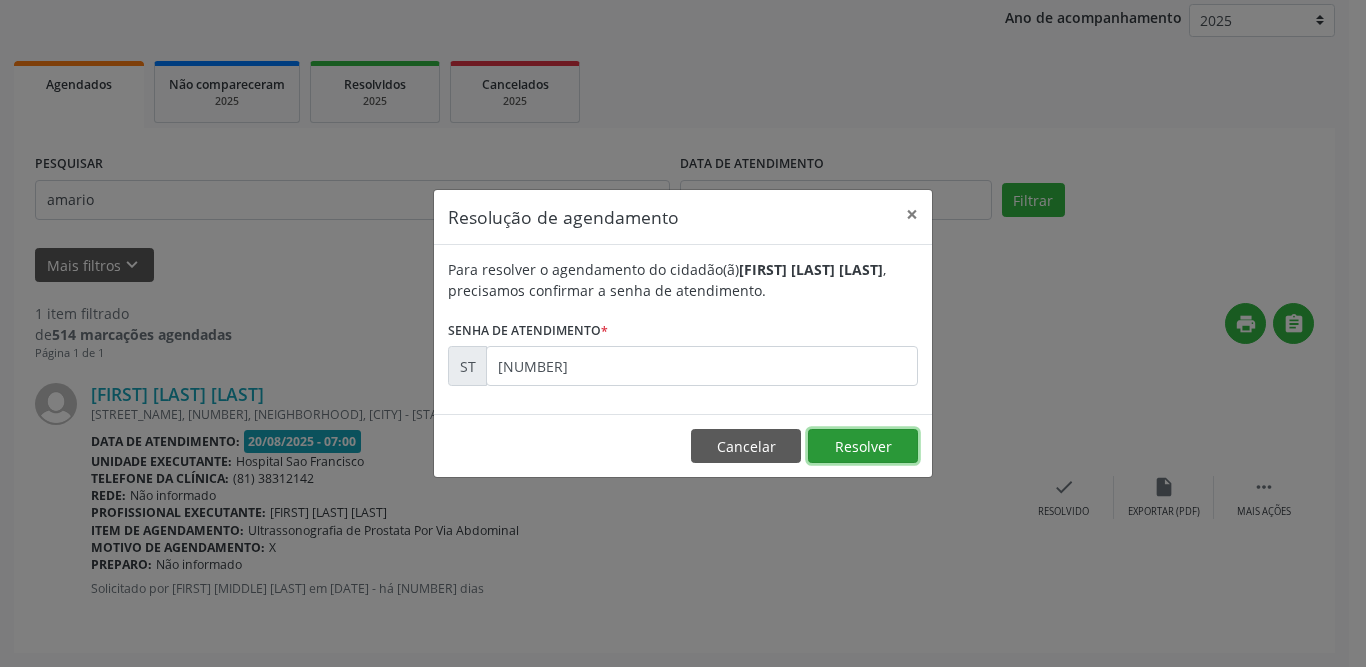 click on "Resolver" at bounding box center [863, 446] 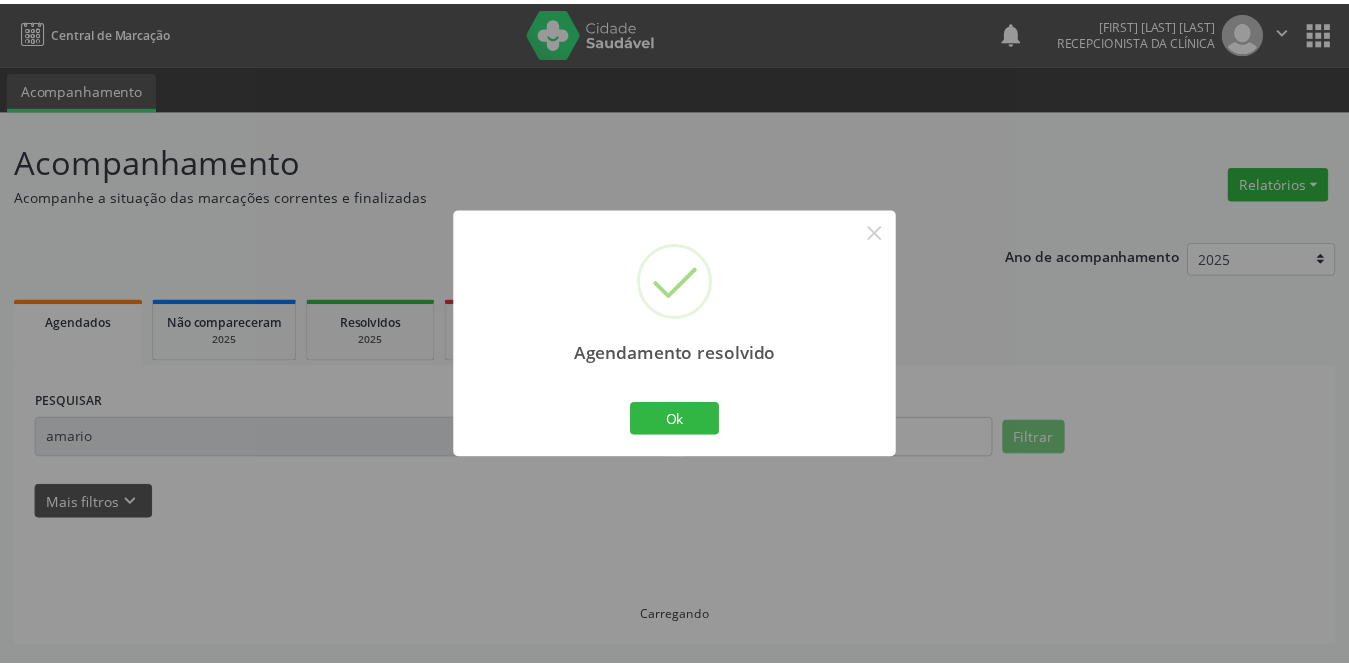 scroll, scrollTop: 0, scrollLeft: 0, axis: both 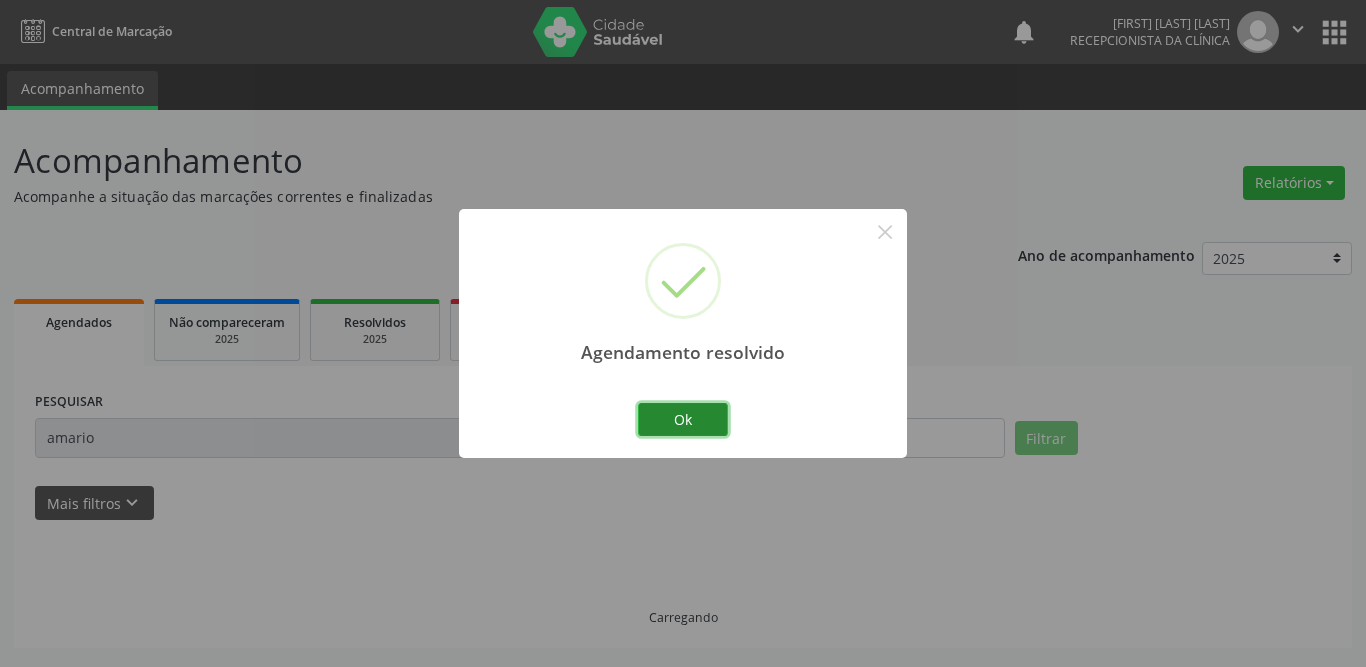 click on "Ok" at bounding box center (683, 420) 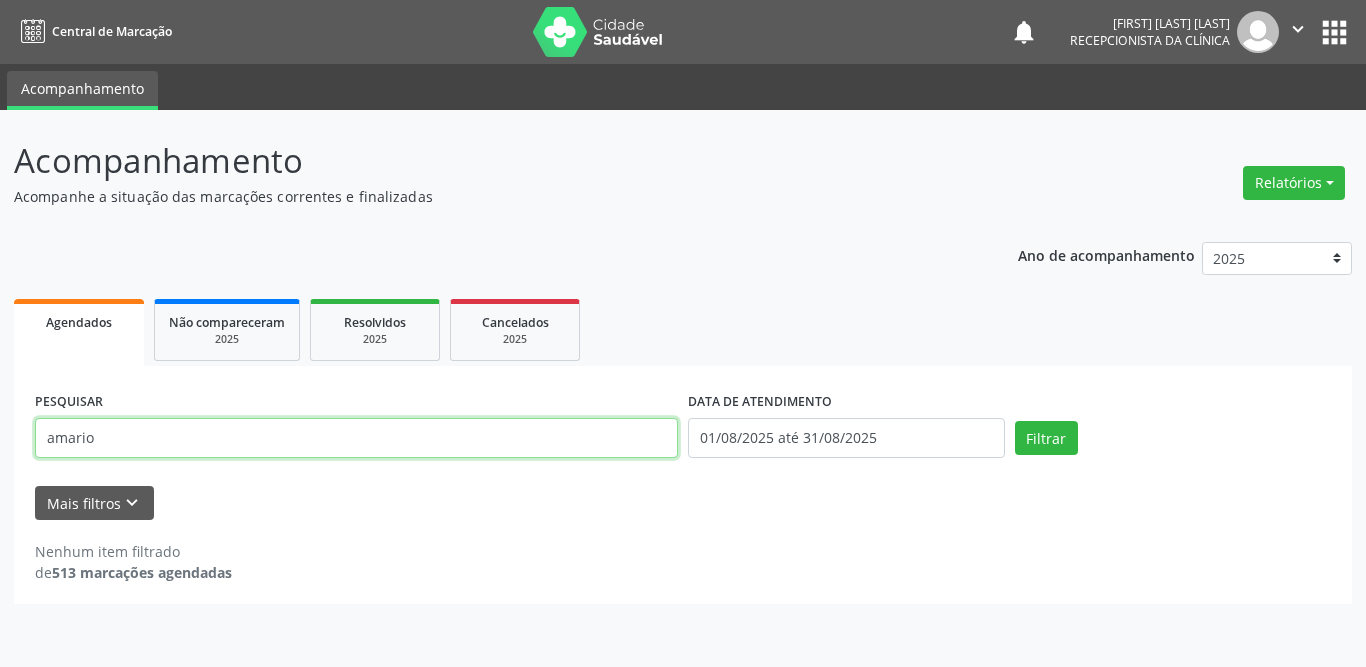 drag, startPoint x: 238, startPoint y: 439, endPoint x: 17, endPoint y: 442, distance: 221.02036 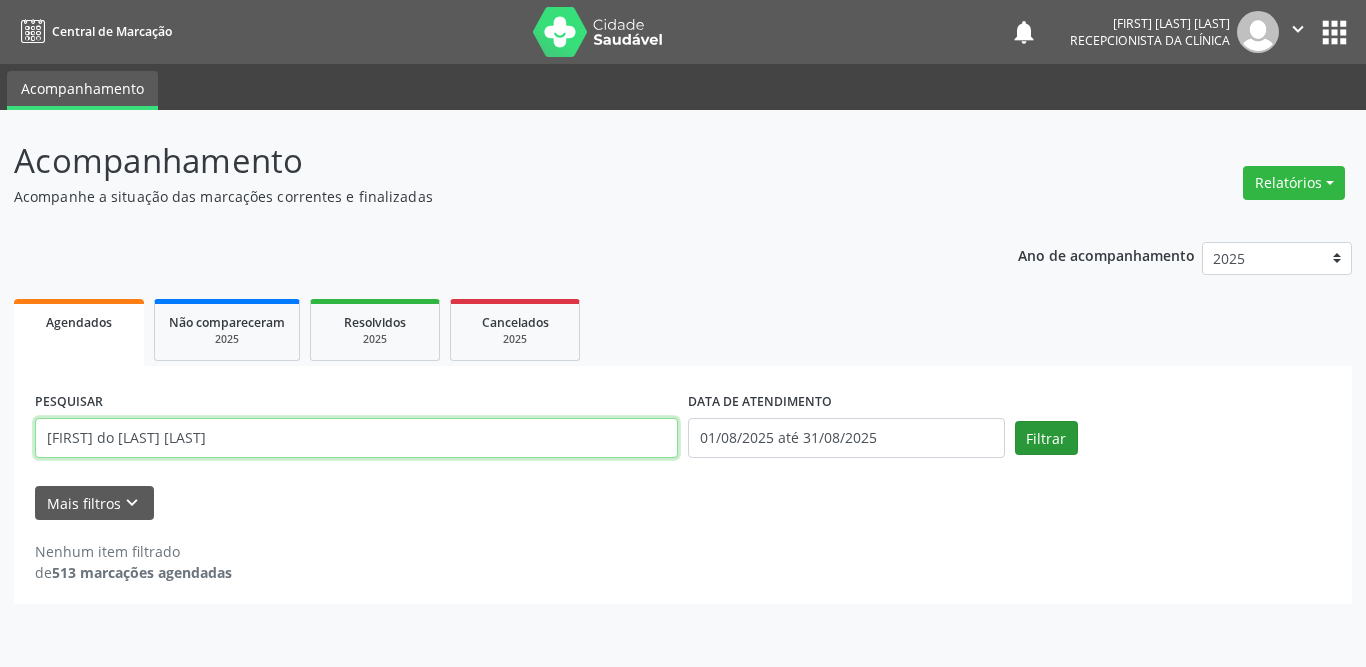 type on "[FIRST] do [LAST] [LAST]" 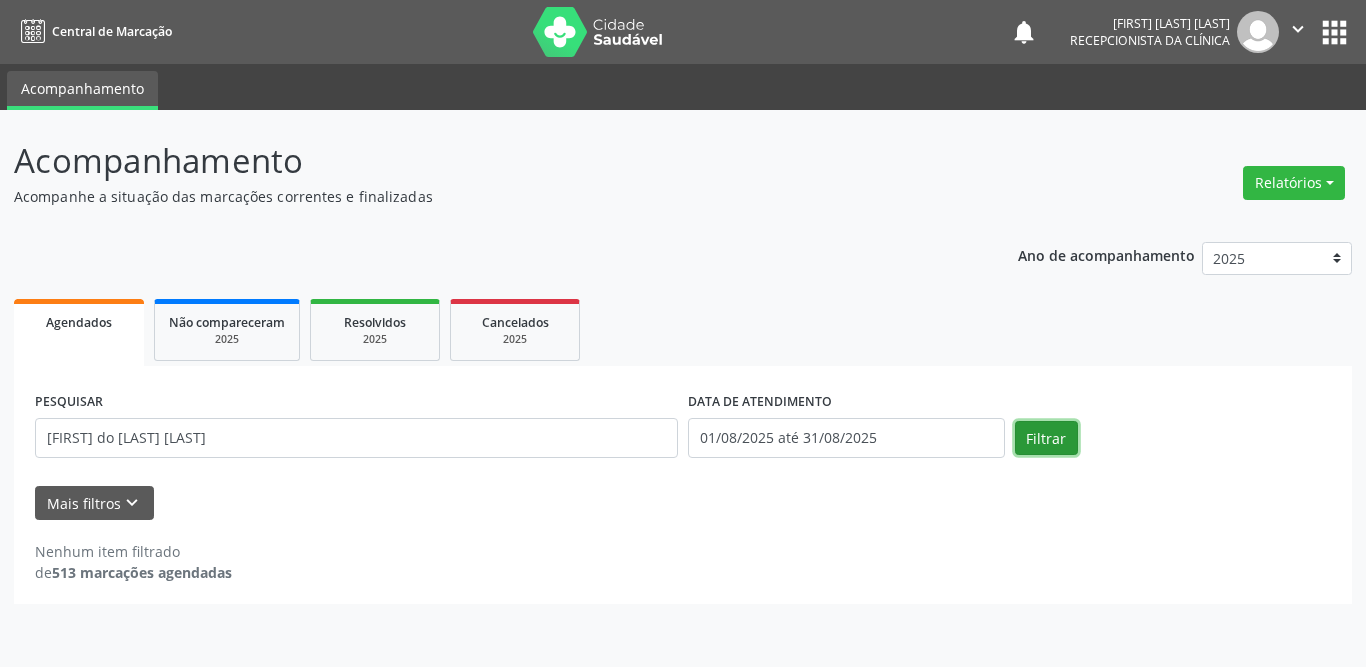 click on "Filtrar" at bounding box center [1046, 438] 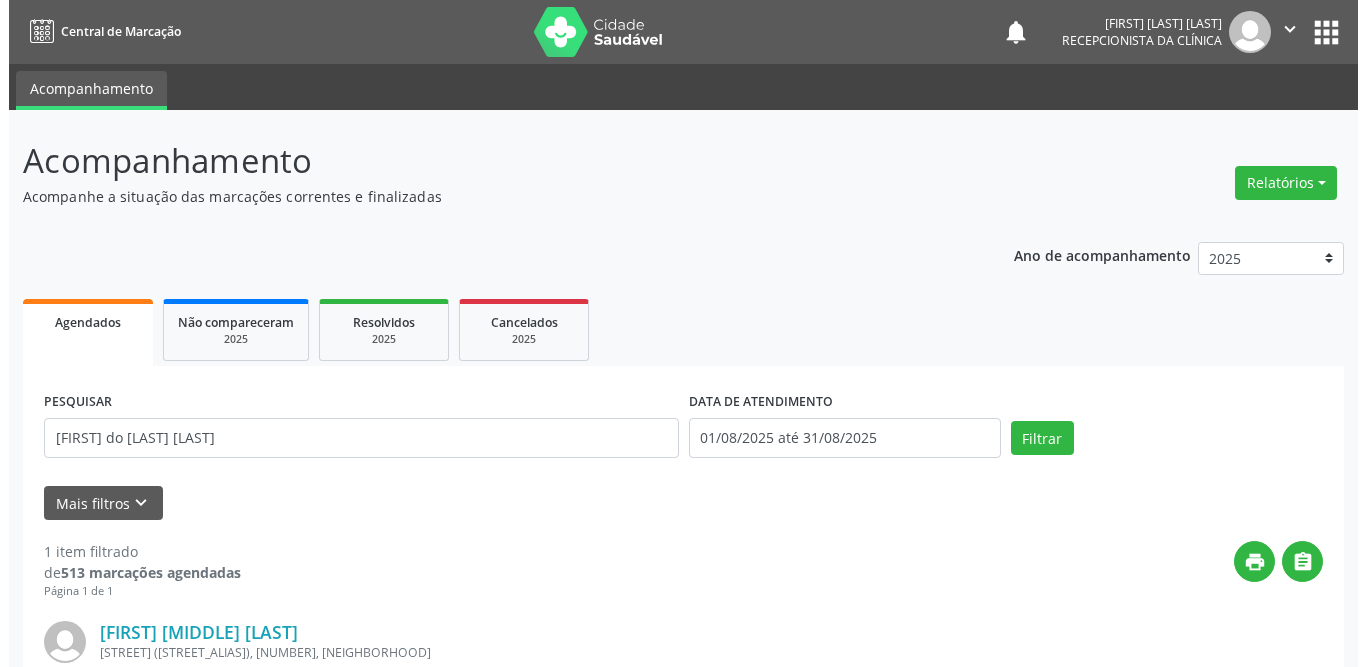 scroll, scrollTop: 238, scrollLeft: 0, axis: vertical 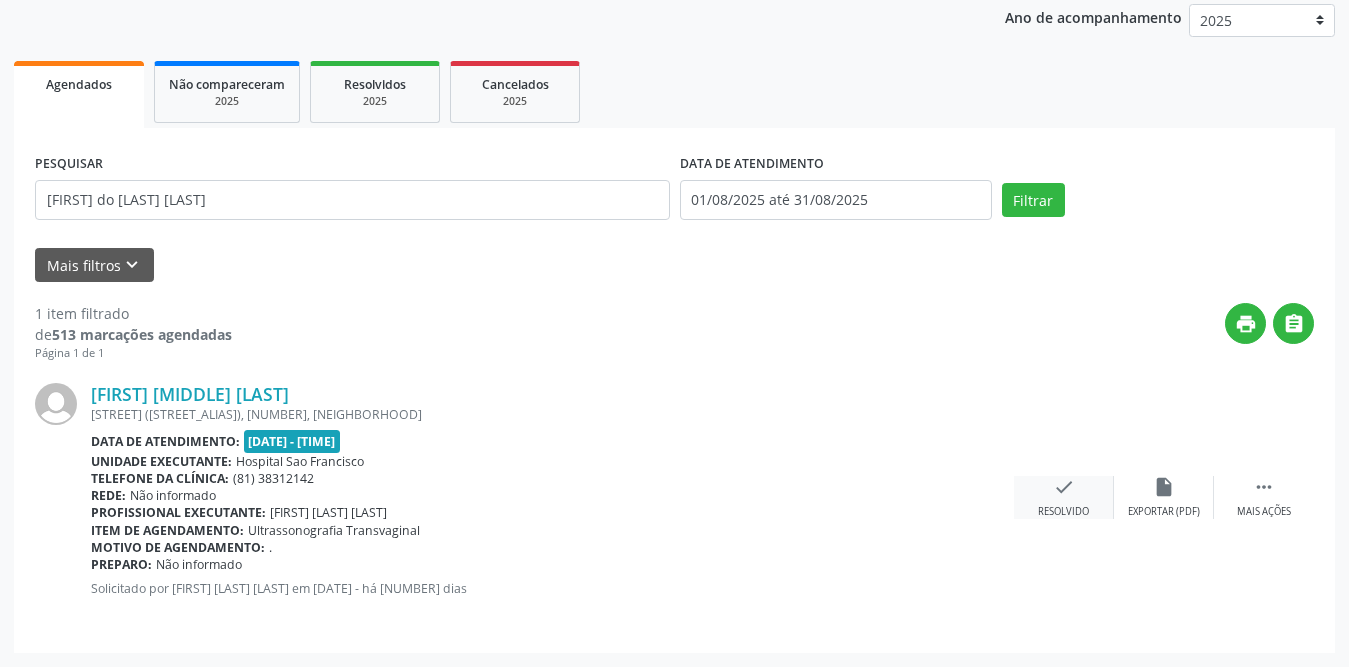 click on "check" at bounding box center [1064, 487] 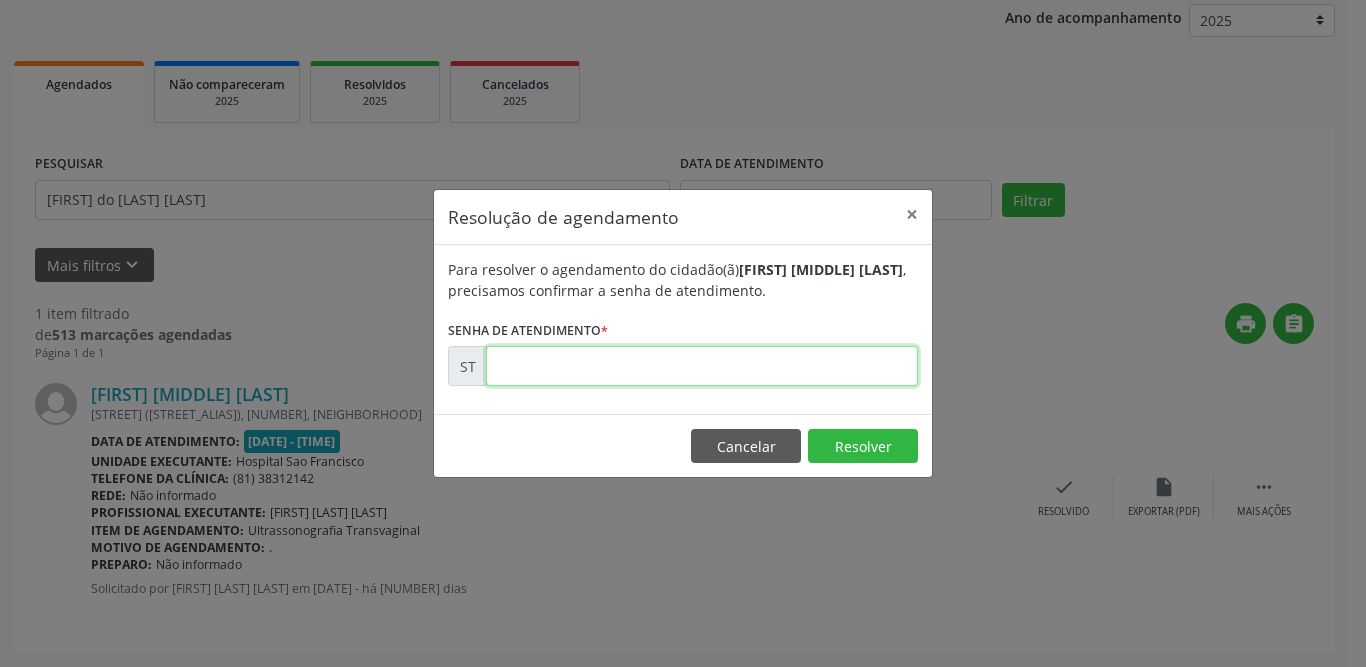 click at bounding box center [702, 366] 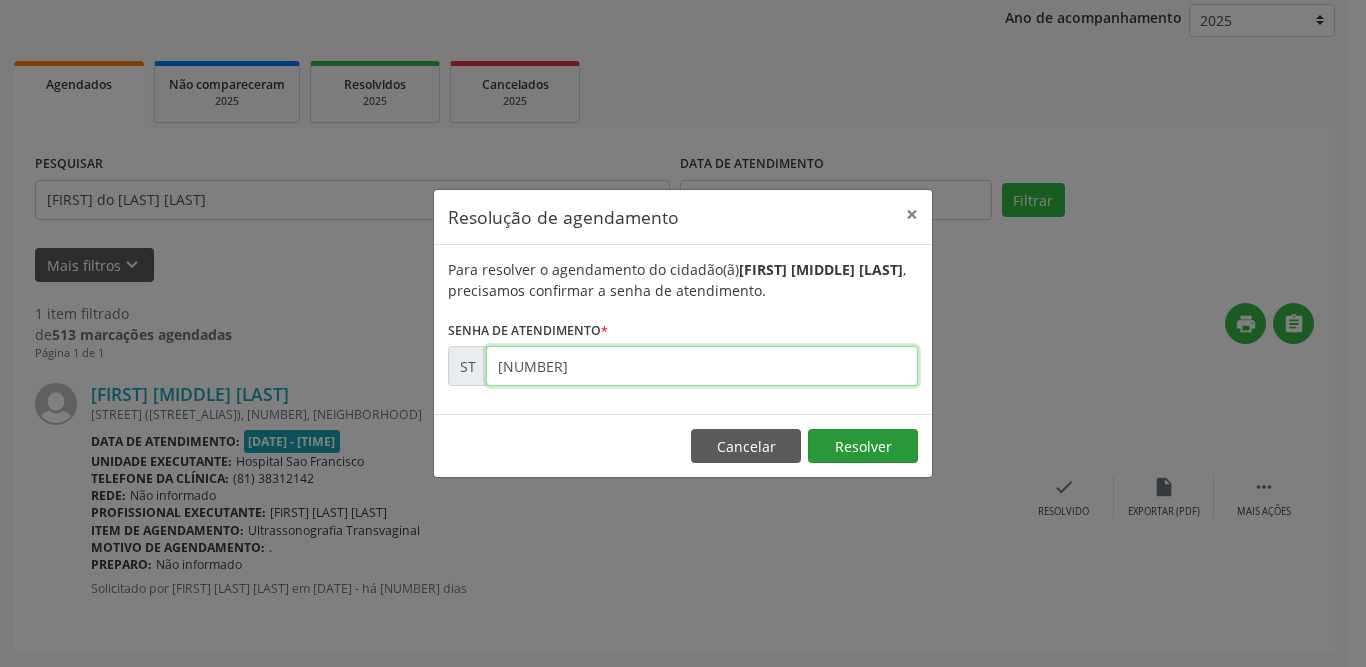 type on "[NUMBER]" 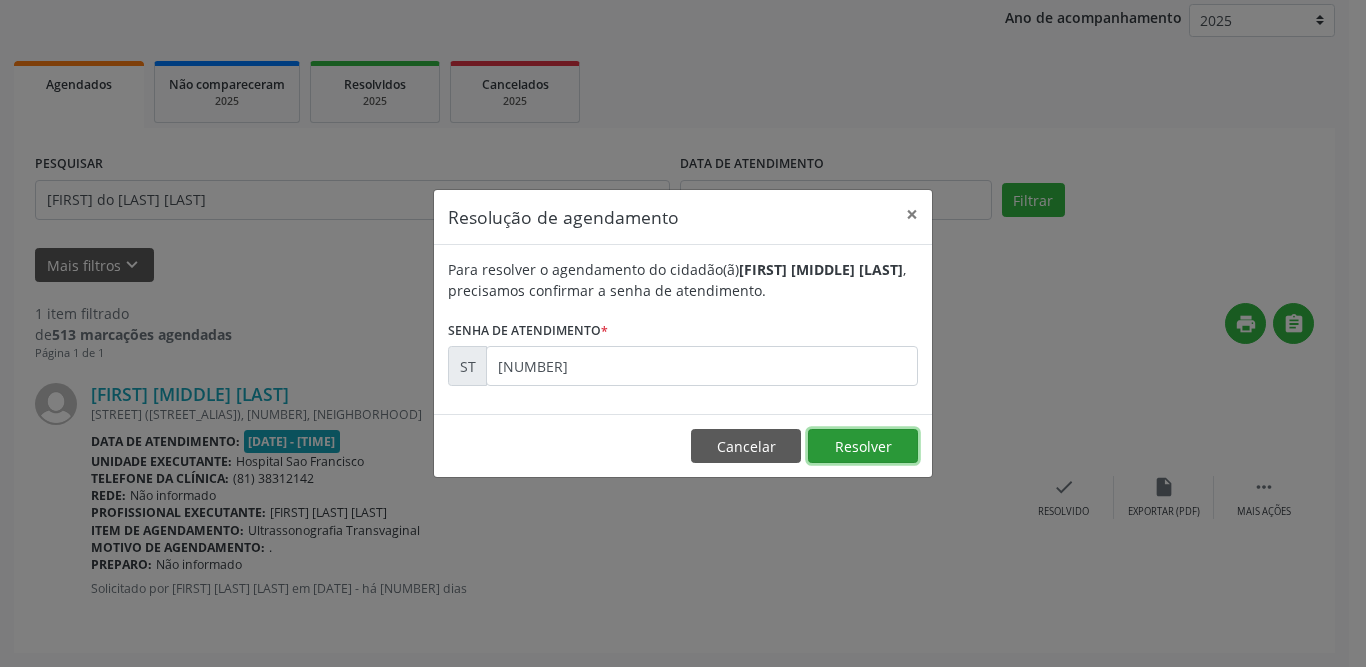 click on "Resolver" at bounding box center [863, 446] 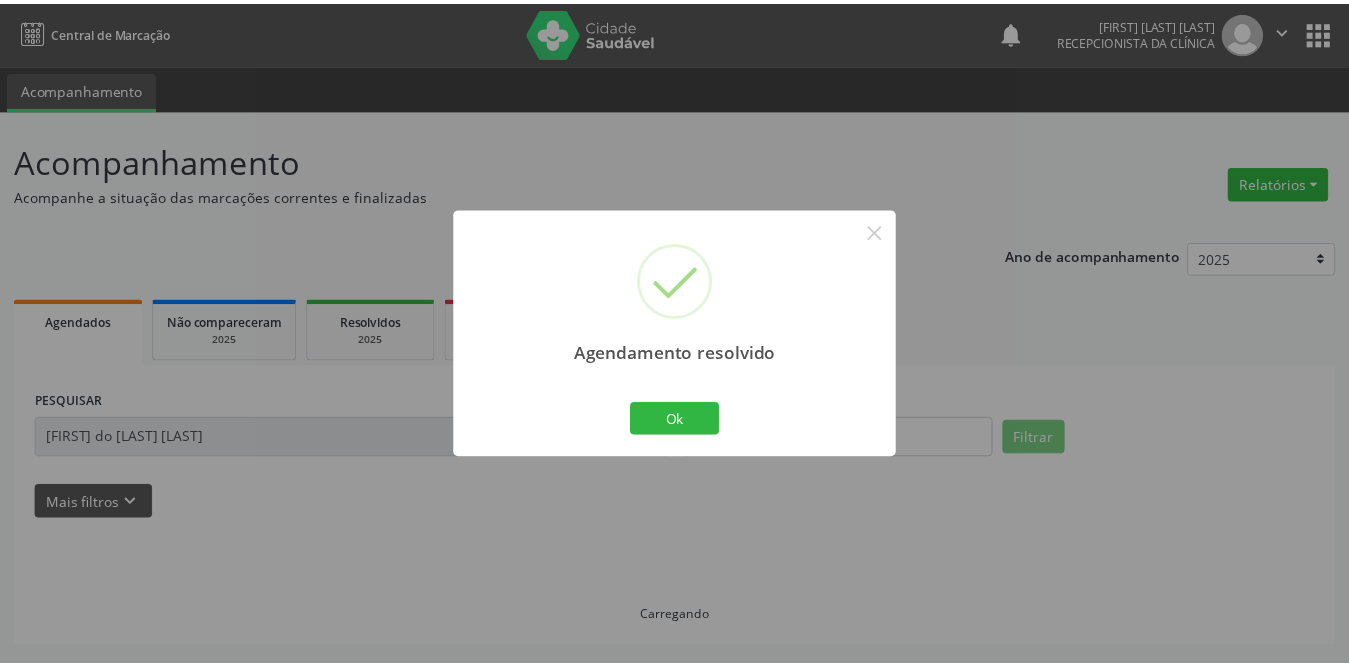 scroll, scrollTop: 0, scrollLeft: 0, axis: both 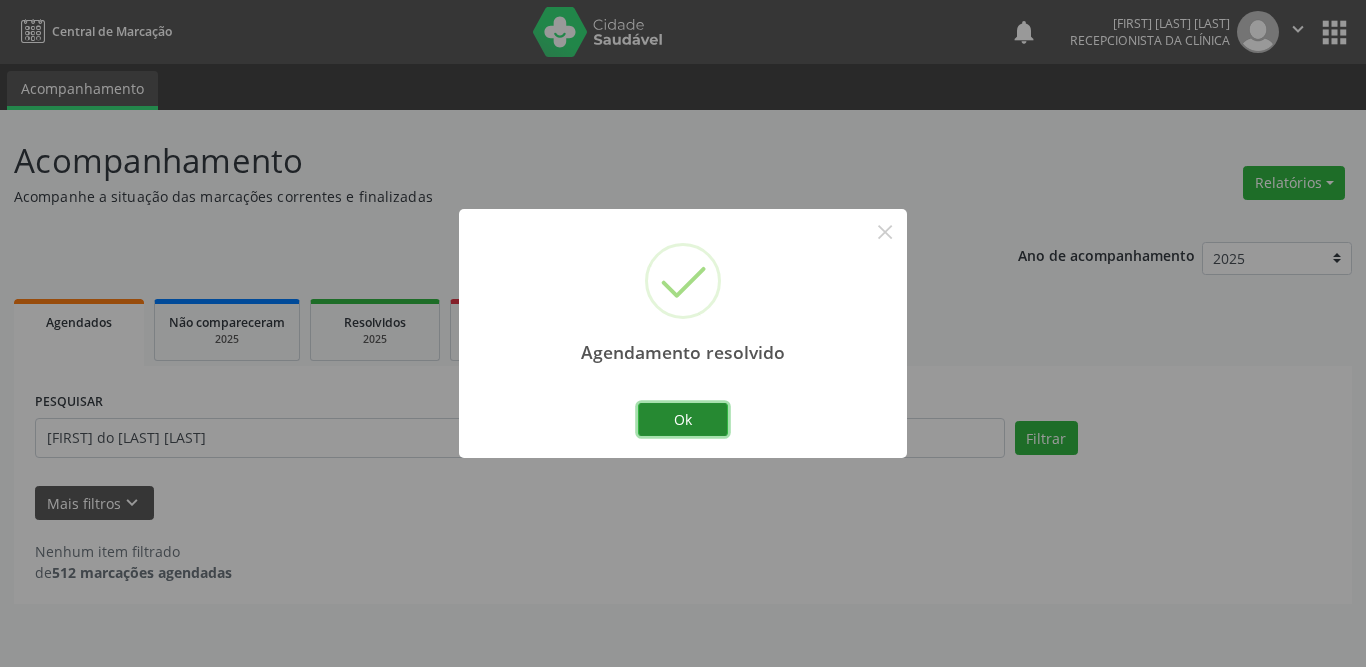 click on "Ok" at bounding box center (683, 420) 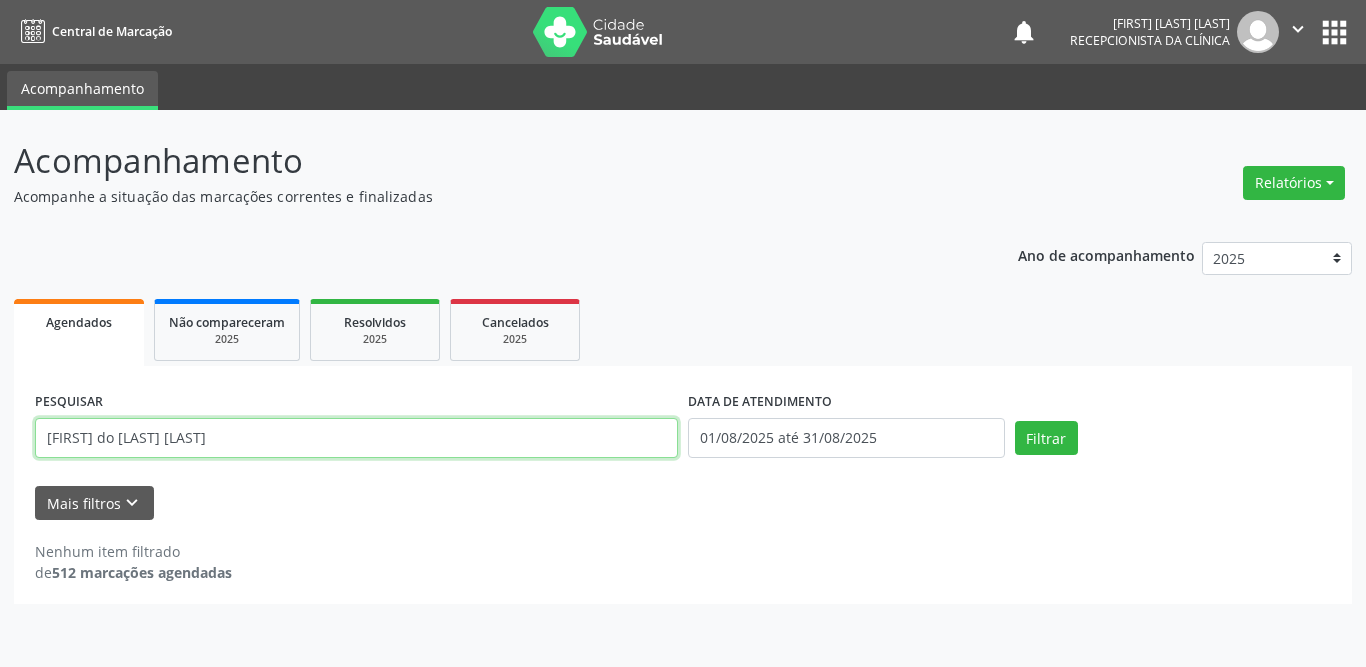 drag, startPoint x: 302, startPoint y: 439, endPoint x: 0, endPoint y: 436, distance: 302.0149 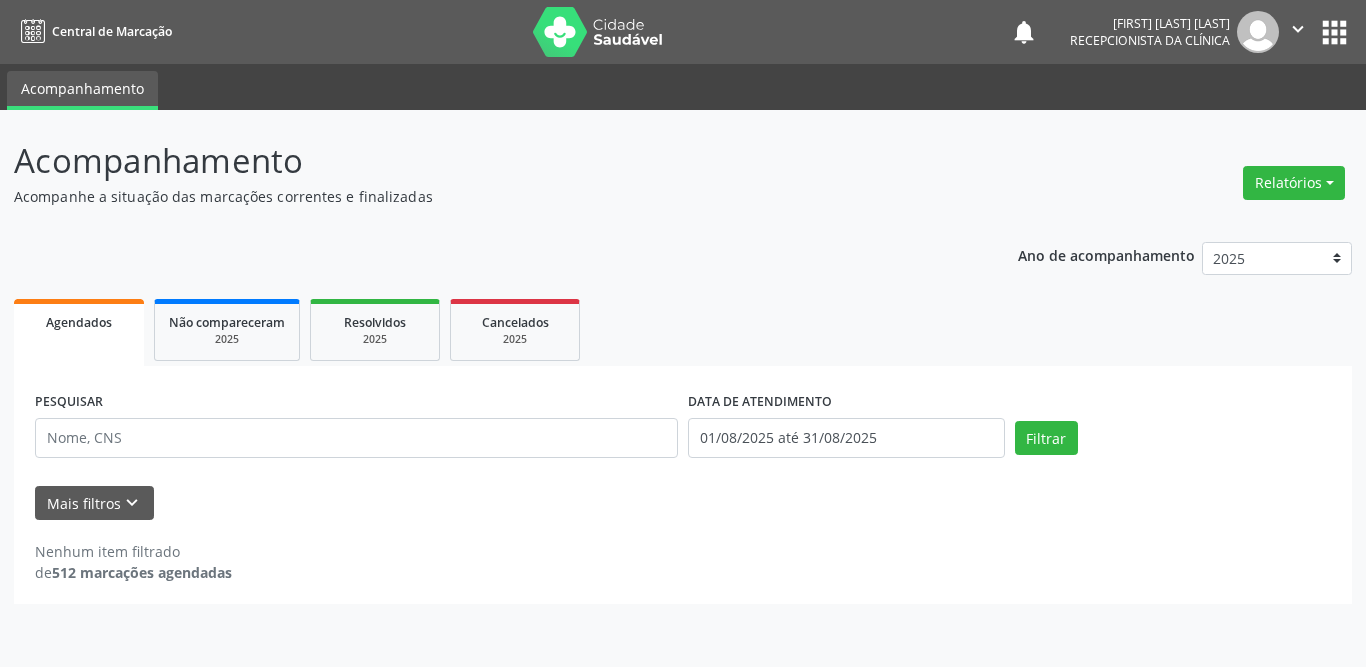 click on "Mais filtros
keyboard_arrow_down" at bounding box center [683, 503] 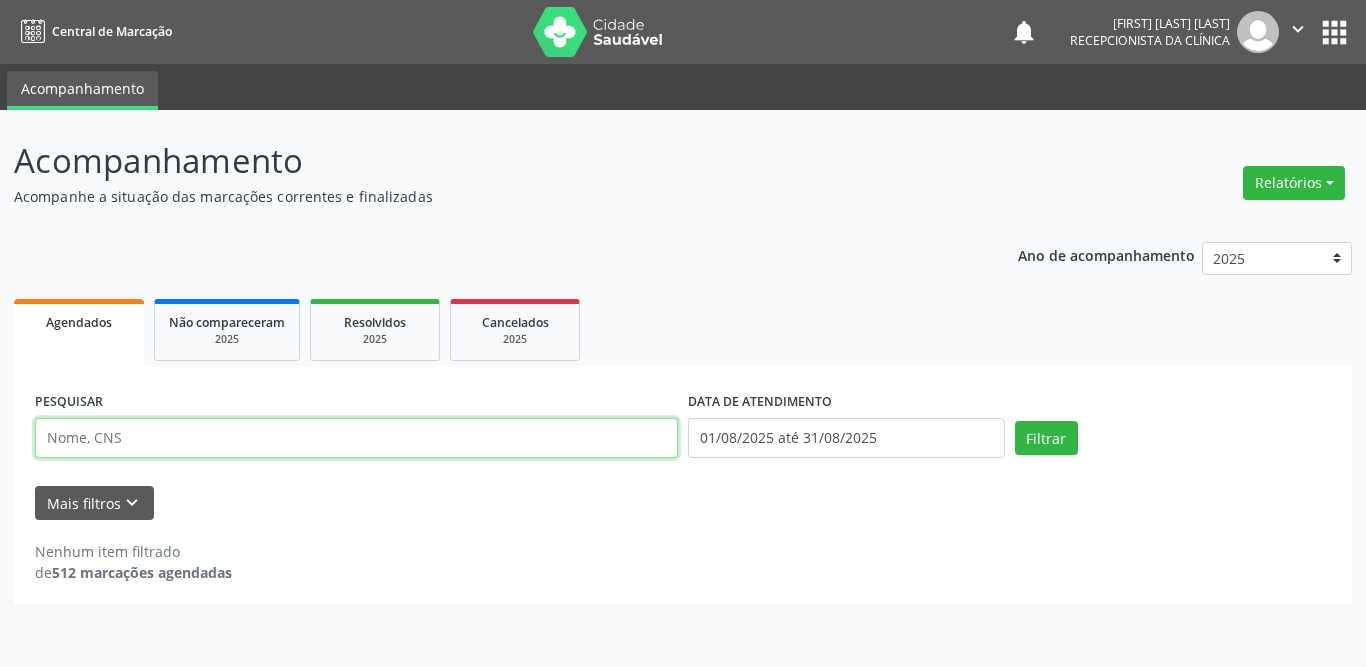 click at bounding box center [356, 438] 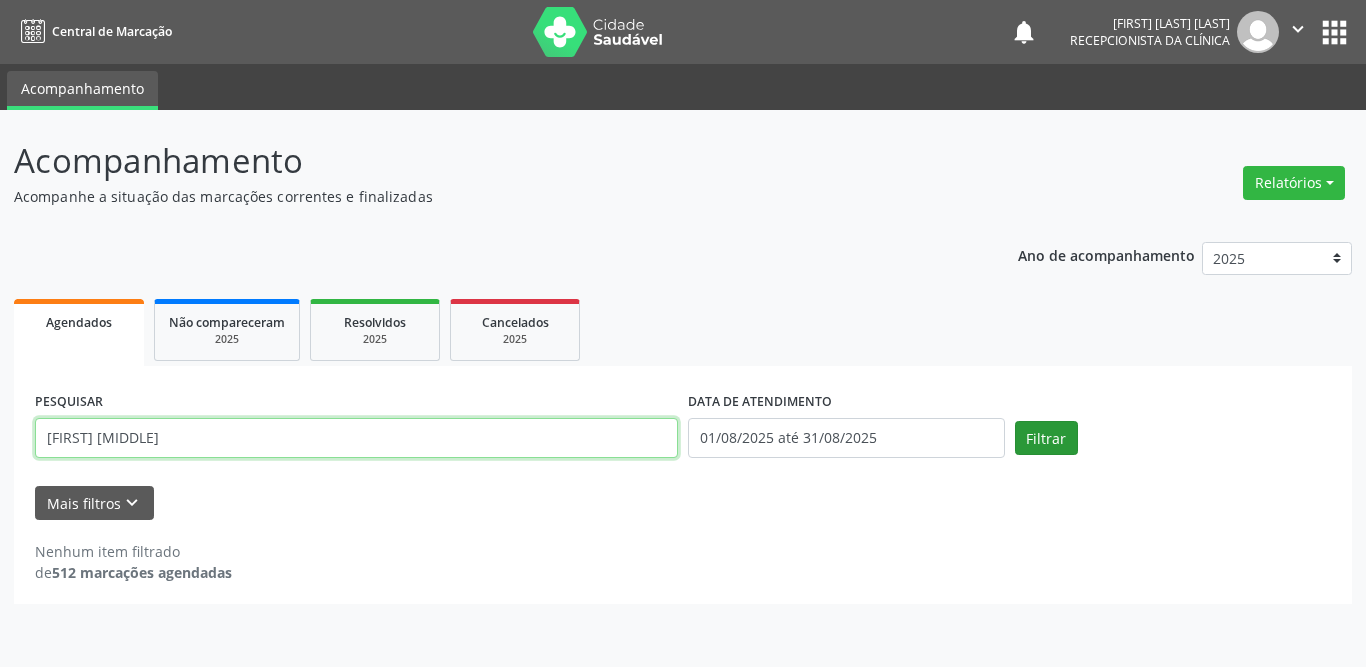 type on "[FIRST] [MIDDLE]" 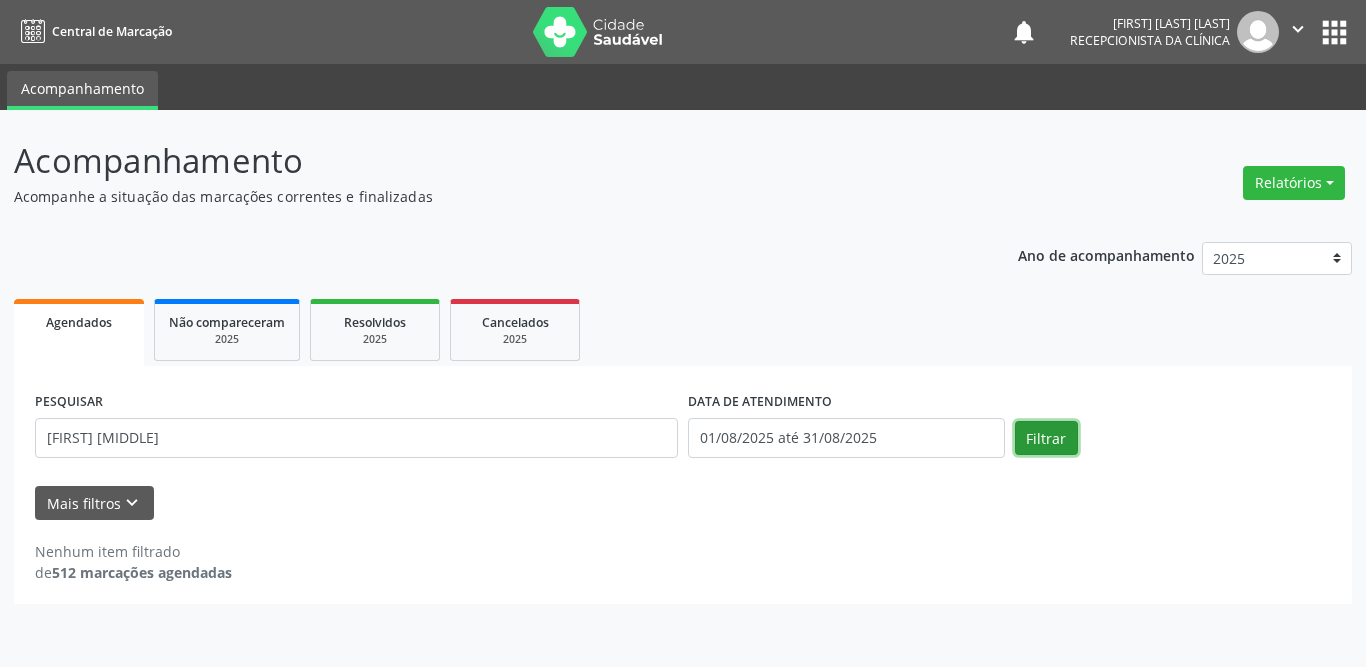 click on "Filtrar" at bounding box center (1046, 438) 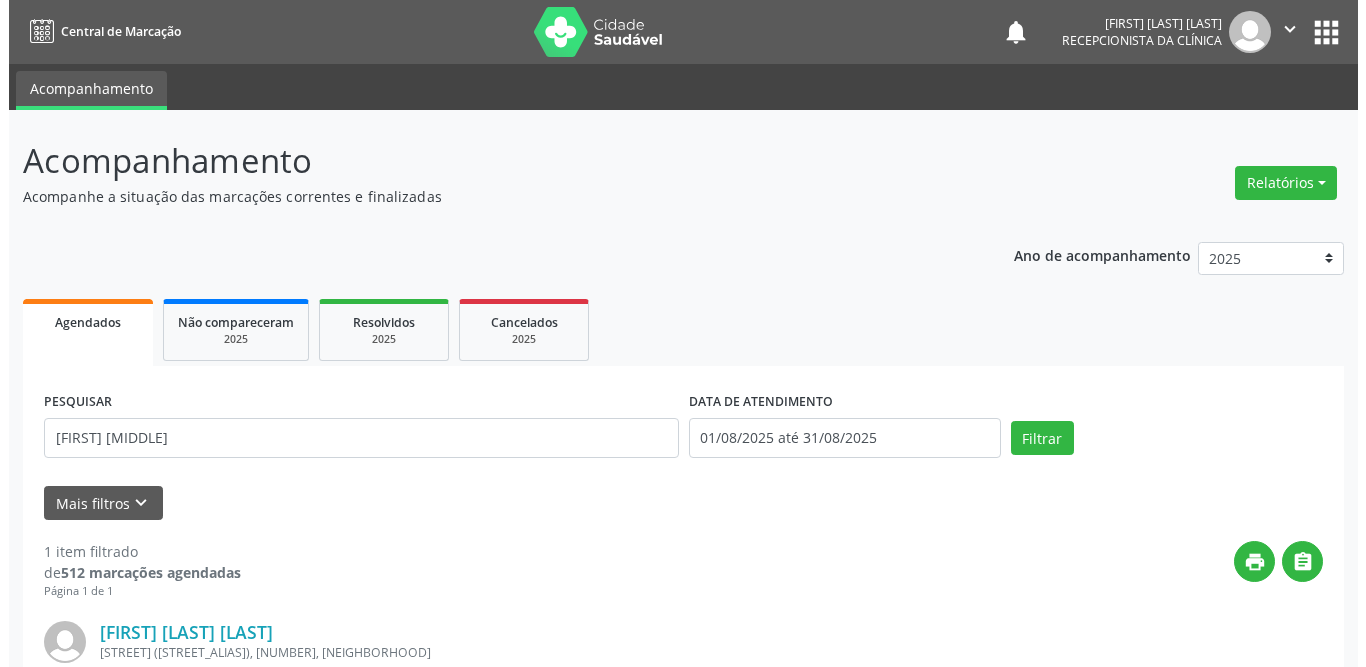 scroll, scrollTop: 238, scrollLeft: 0, axis: vertical 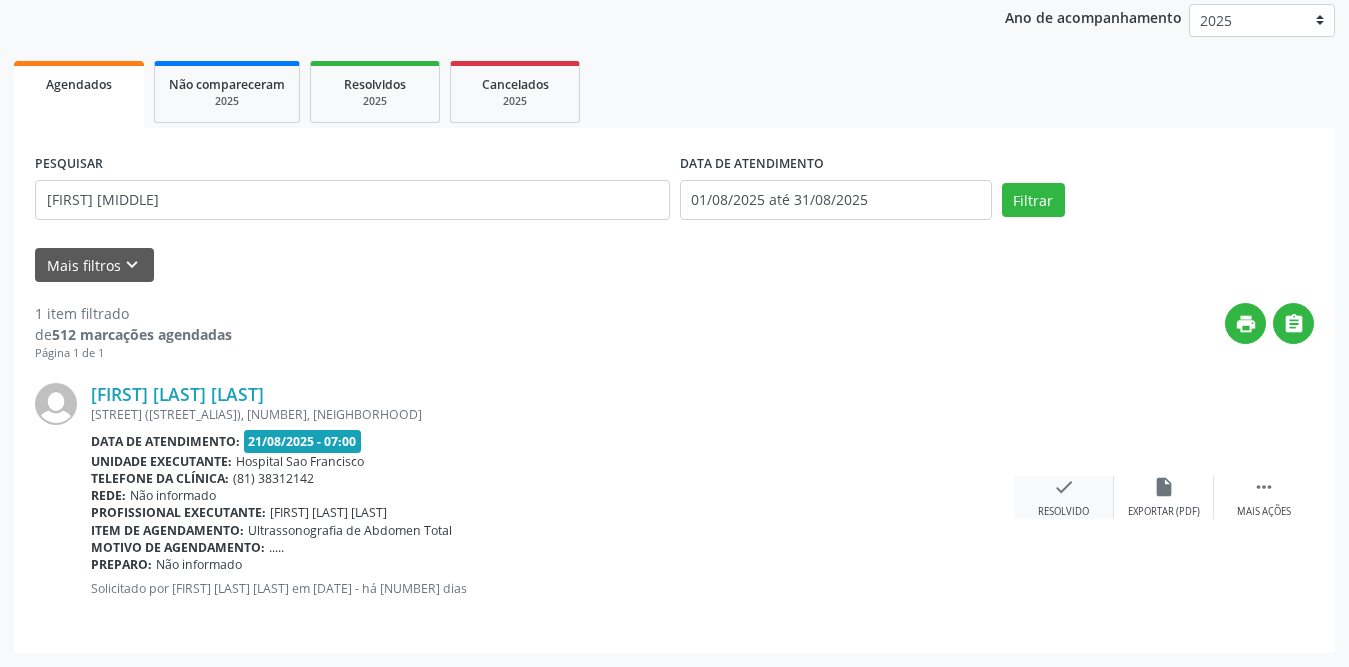 click on "check" at bounding box center (1064, 487) 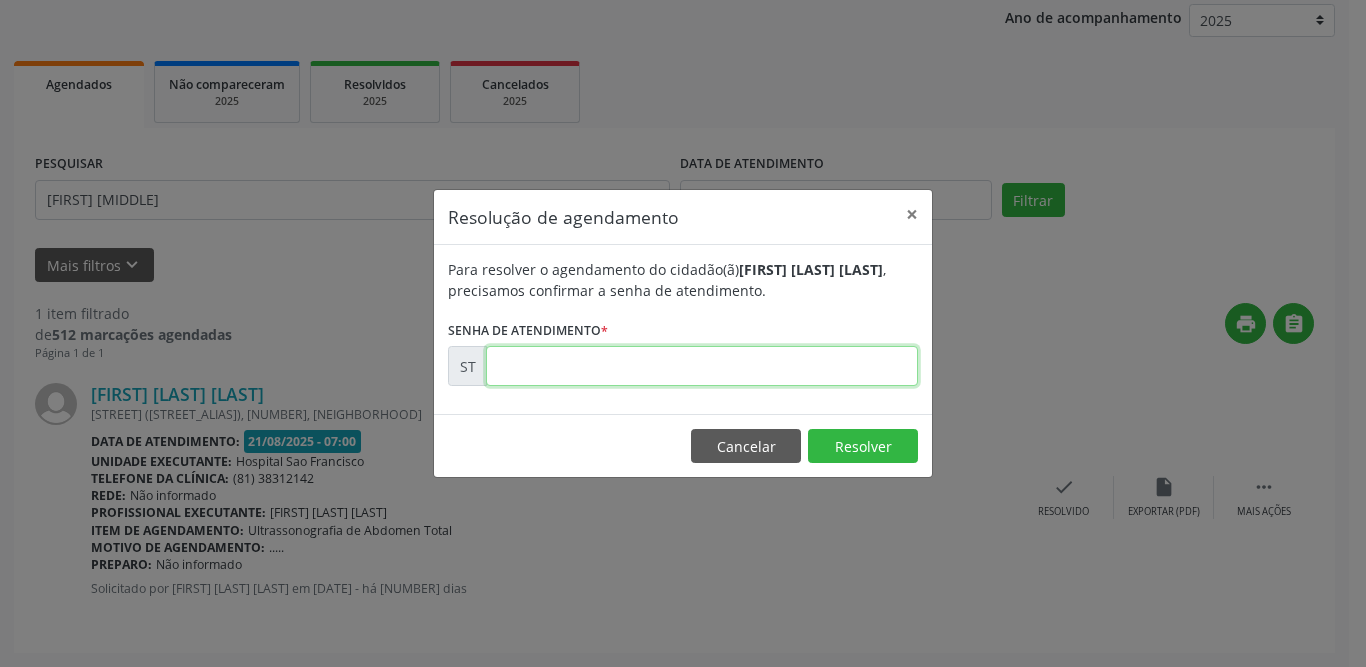 click at bounding box center [702, 366] 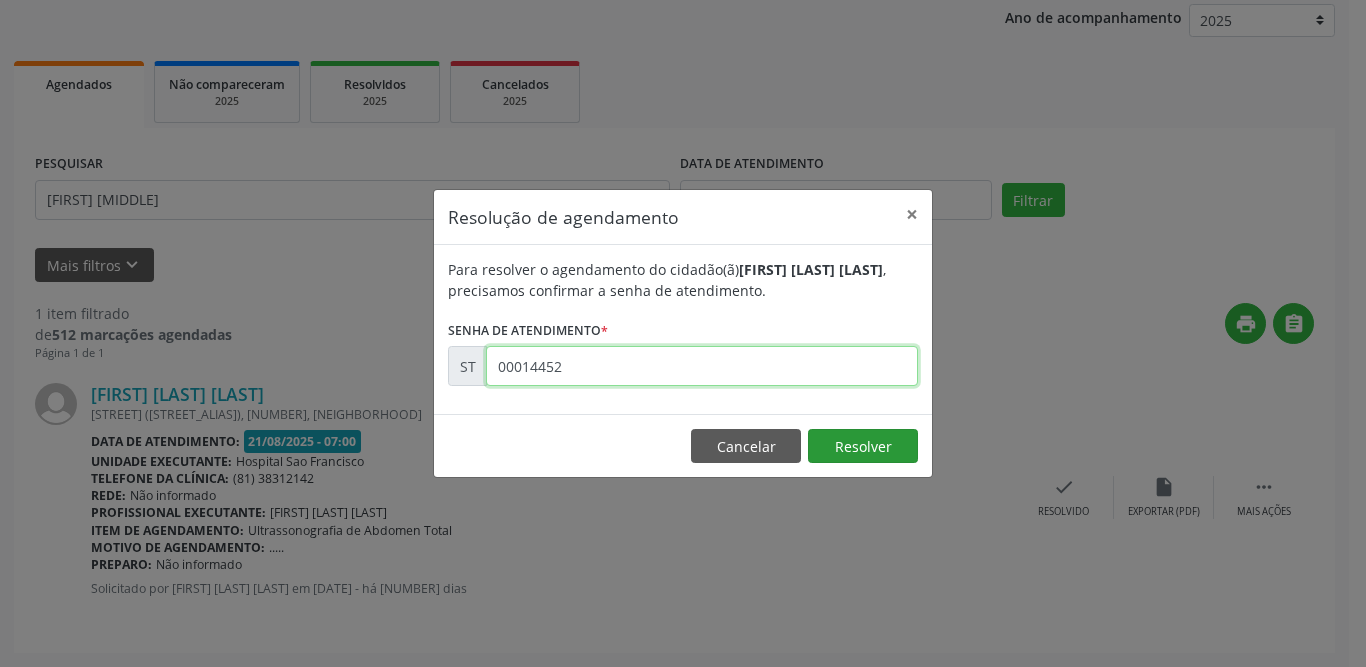 type on "00014452" 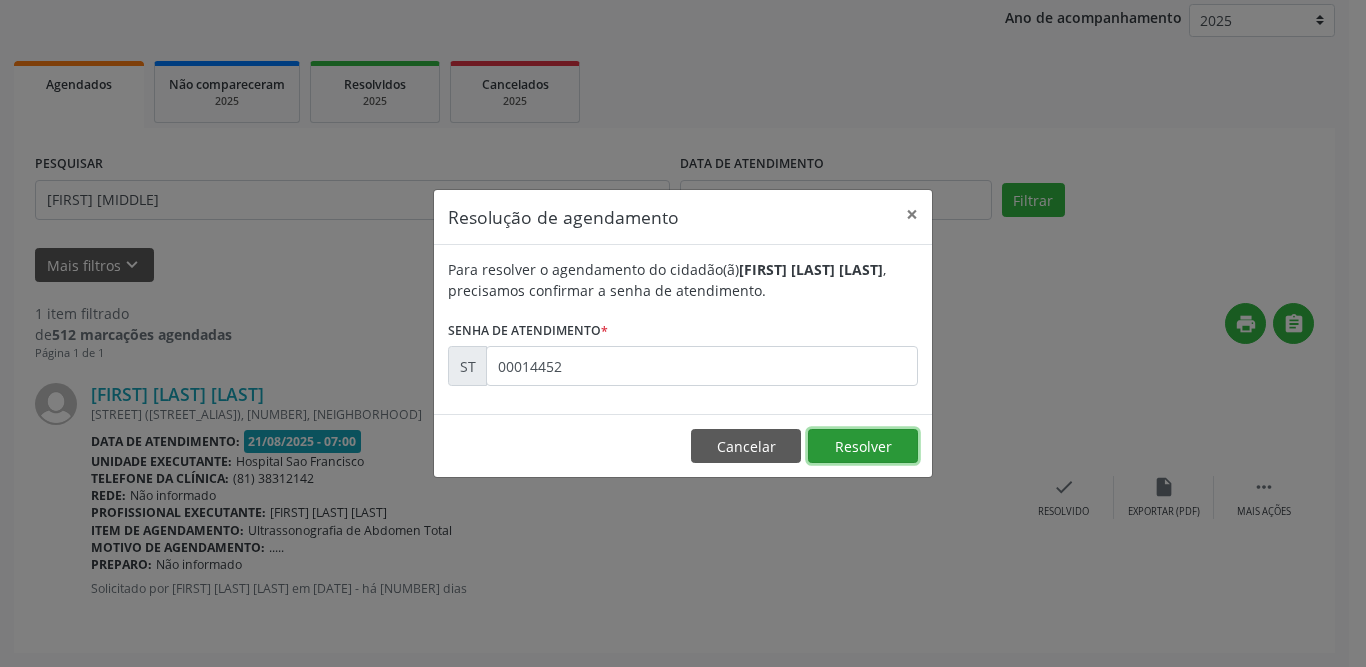 click on "Resolver" at bounding box center (863, 446) 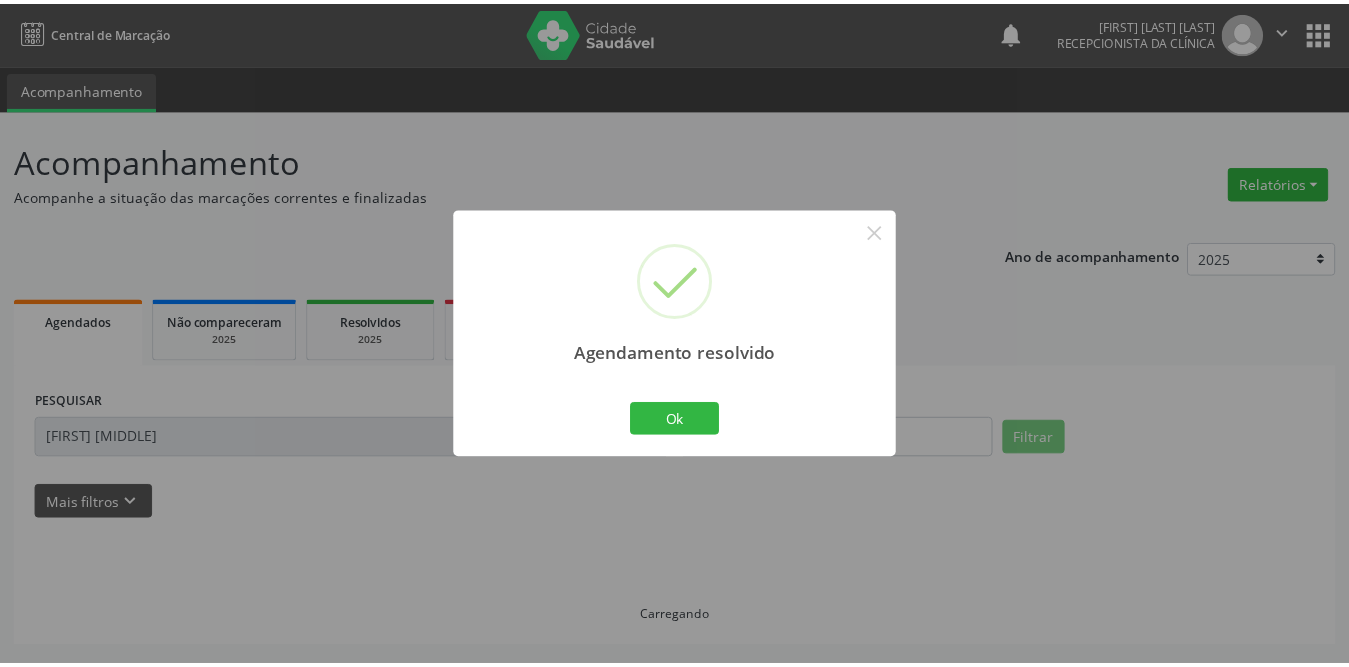 scroll, scrollTop: 0, scrollLeft: 0, axis: both 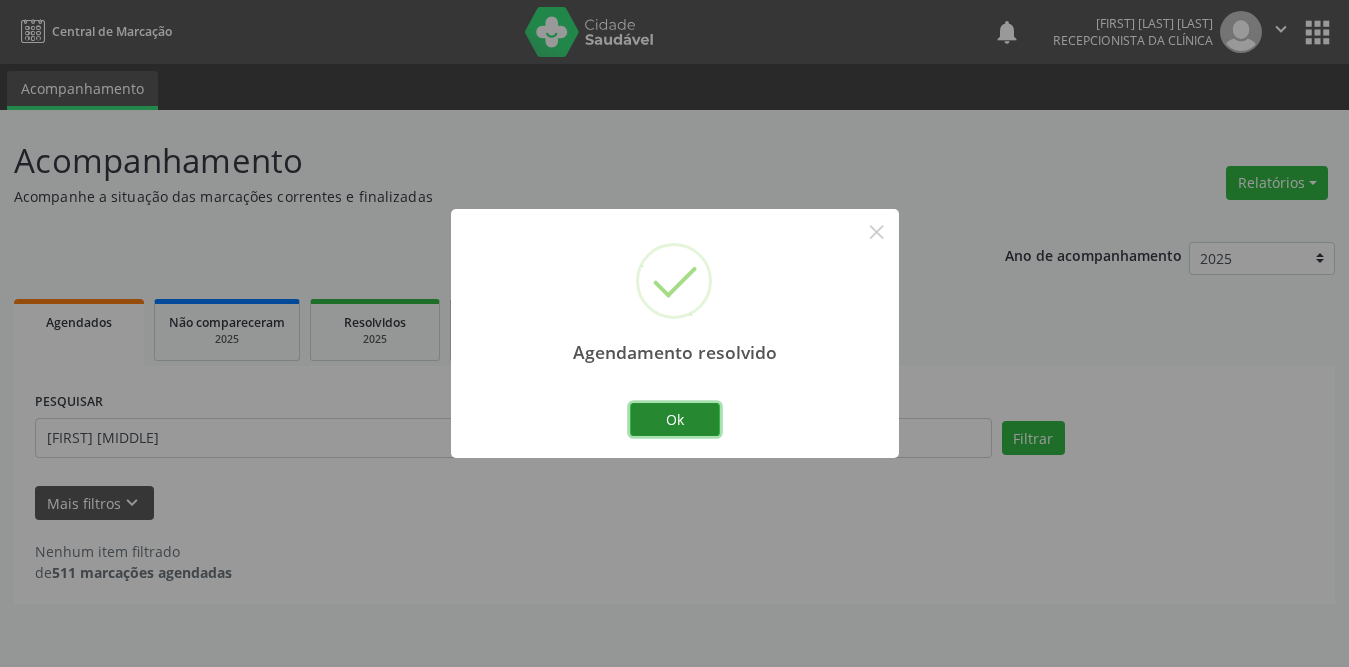 click on "Ok" at bounding box center (675, 420) 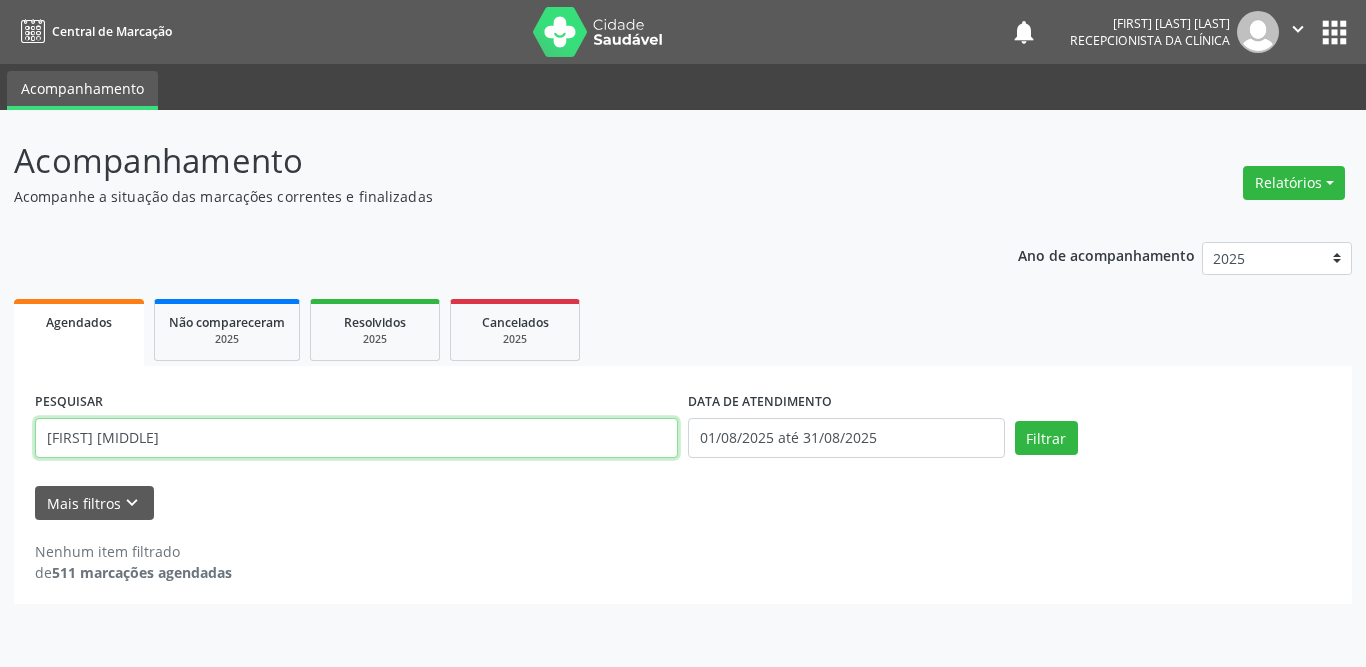 drag, startPoint x: 408, startPoint y: 441, endPoint x: 0, endPoint y: 441, distance: 408 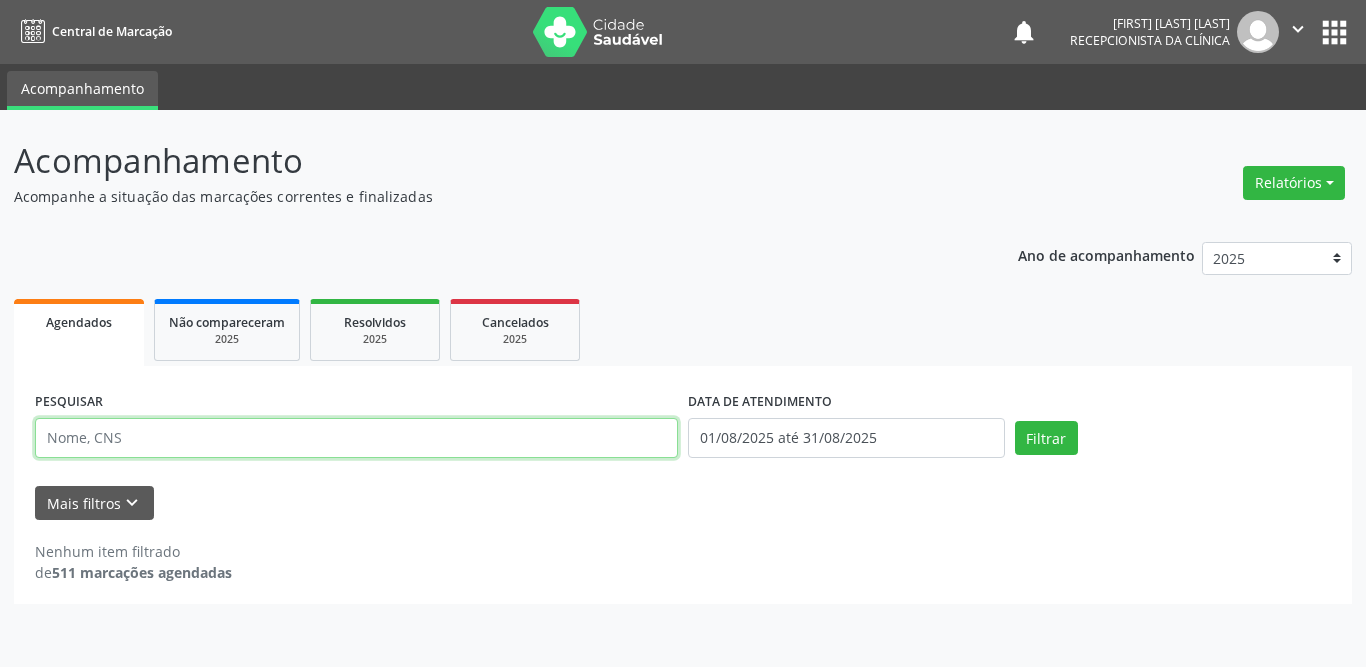 type 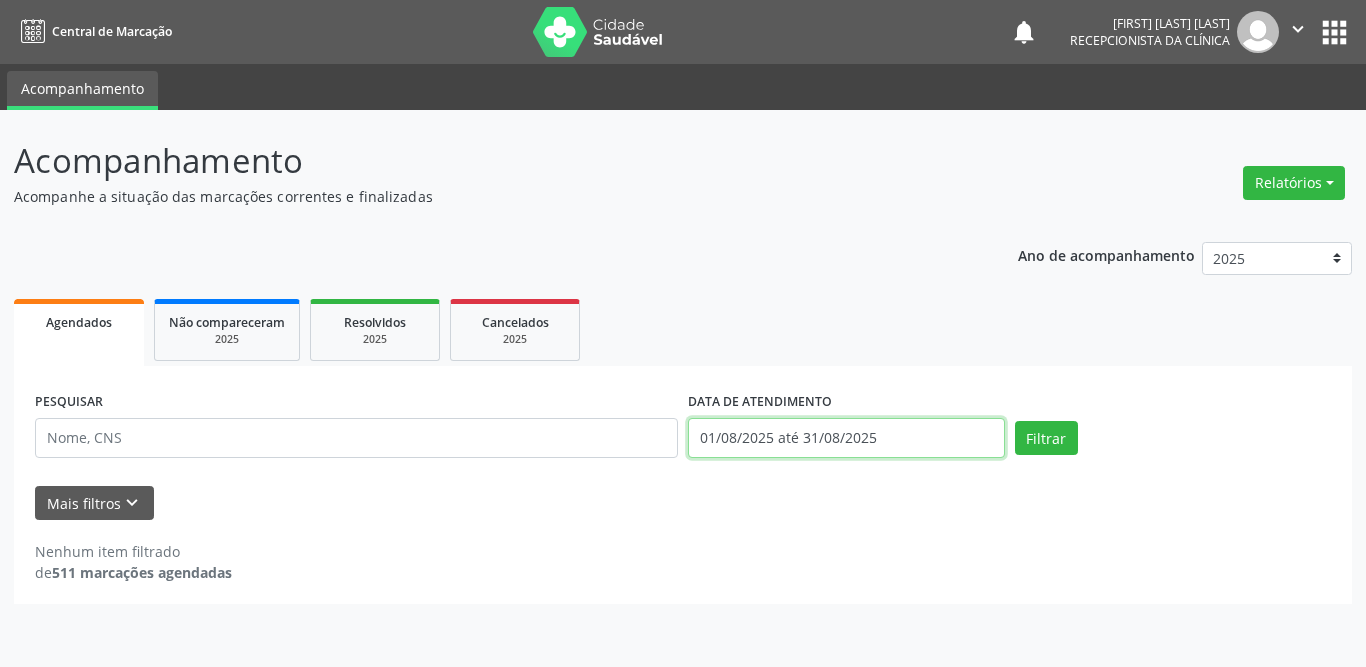 click on "01/08/2025 até 31/08/2025" at bounding box center [846, 438] 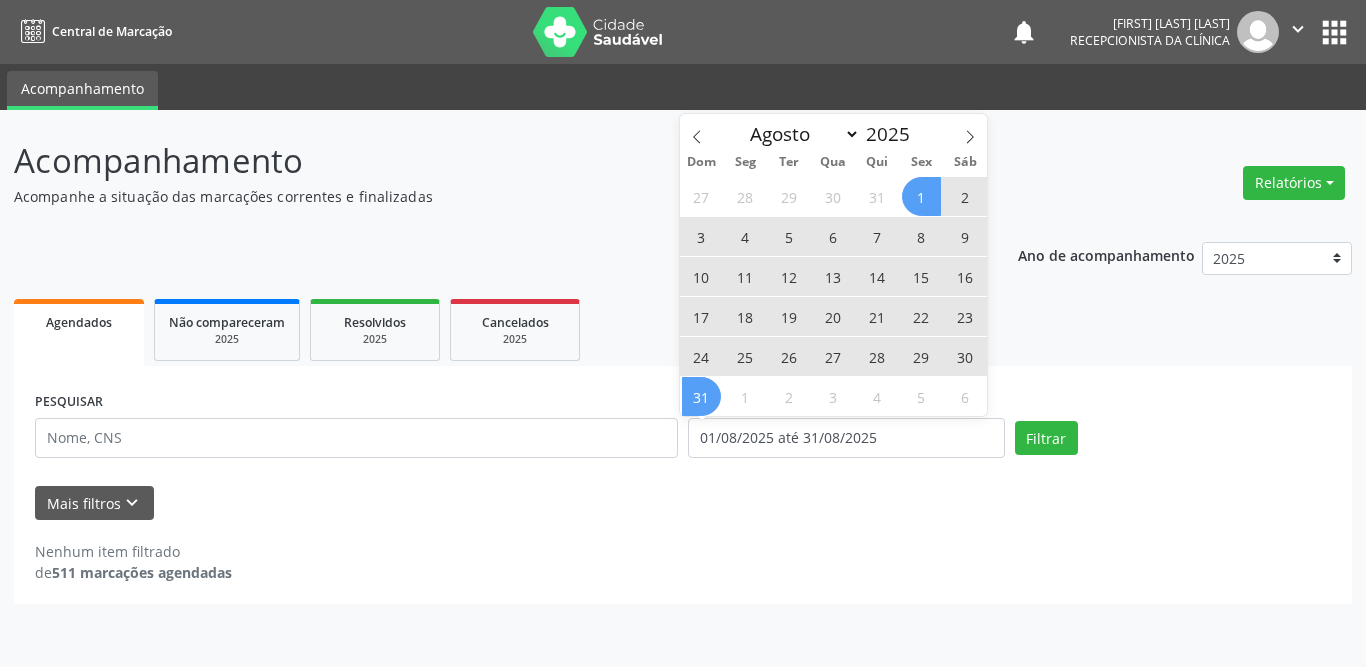 click on "20" at bounding box center [833, 316] 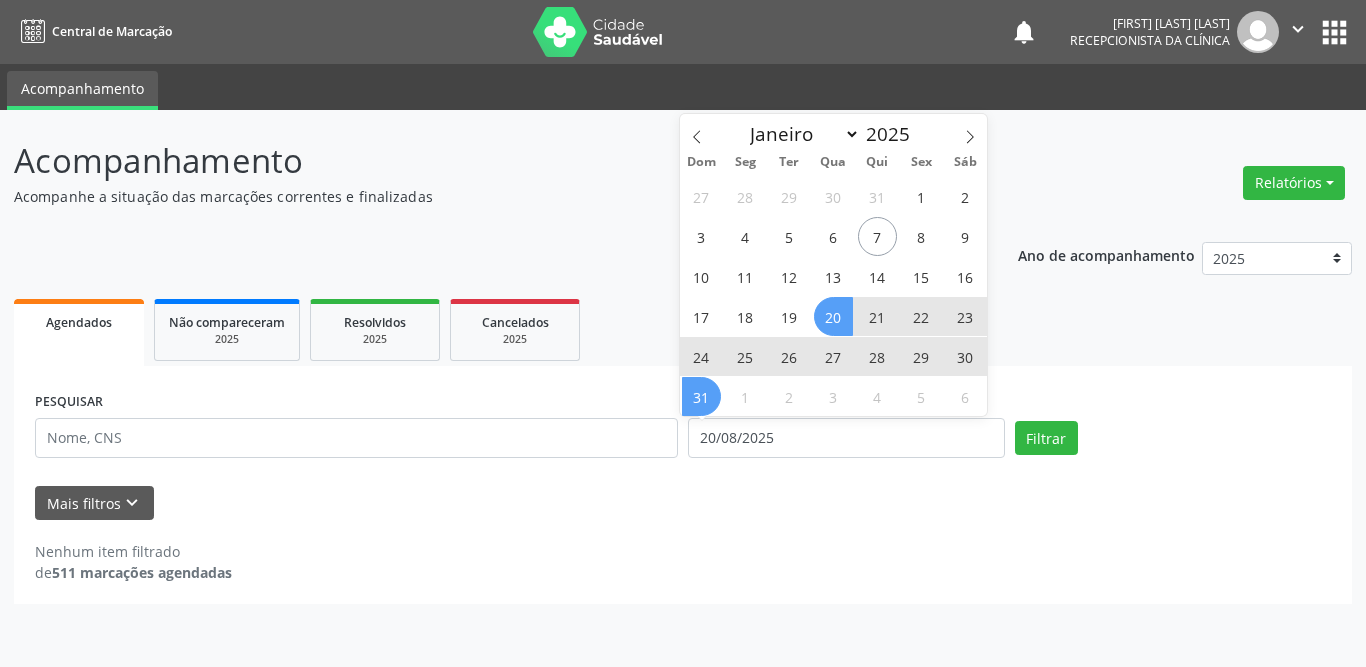 click on "31" at bounding box center (701, 396) 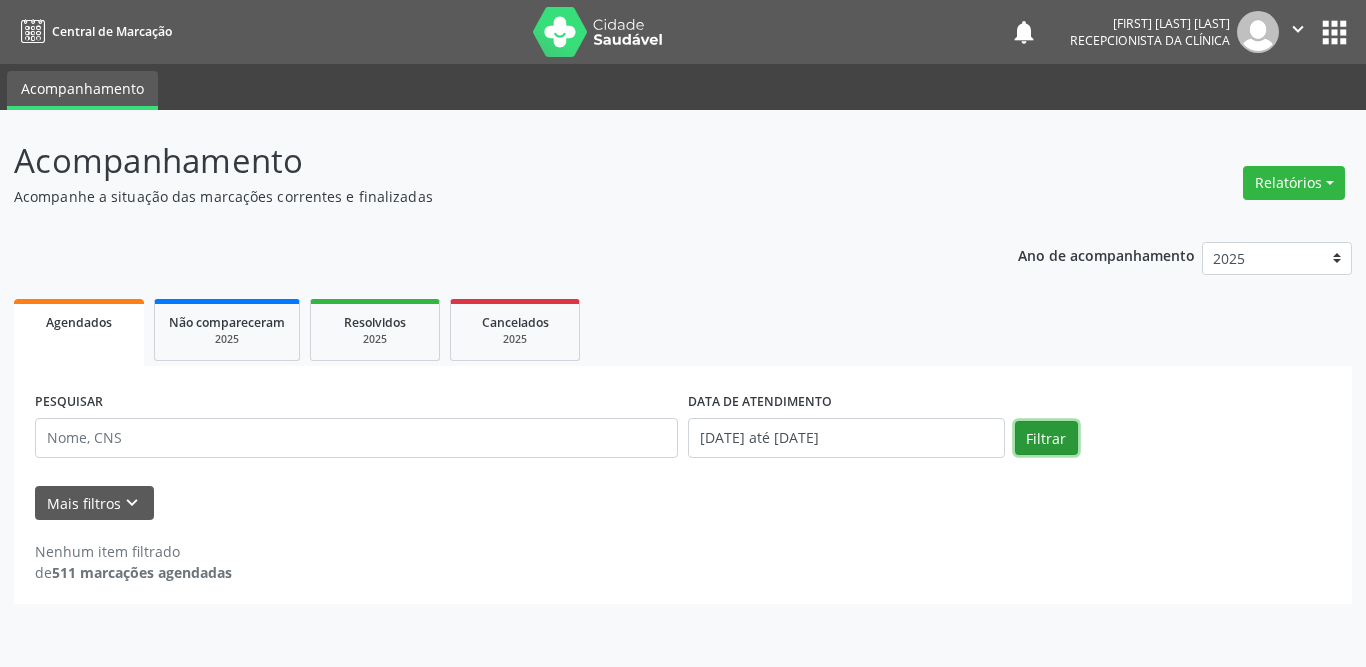 click on "Filtrar" at bounding box center (1046, 438) 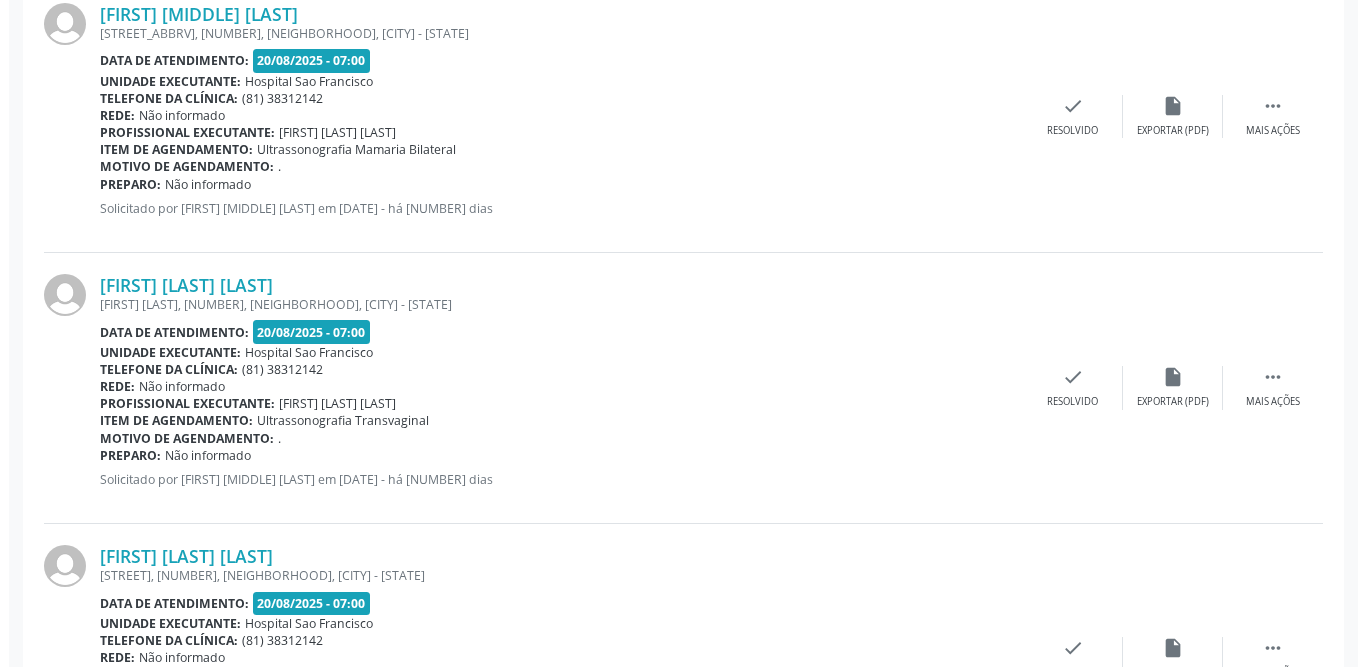 scroll, scrollTop: 2616, scrollLeft: 0, axis: vertical 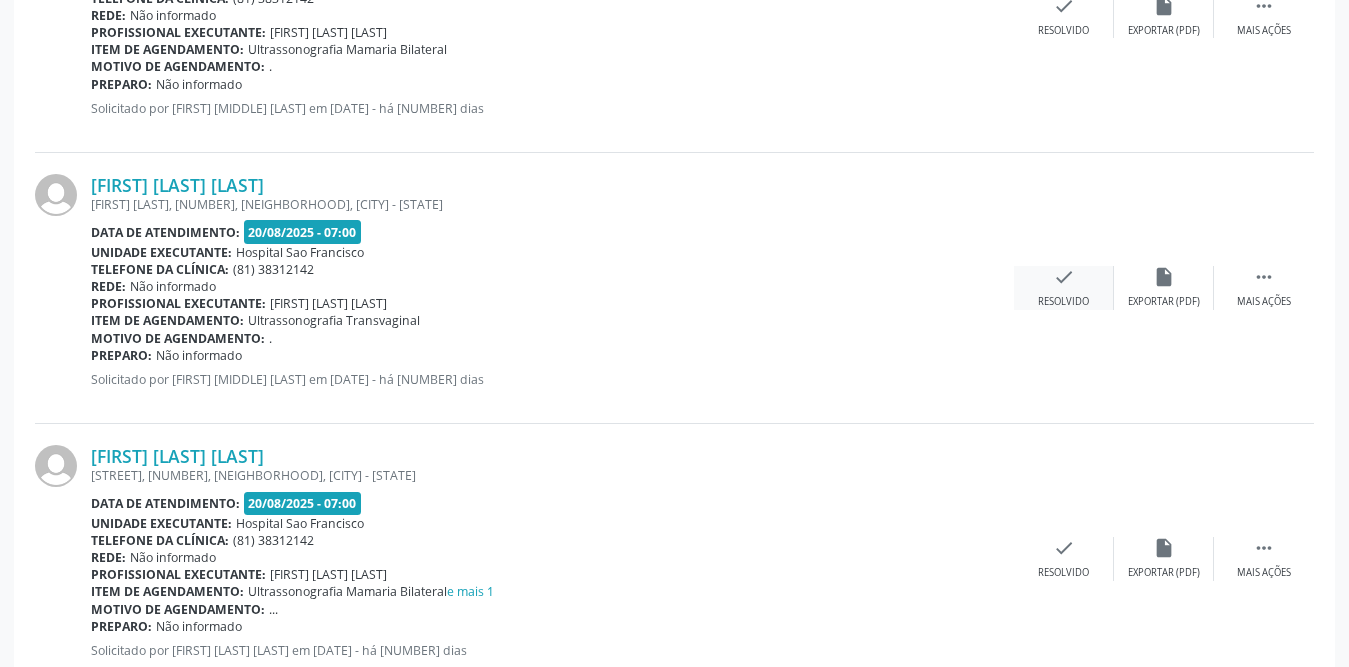 click on "Resolvido" at bounding box center [1063, 302] 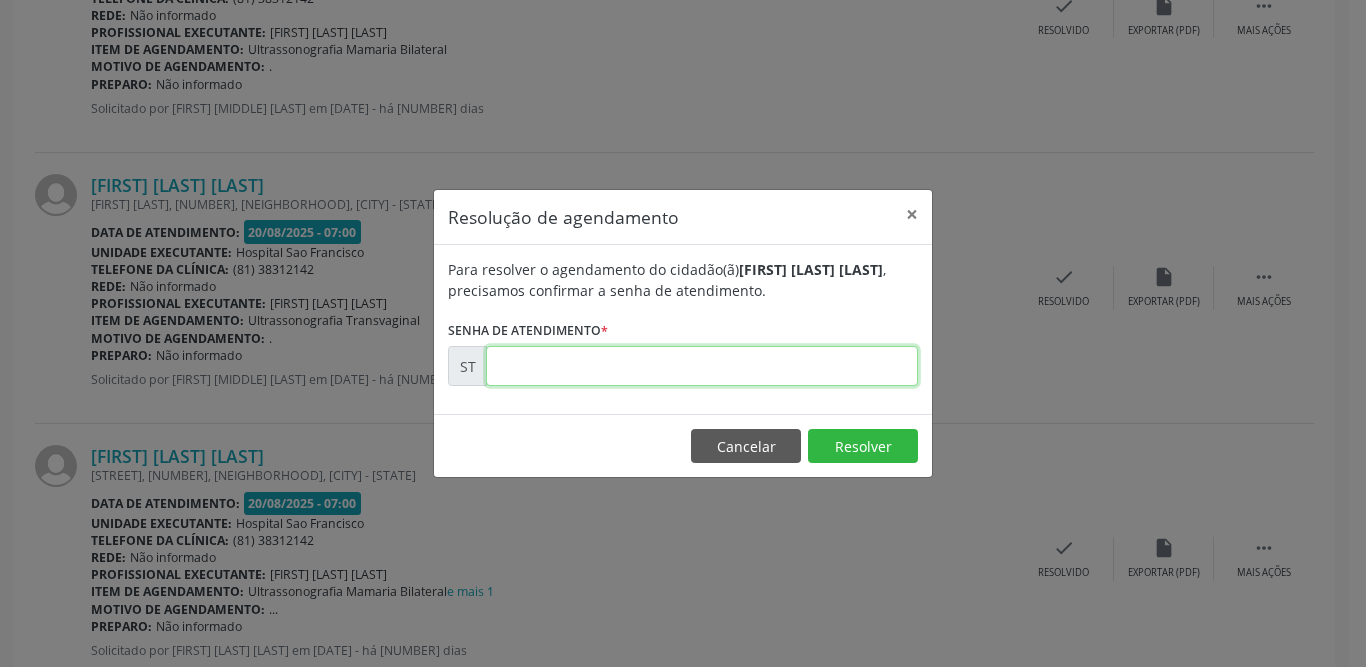 click at bounding box center [702, 366] 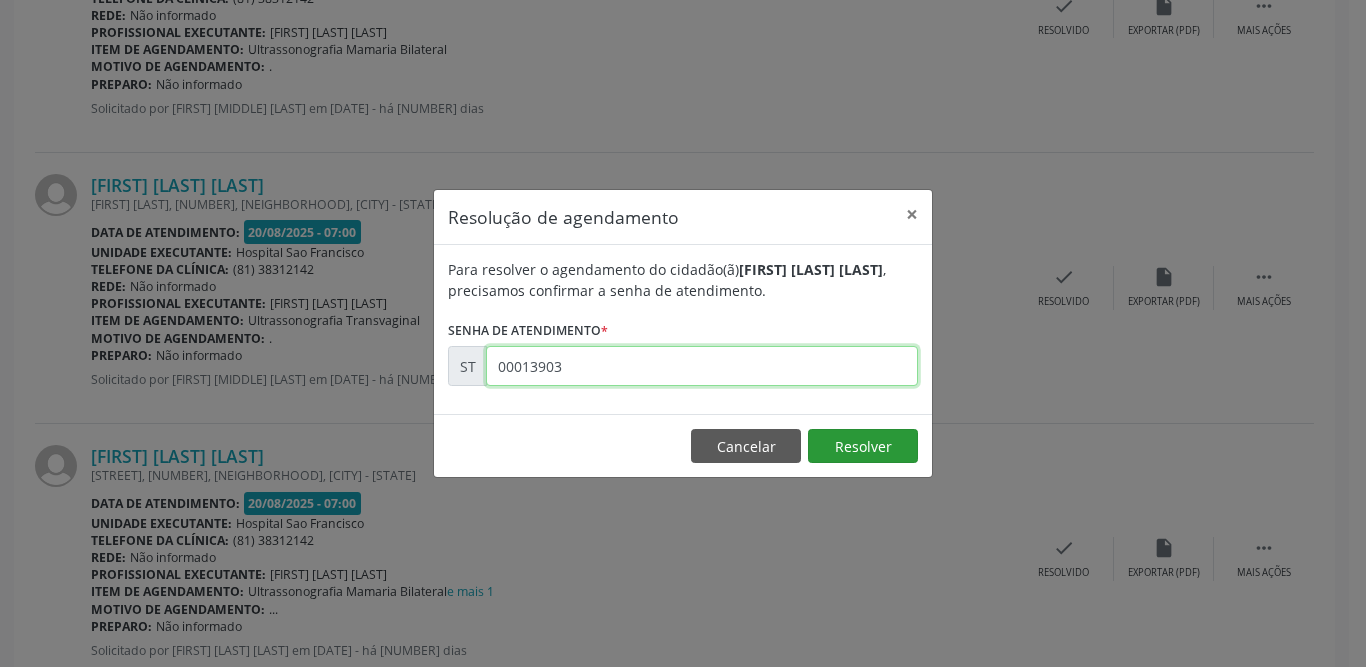 type on "00013903" 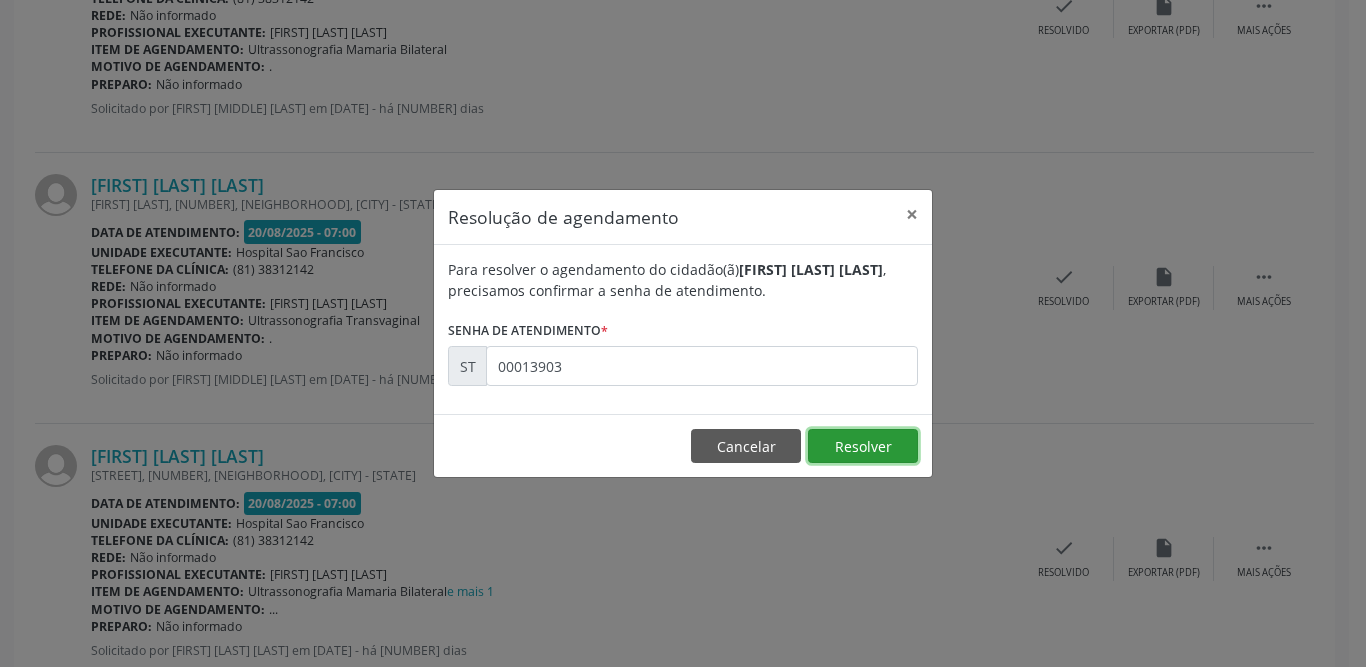 click on "Resolver" at bounding box center [863, 446] 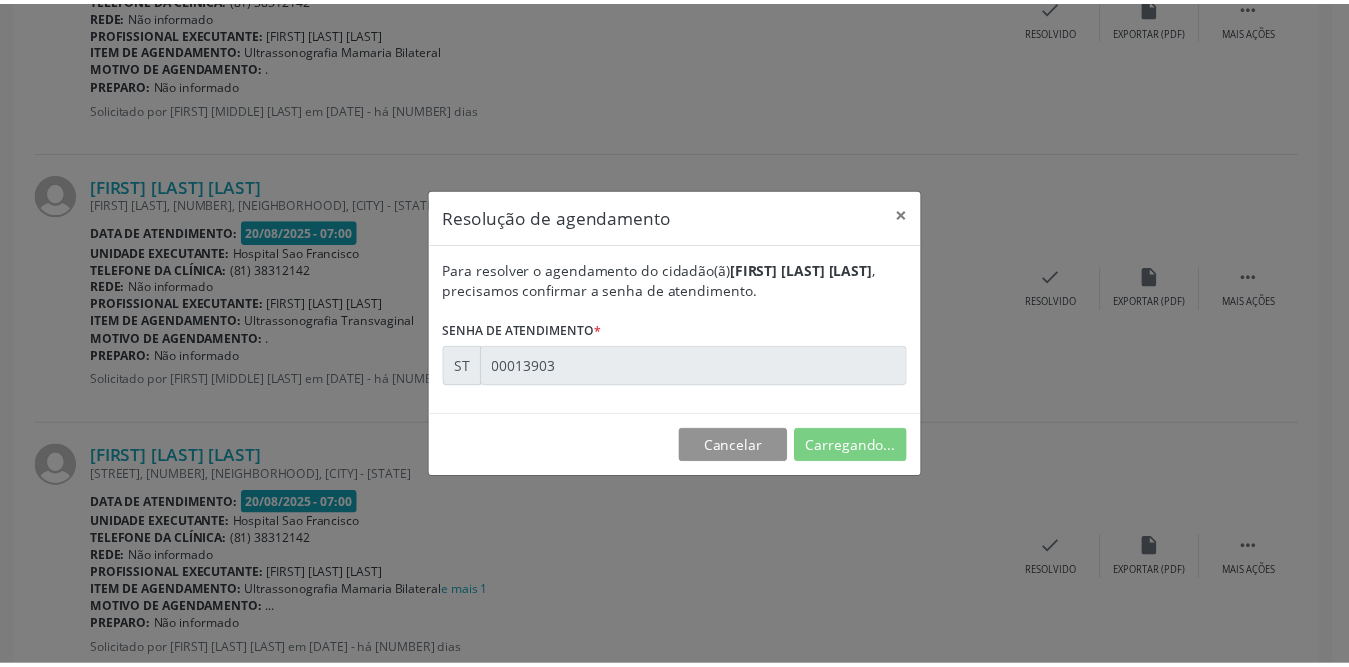 scroll, scrollTop: 0, scrollLeft: 0, axis: both 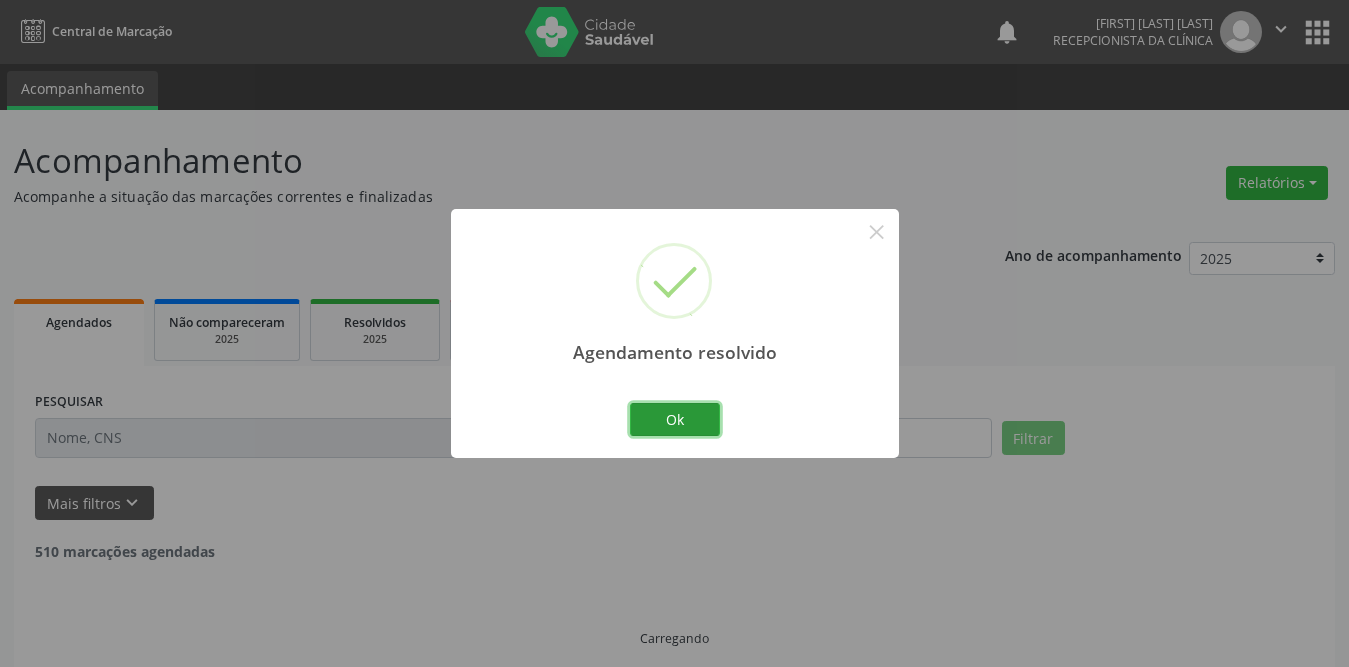 click on "Ok" at bounding box center (675, 420) 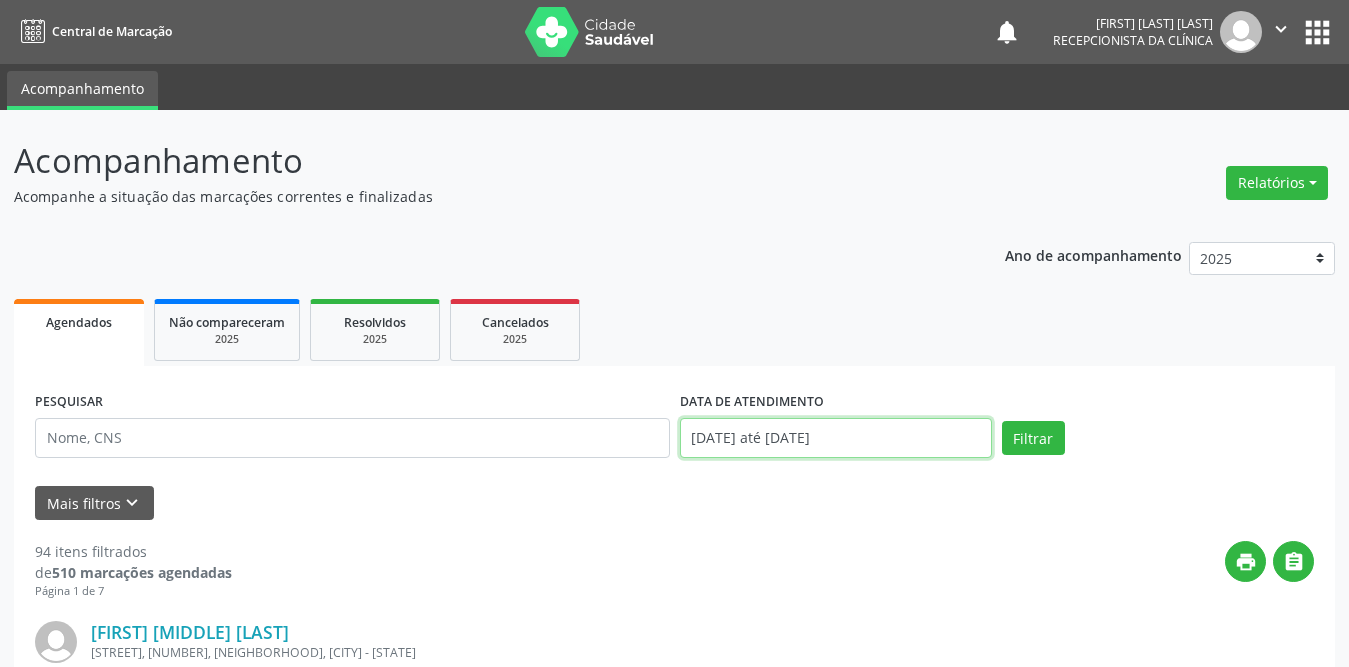 click on "[DATE] até [DATE]" at bounding box center (836, 438) 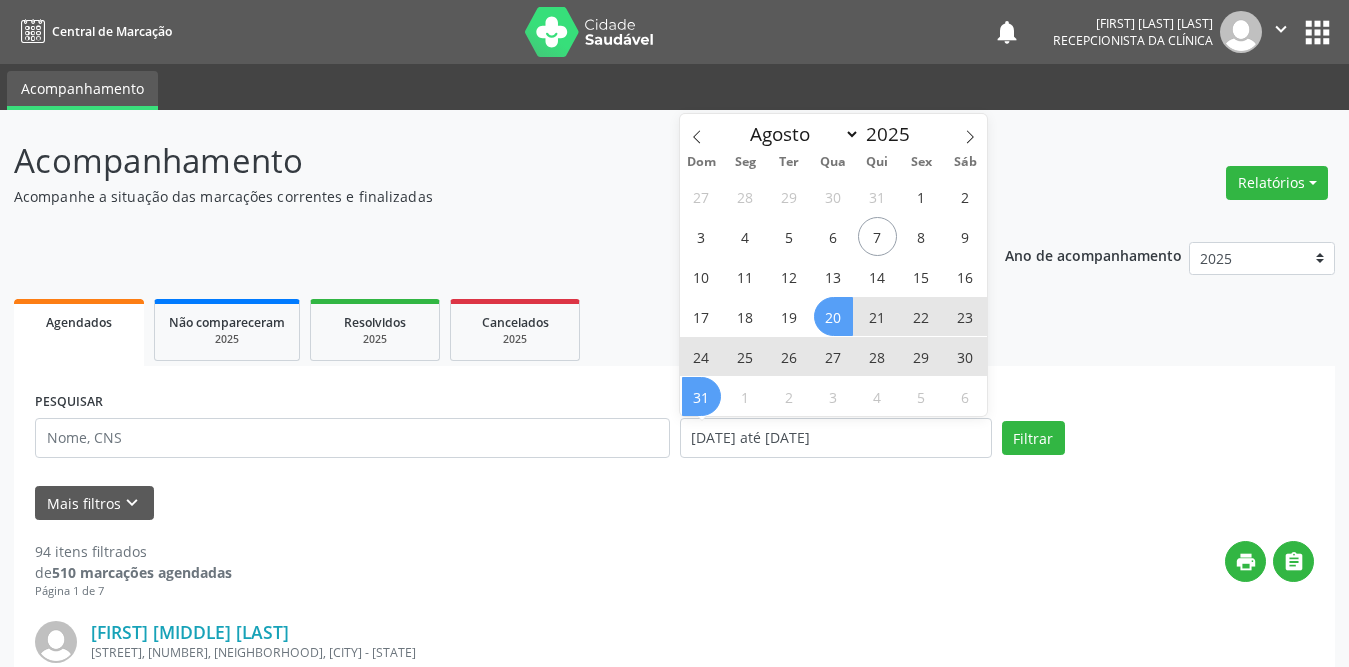 click on "22" at bounding box center (921, 316) 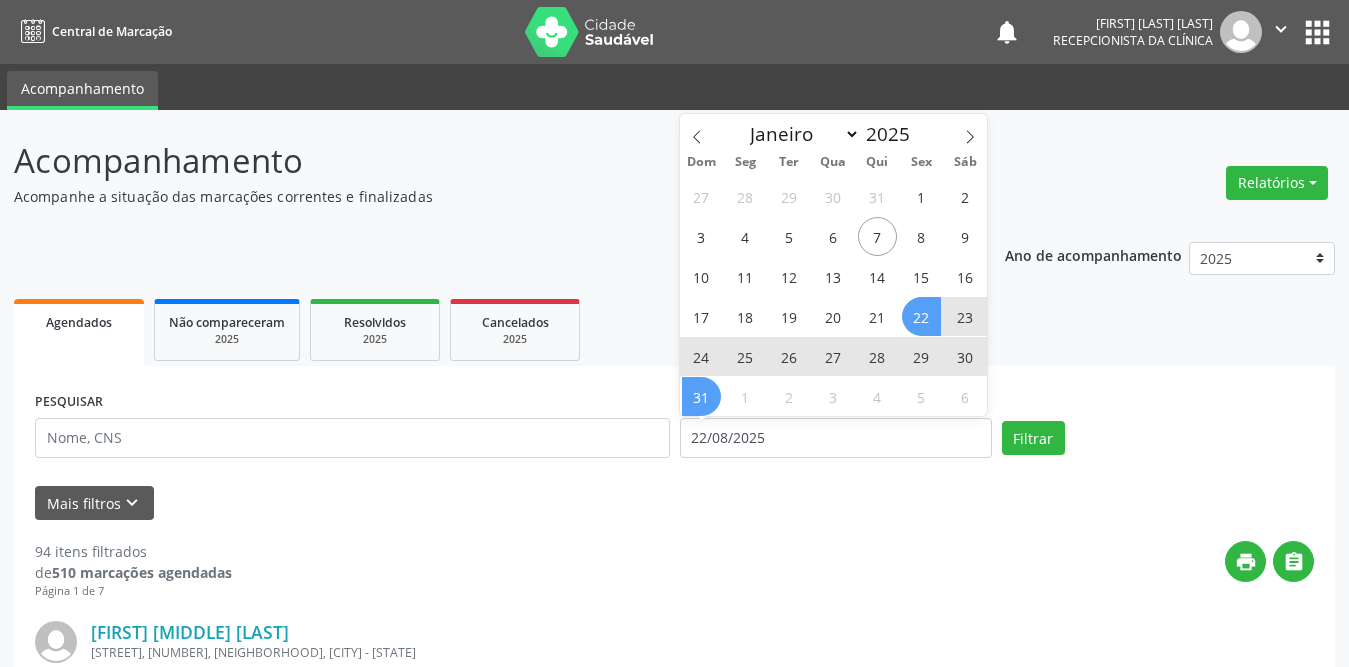 click on "31" at bounding box center [701, 396] 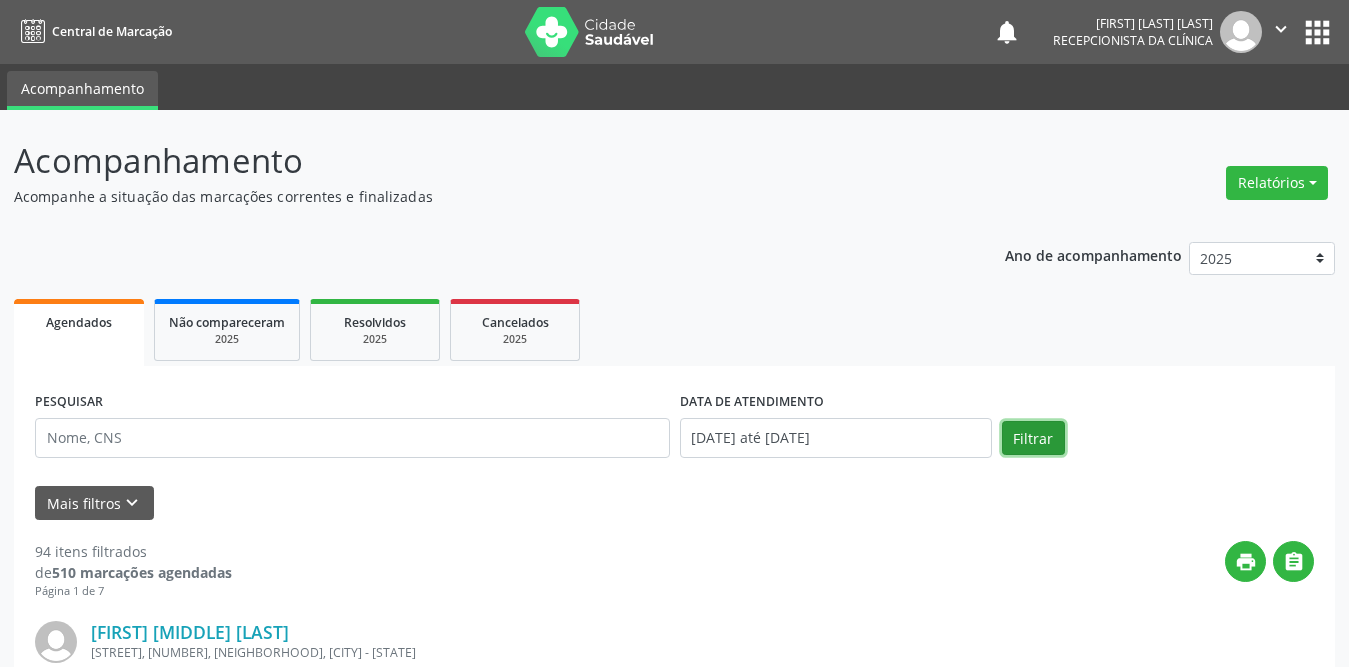 click on "Filtrar" at bounding box center [1033, 438] 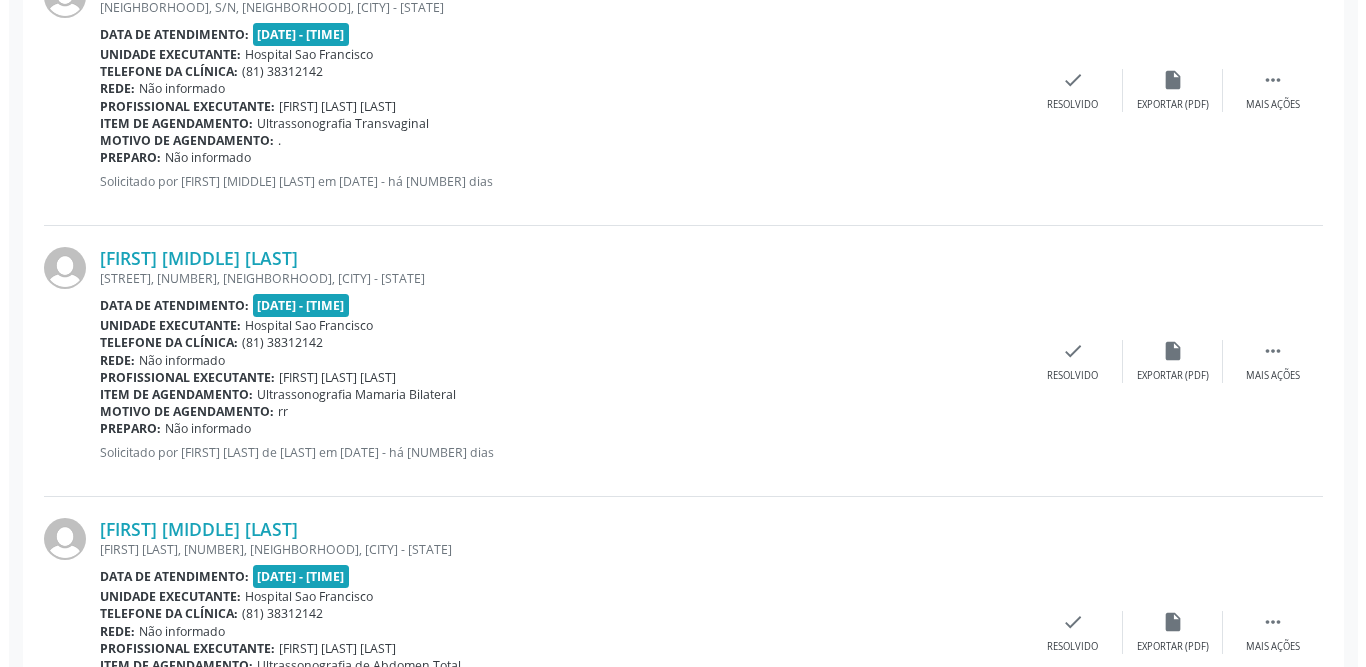 scroll, scrollTop: 1116, scrollLeft: 0, axis: vertical 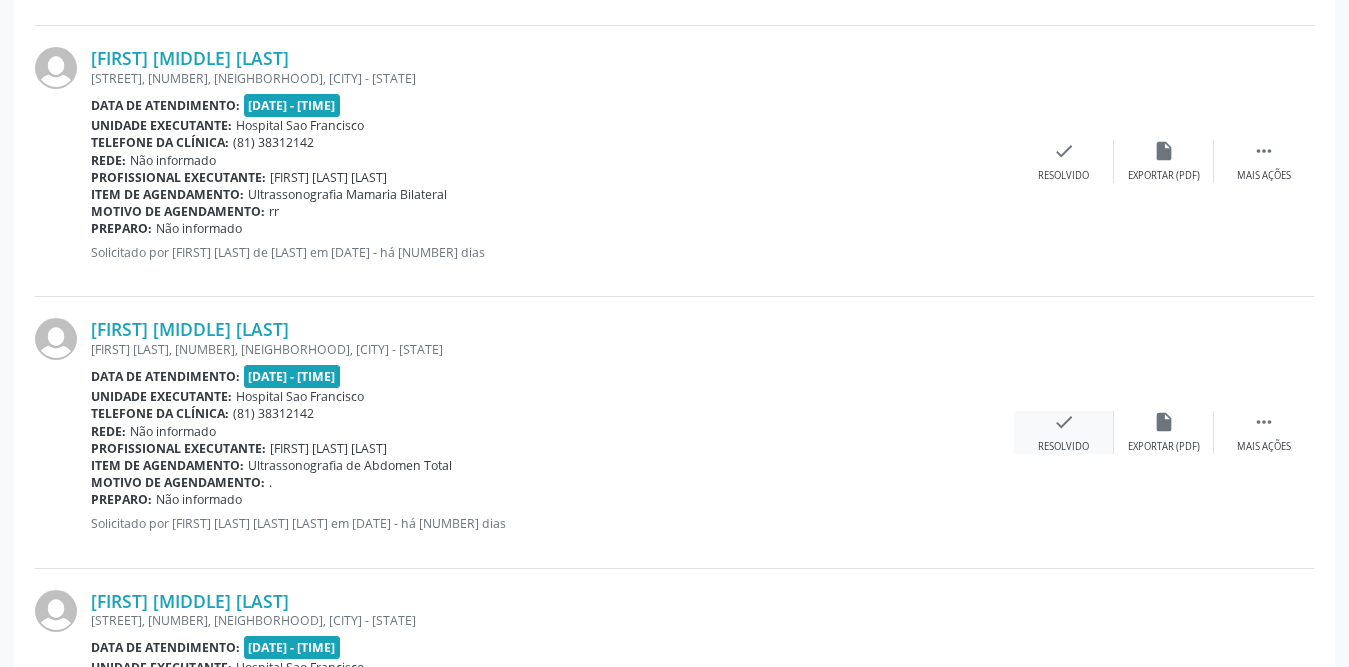 click on "check" at bounding box center [1064, 422] 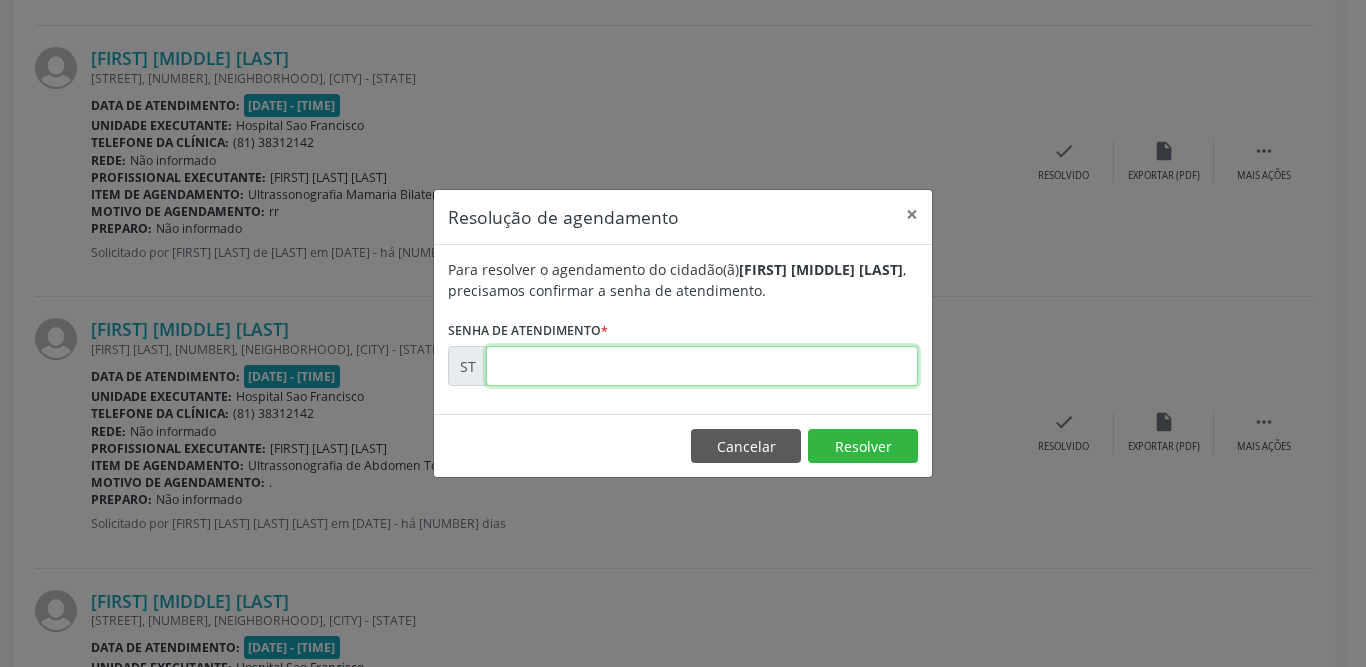drag, startPoint x: 623, startPoint y: 374, endPoint x: 616, endPoint y: 365, distance: 11.401754 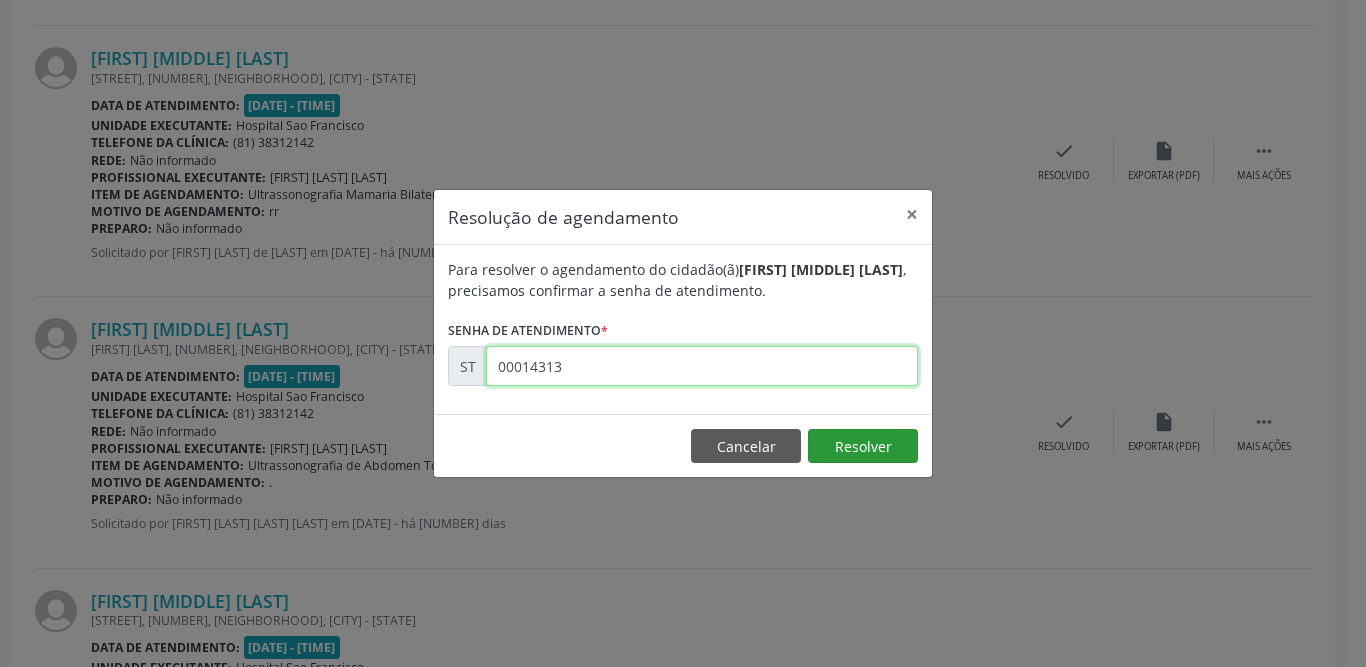 type on "00014313" 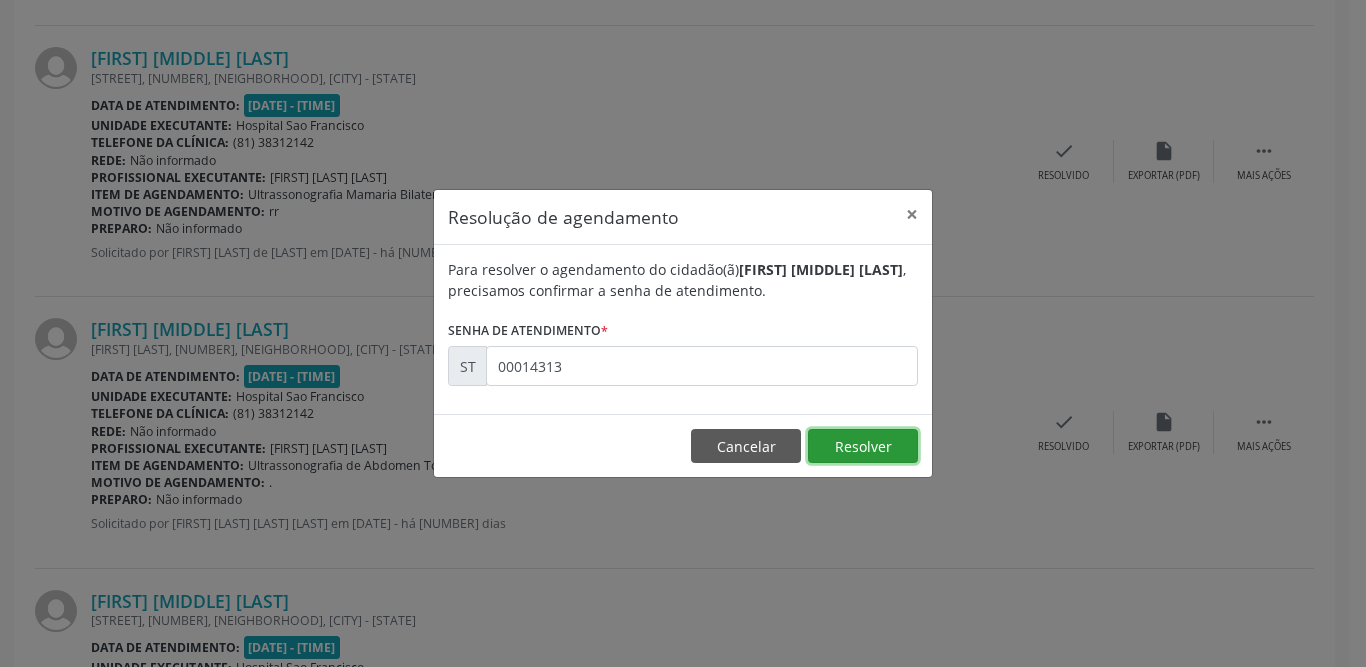click on "Resolver" at bounding box center [863, 446] 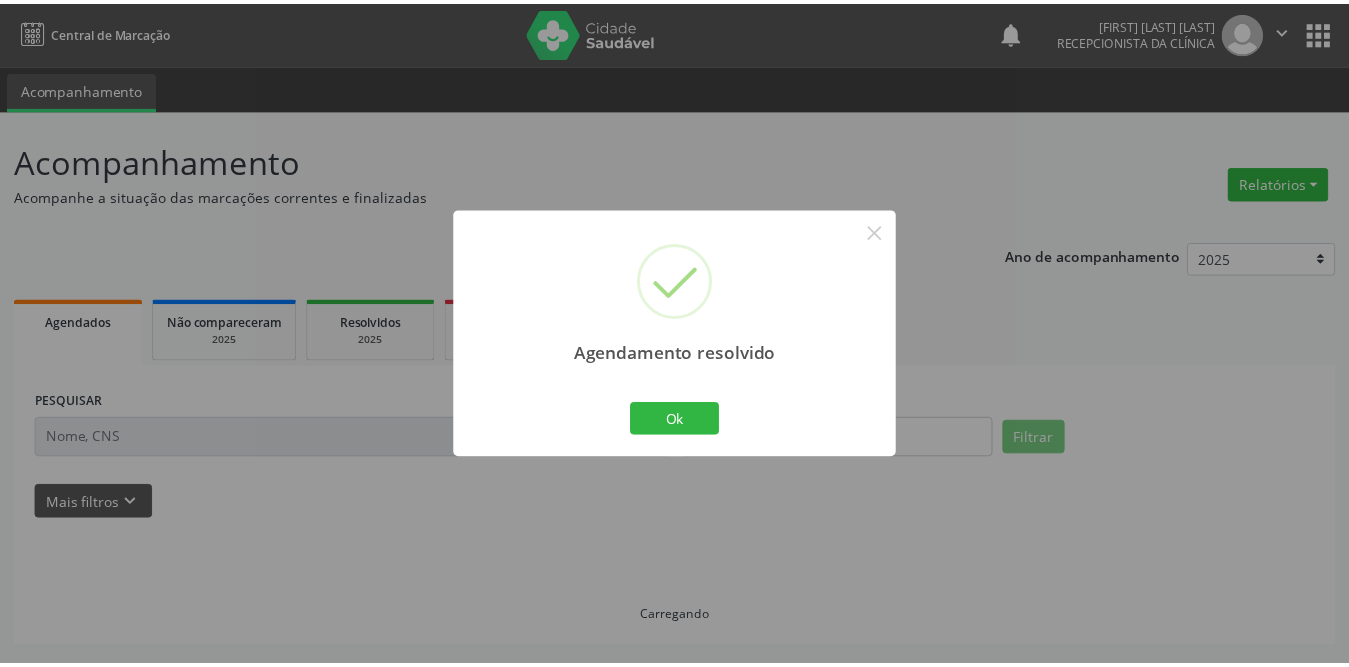 scroll, scrollTop: 0, scrollLeft: 0, axis: both 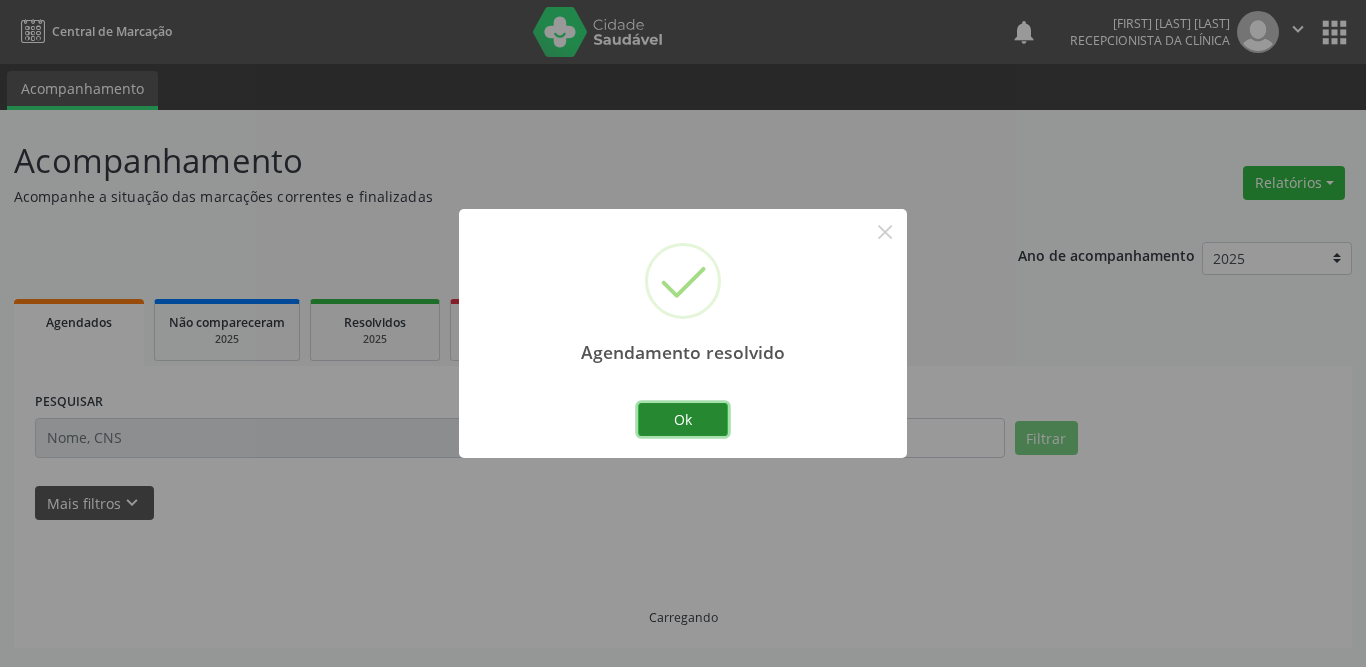 click on "Ok" at bounding box center [683, 420] 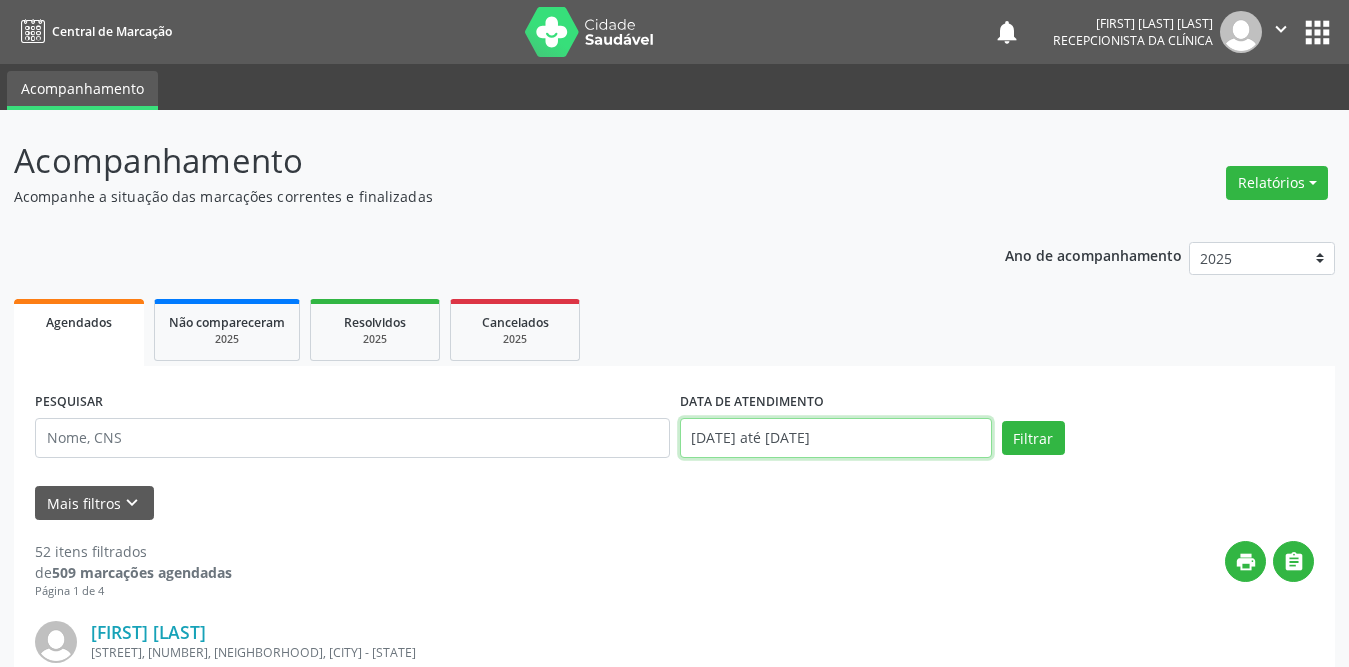 click on "[DATE] até [DATE]" at bounding box center (836, 438) 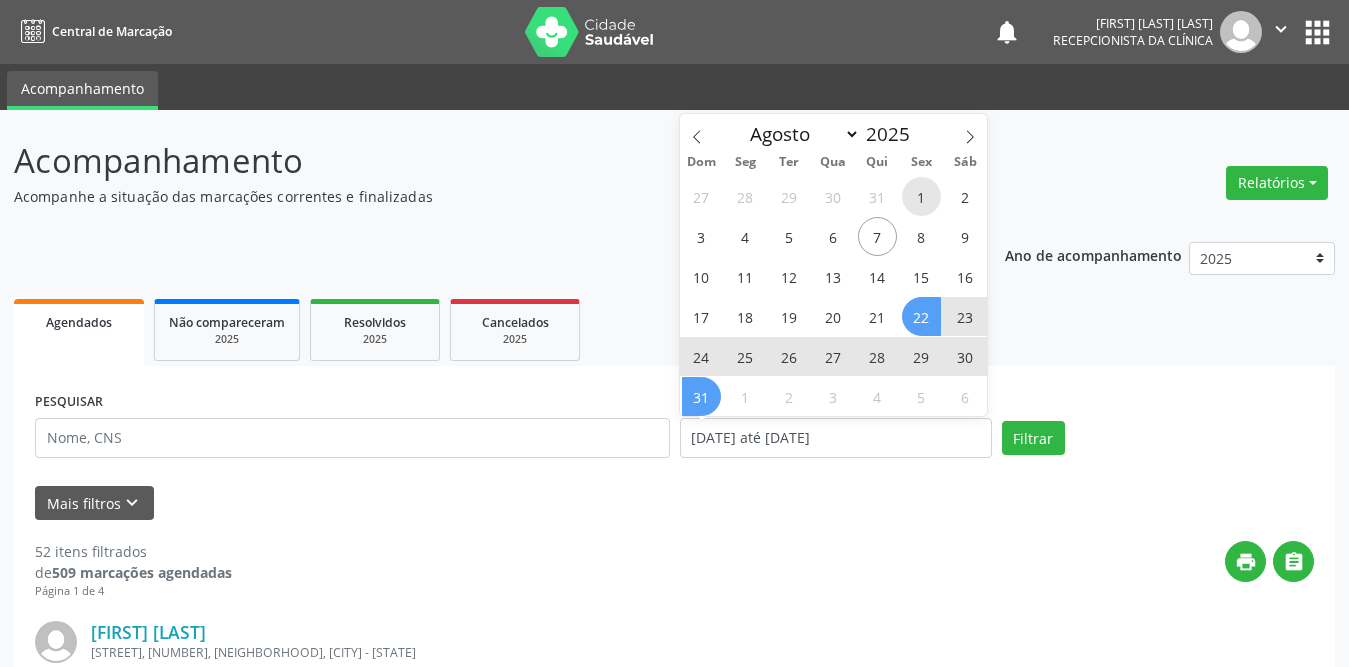 click on "1" at bounding box center [921, 196] 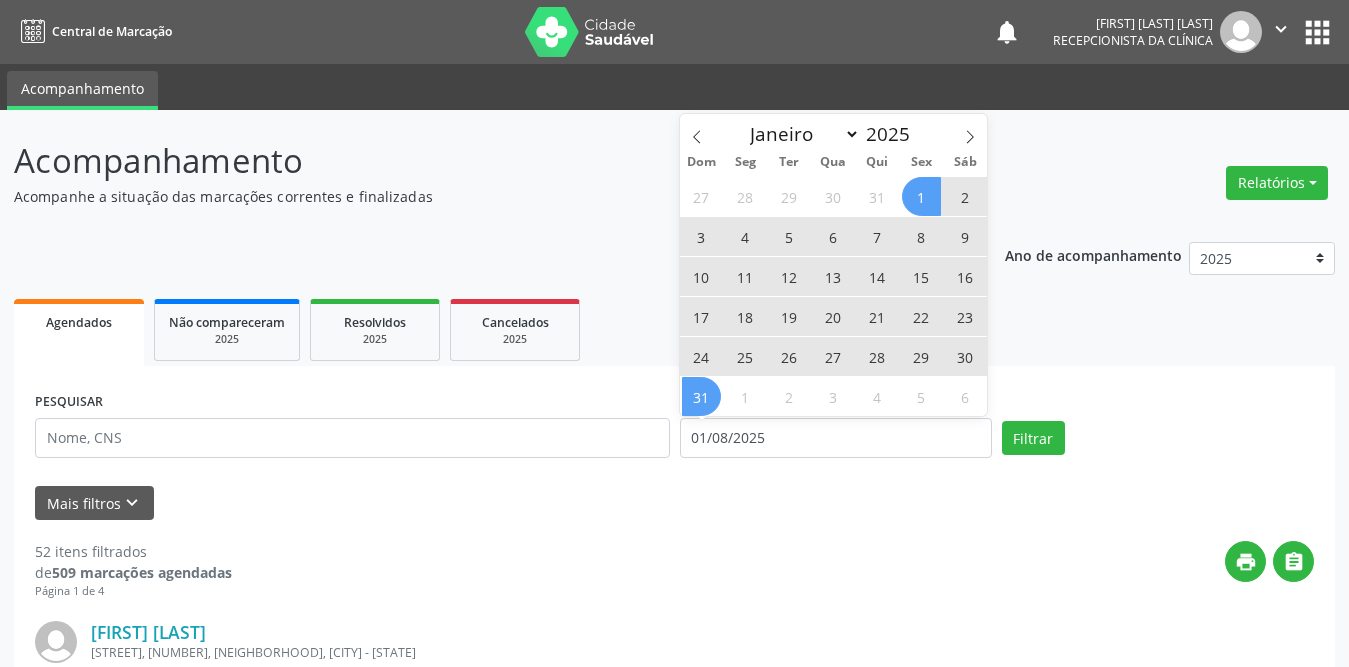 click on "31" at bounding box center [701, 396] 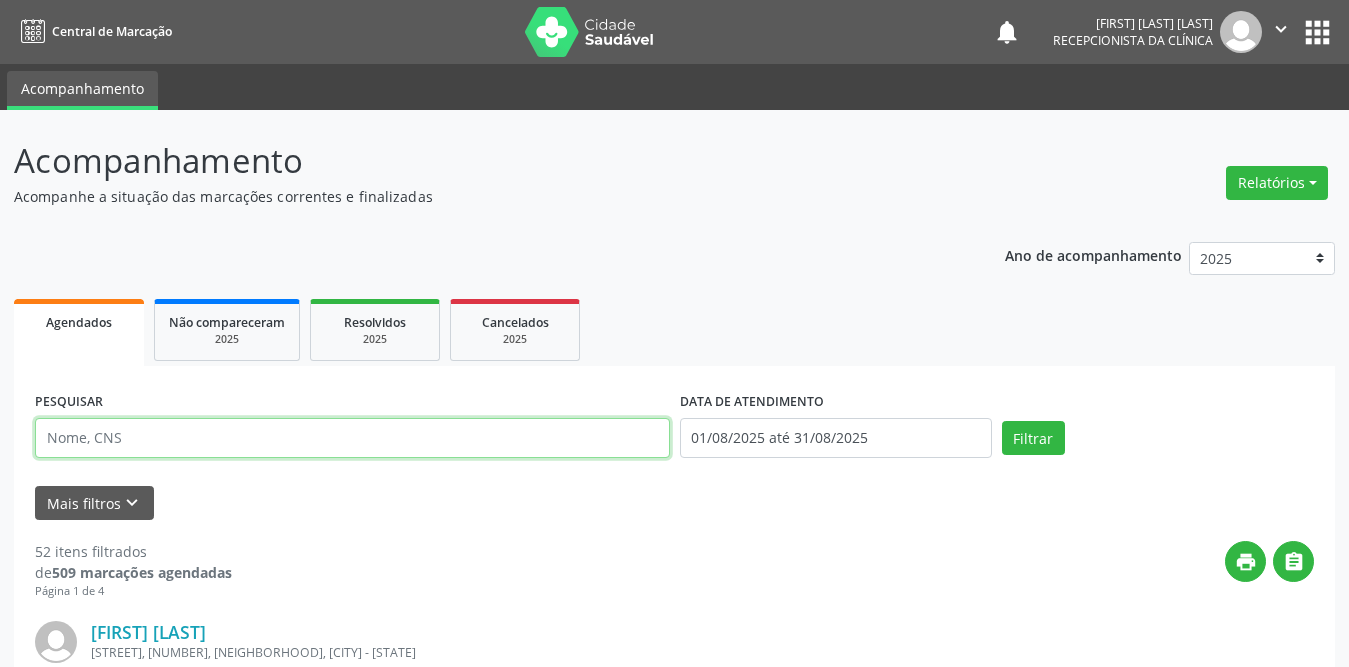 click at bounding box center (352, 438) 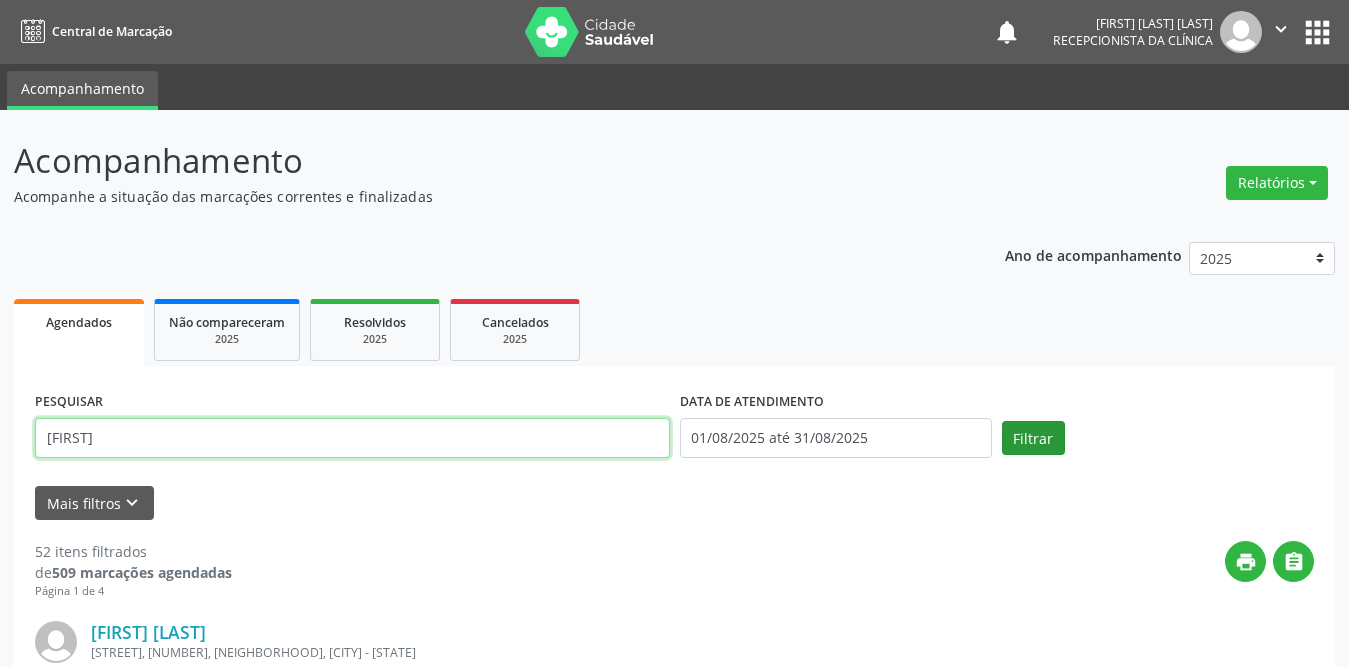 type on "[FIRST]" 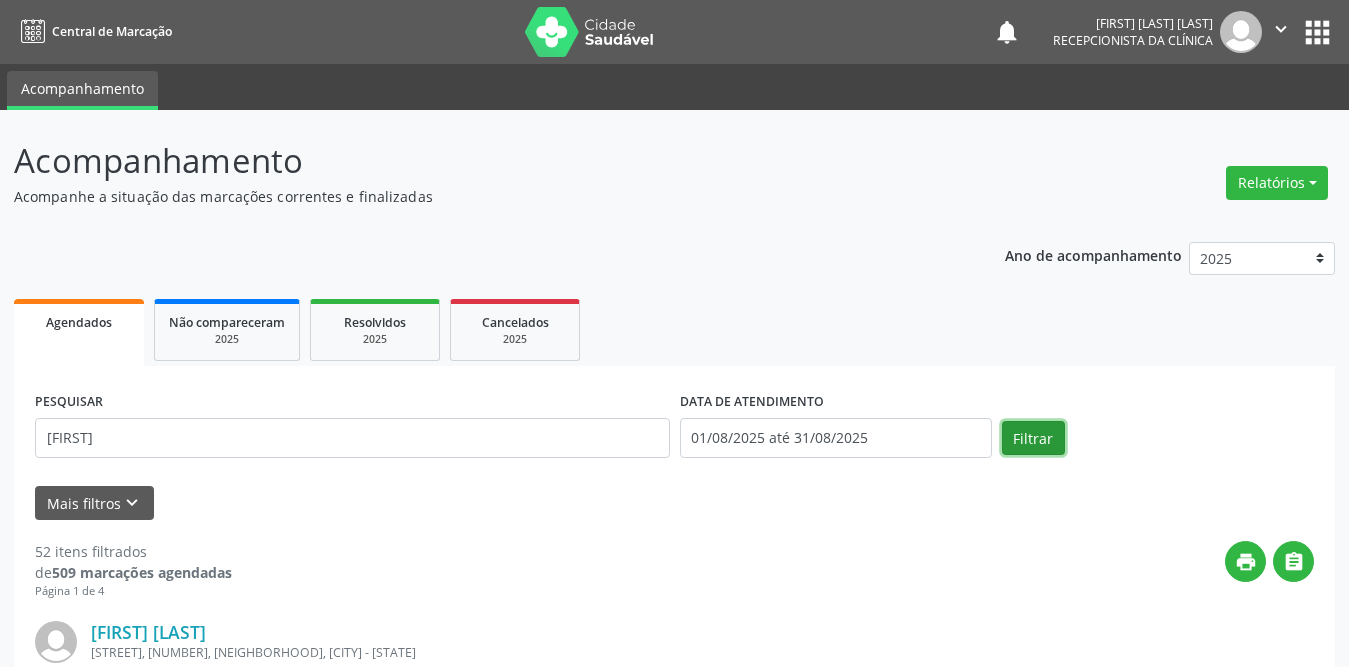 click on "Filtrar" at bounding box center [1033, 438] 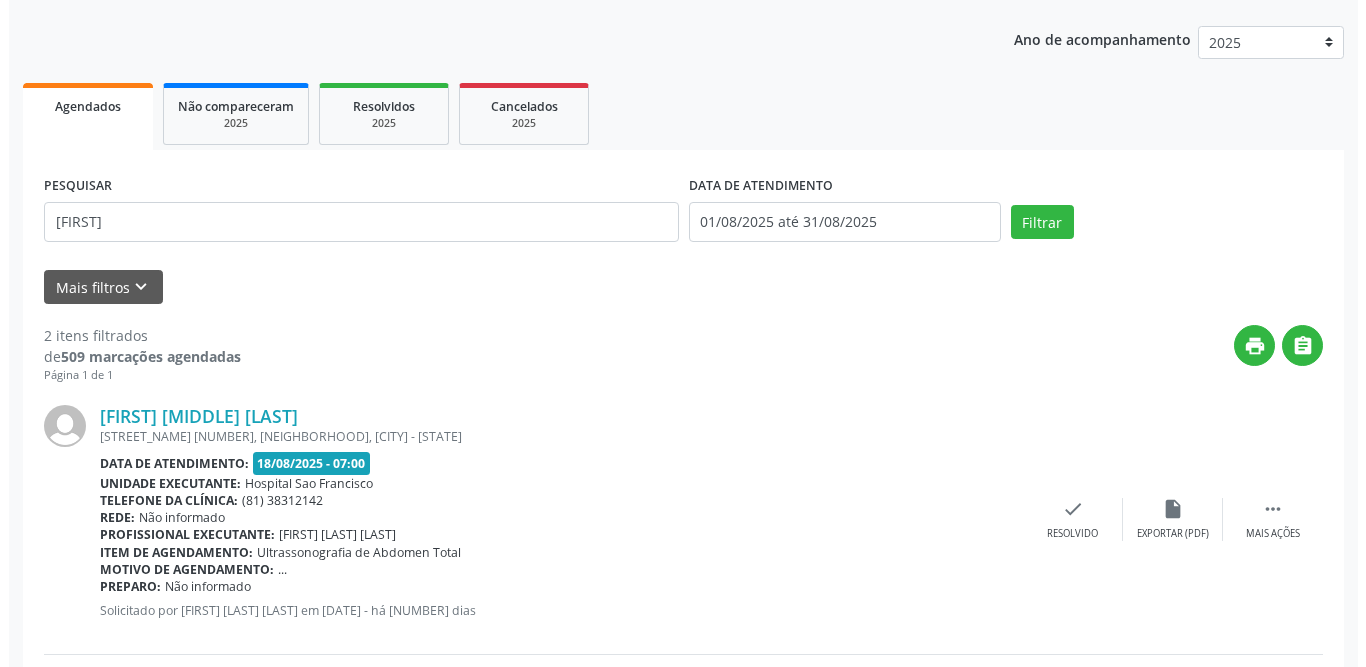 scroll, scrollTop: 416, scrollLeft: 0, axis: vertical 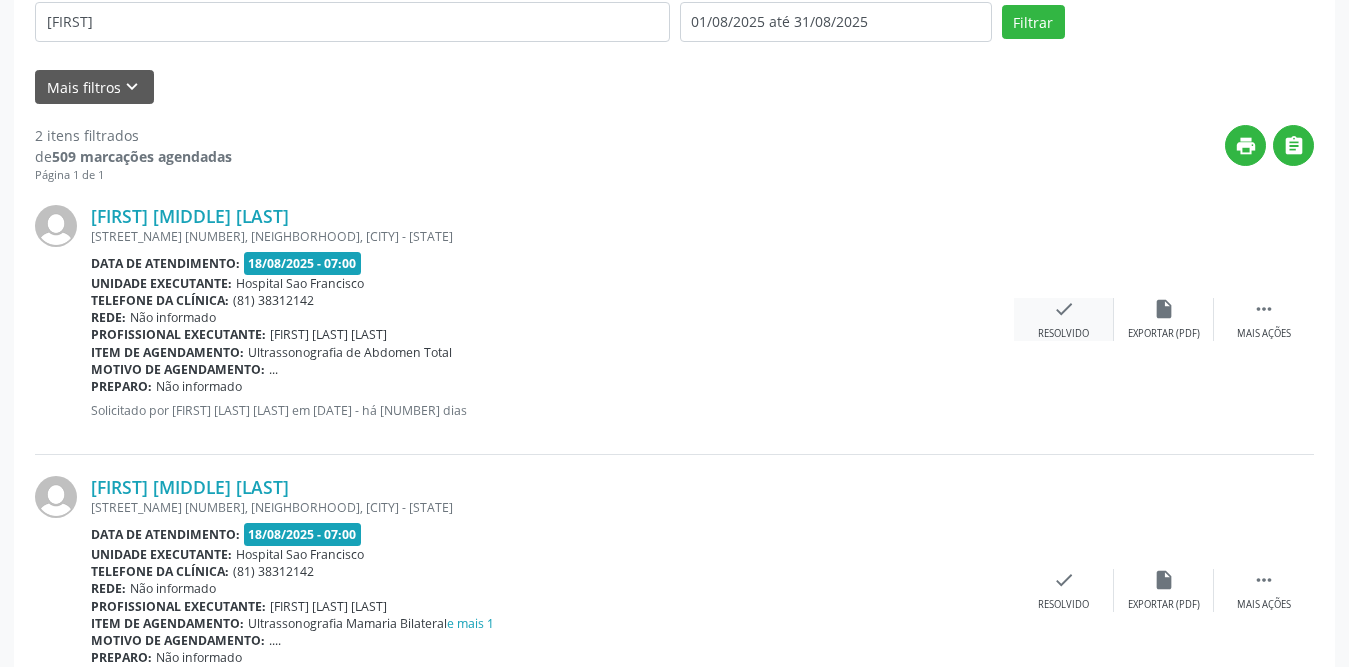 click on "check" at bounding box center [1064, 309] 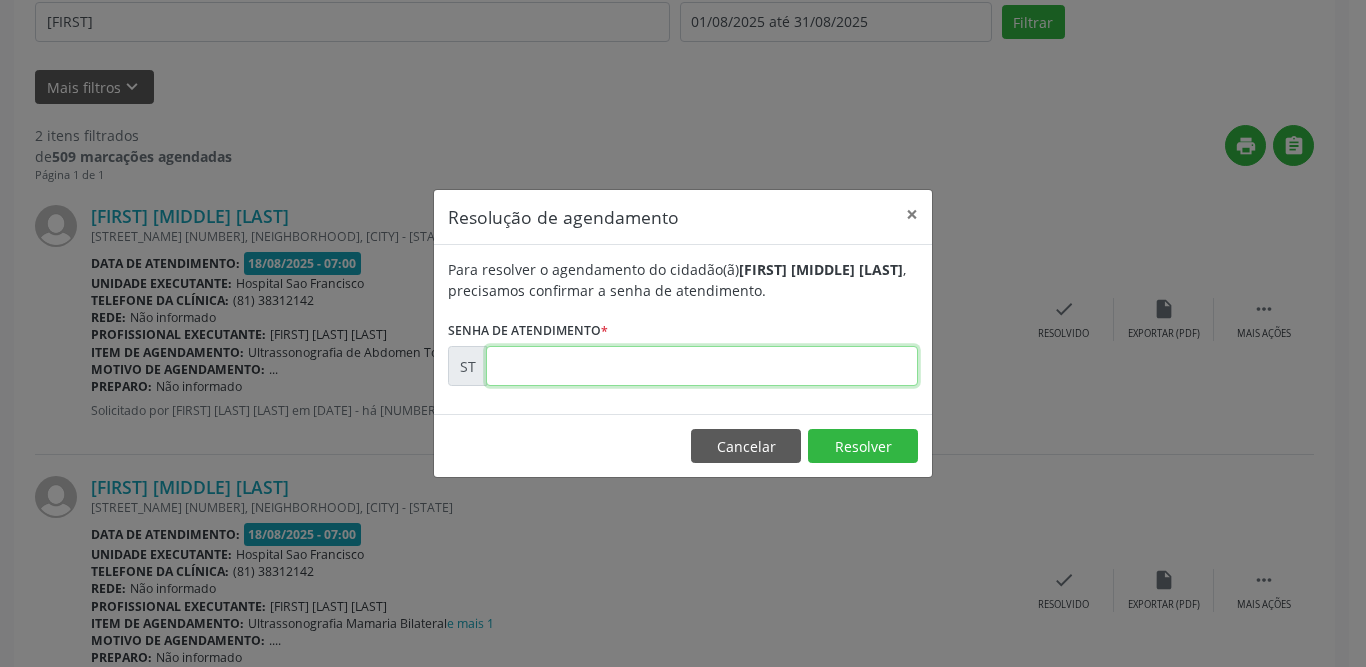click at bounding box center (702, 366) 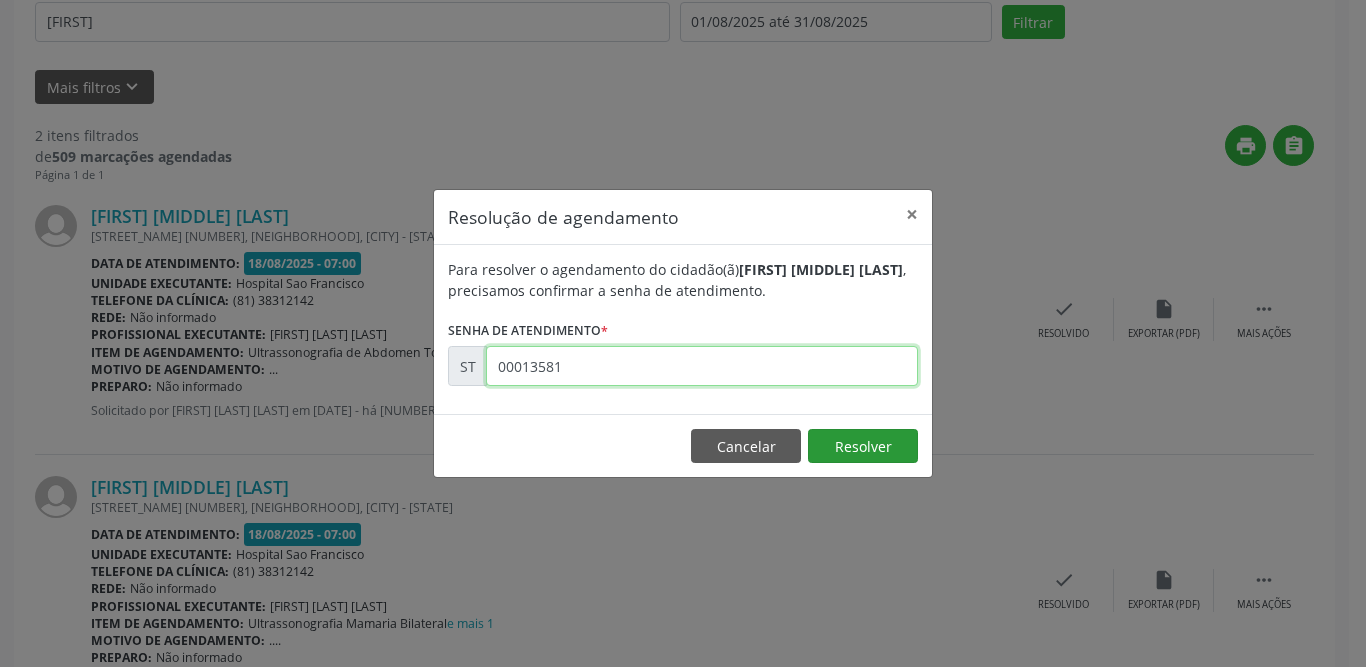 type on "00013581" 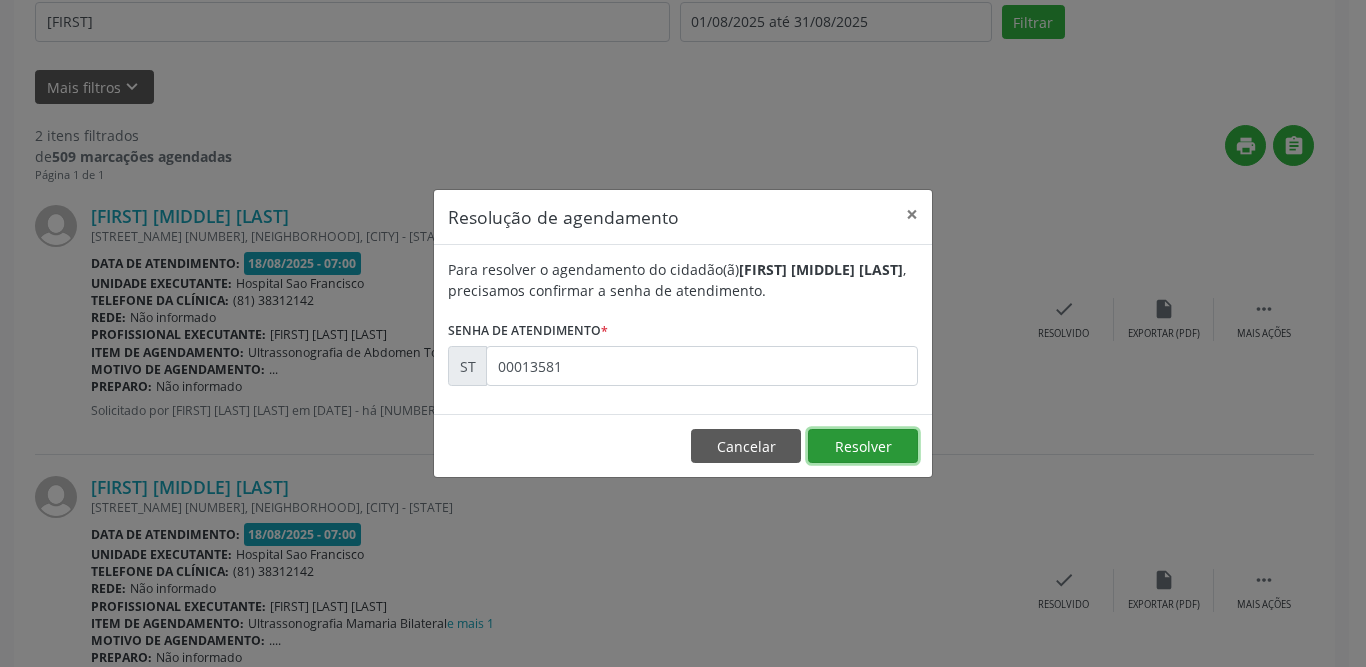 click on "Resolver" at bounding box center [863, 446] 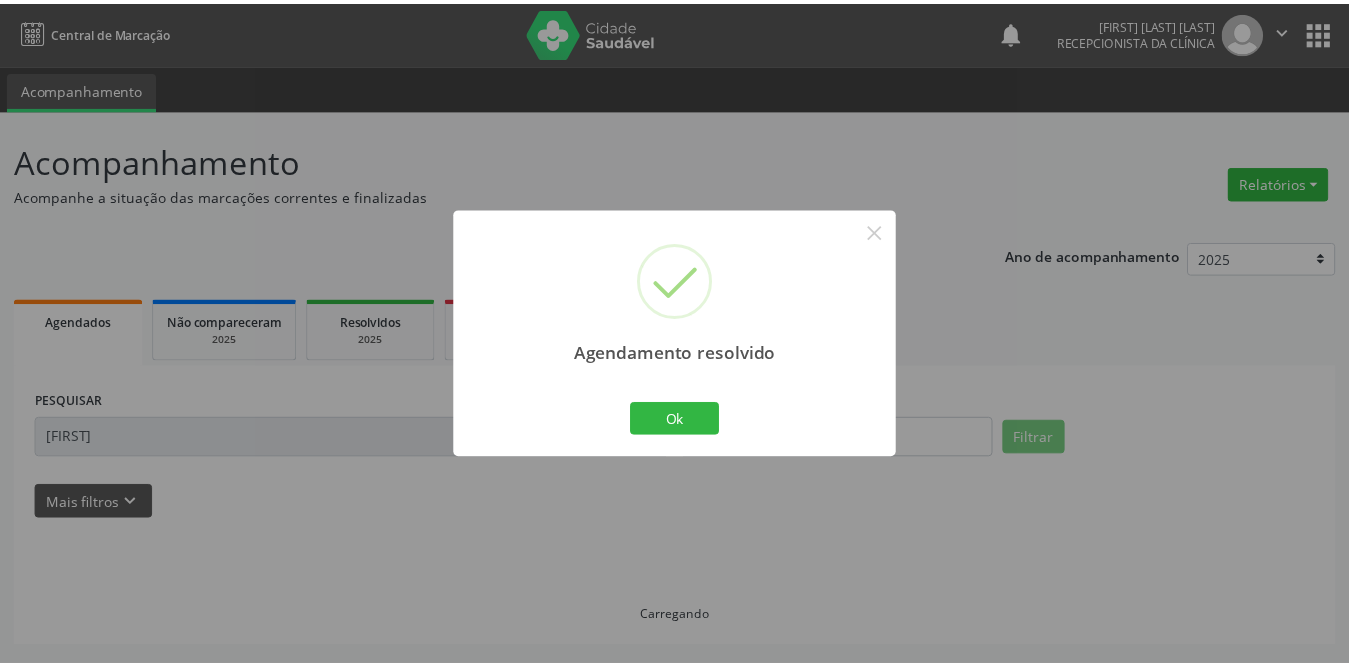 scroll, scrollTop: 0, scrollLeft: 0, axis: both 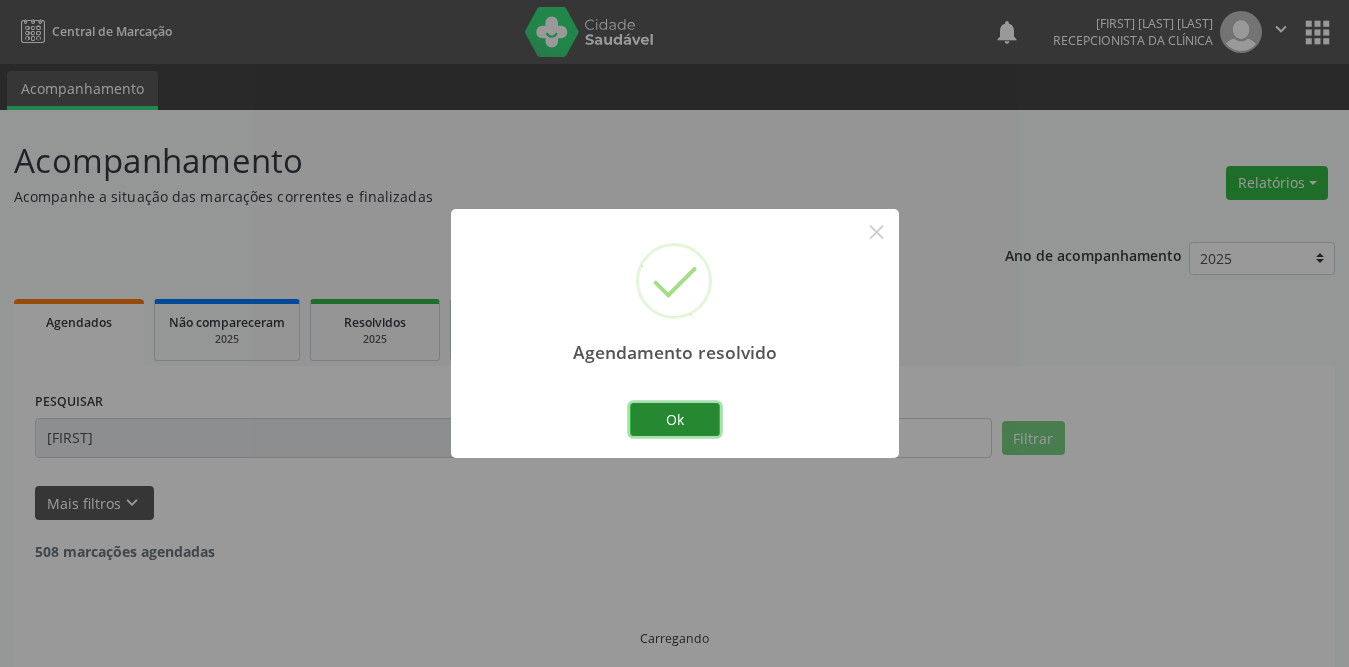 click on "Ok" at bounding box center [675, 420] 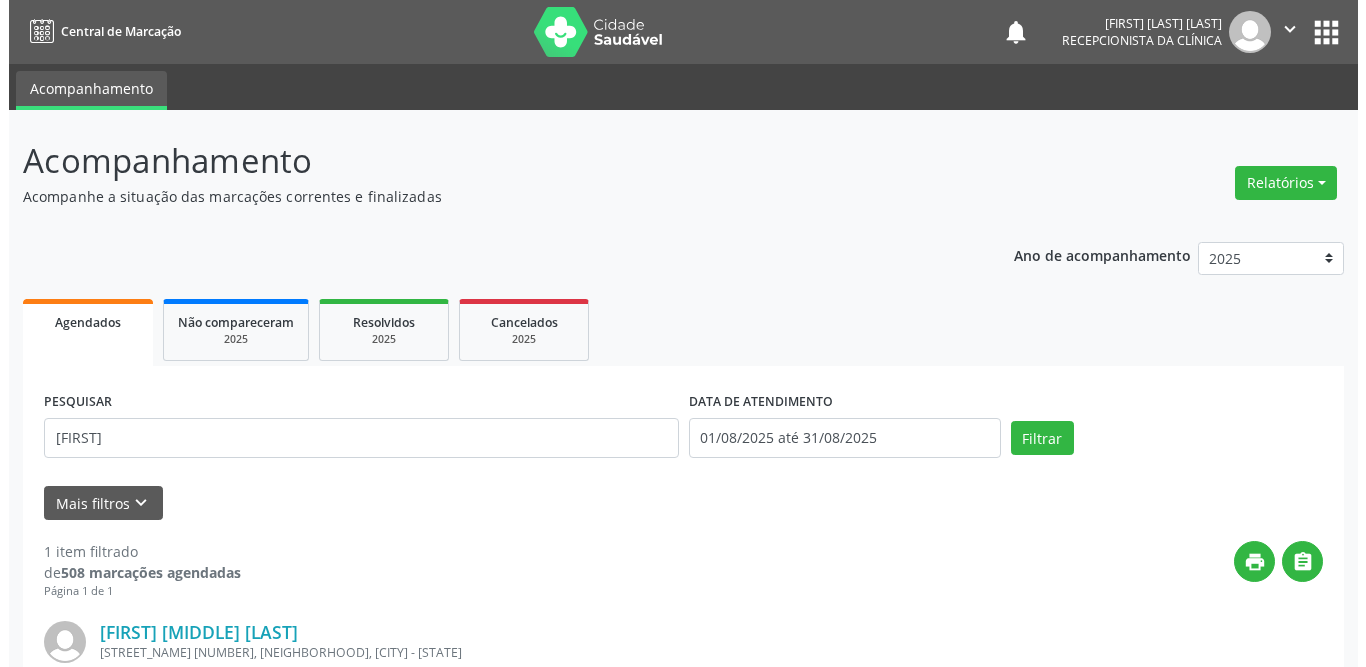 scroll, scrollTop: 238, scrollLeft: 0, axis: vertical 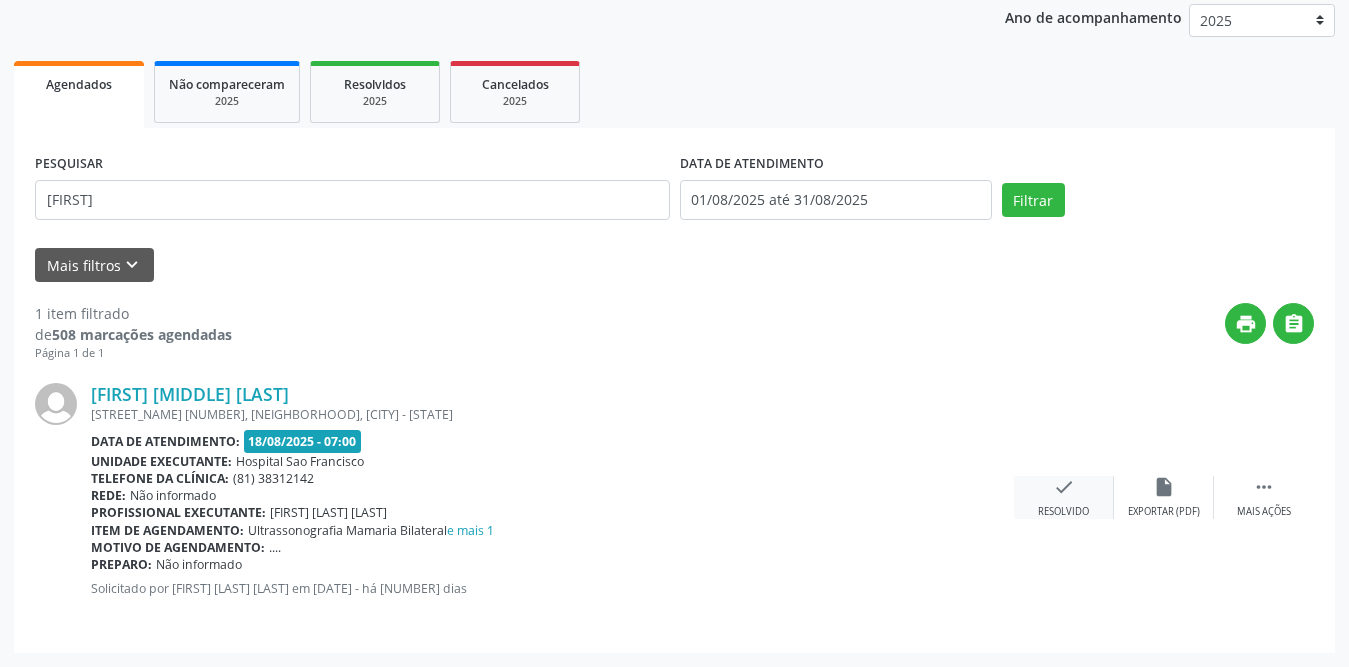 click on "check" at bounding box center [1064, 487] 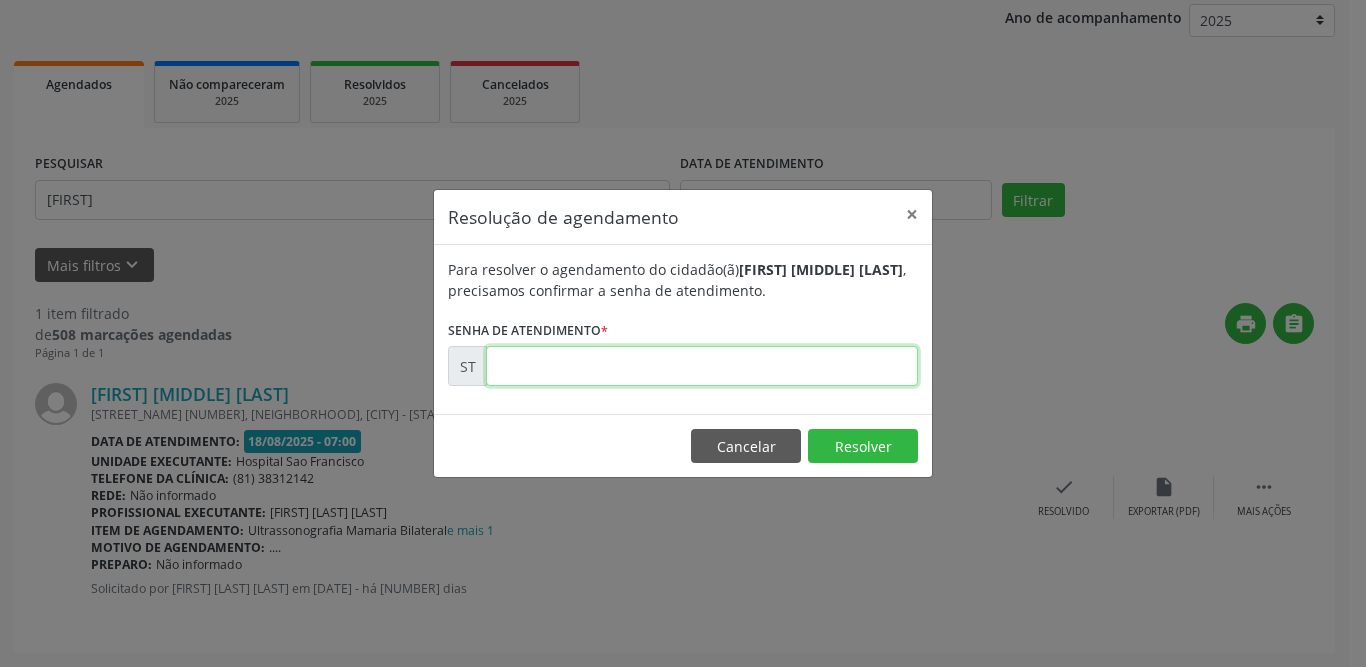 click at bounding box center (702, 366) 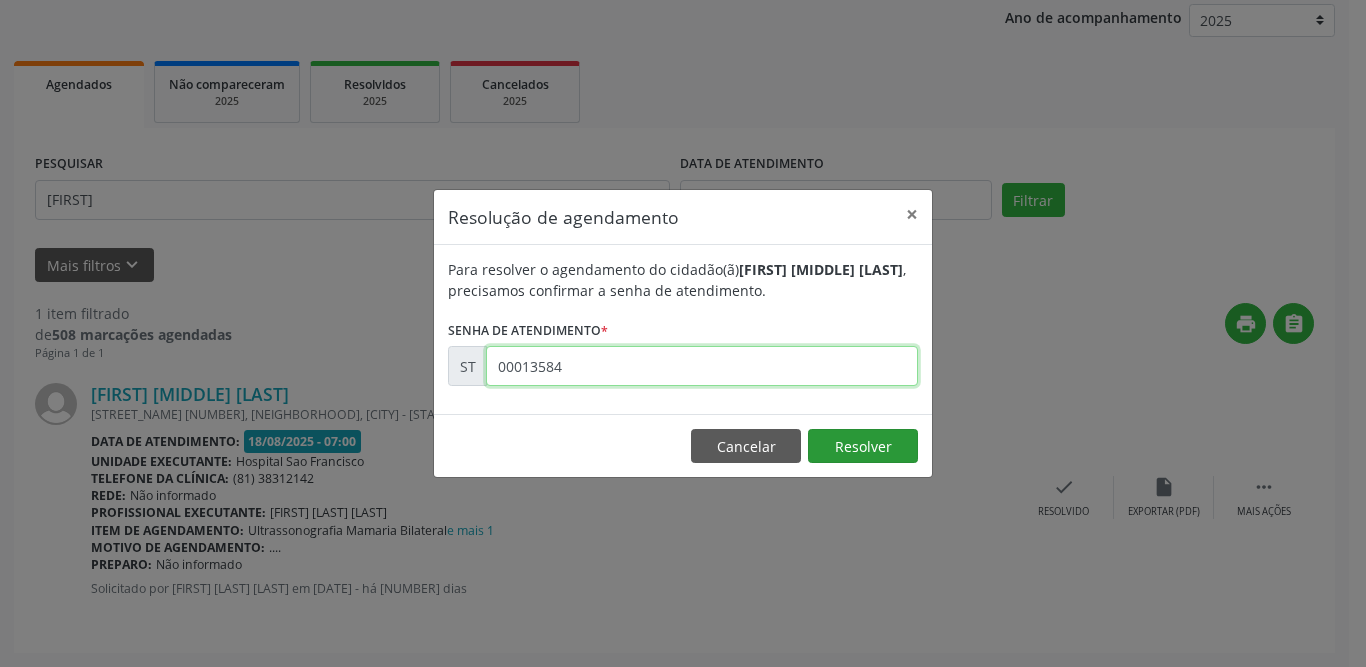 type on "00013584" 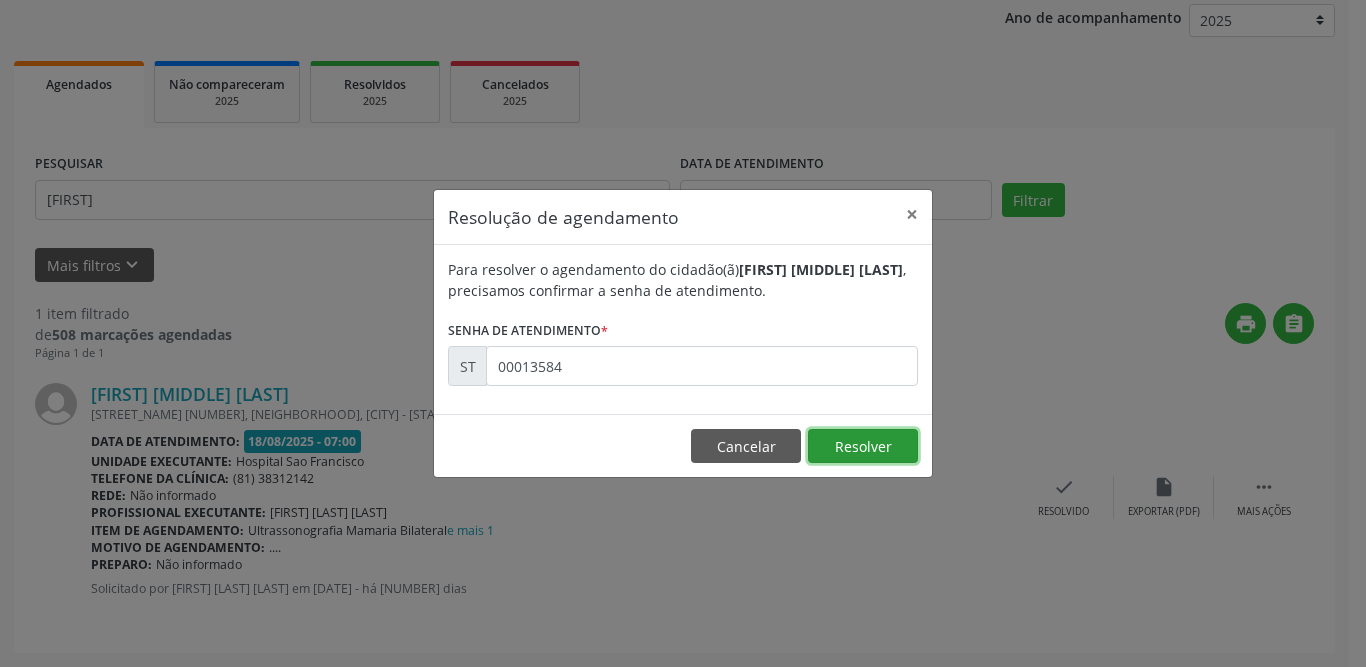 click on "Resolver" at bounding box center [863, 446] 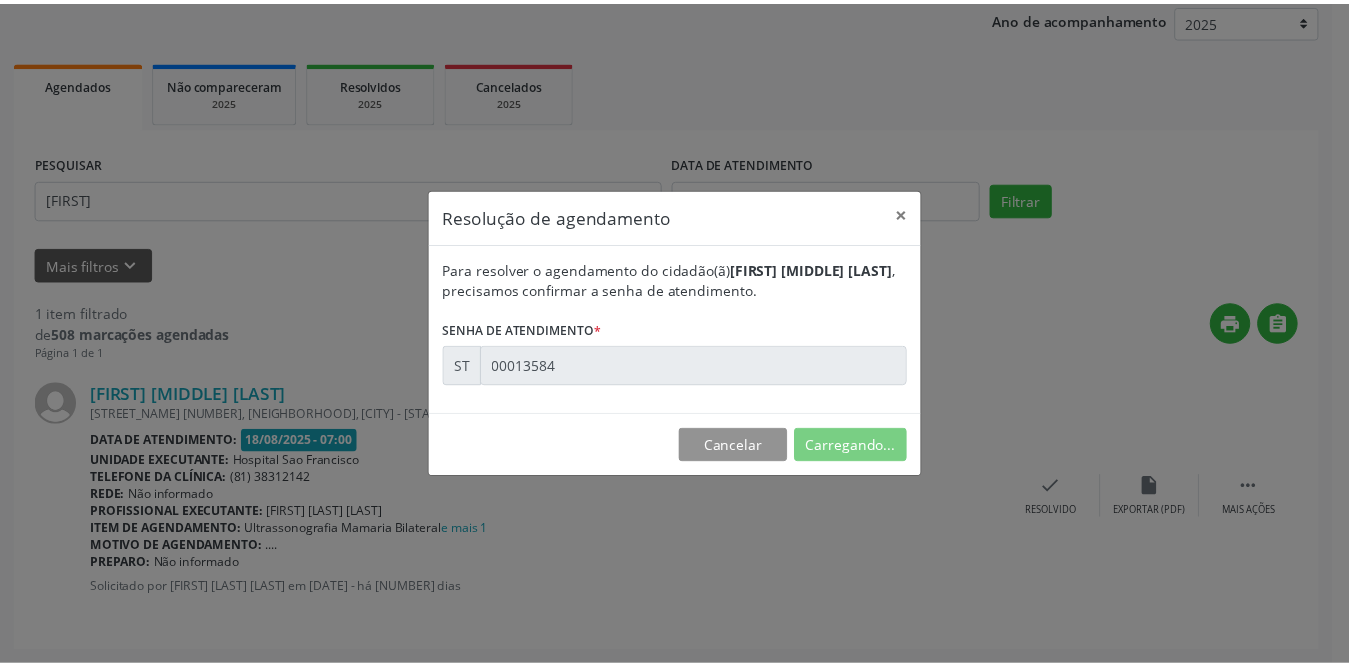 scroll, scrollTop: 0, scrollLeft: 0, axis: both 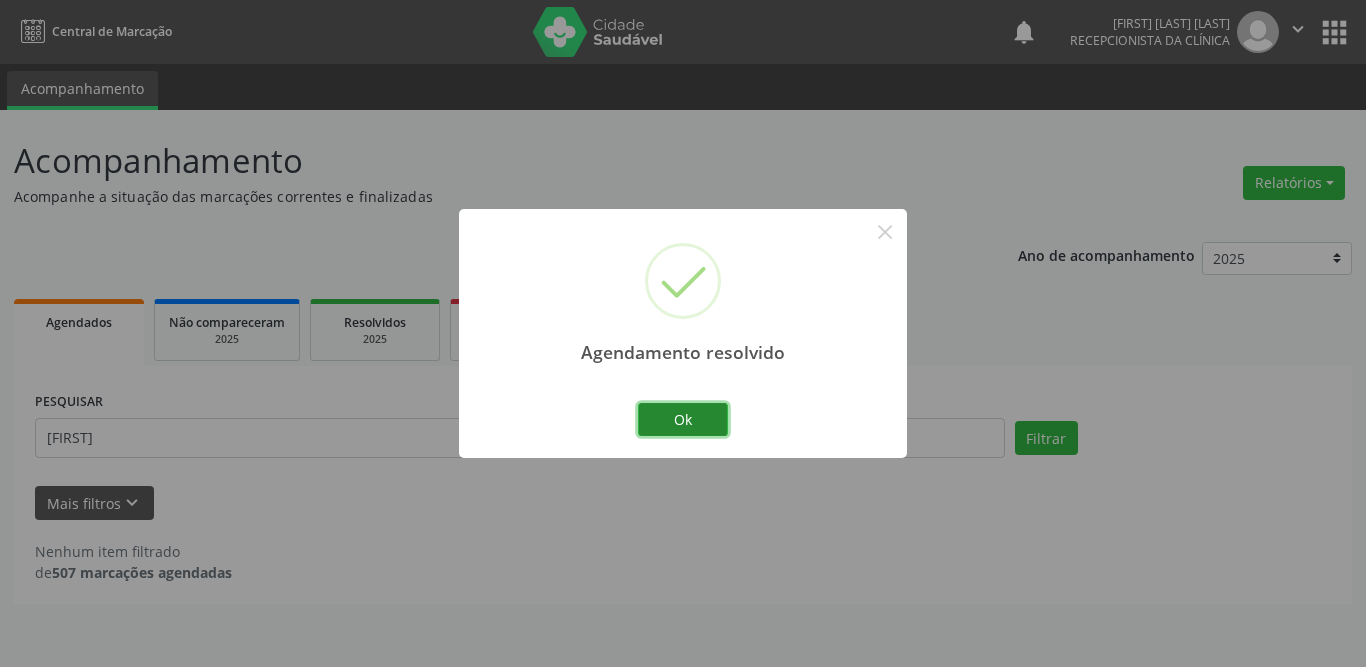 click on "Ok" at bounding box center [683, 420] 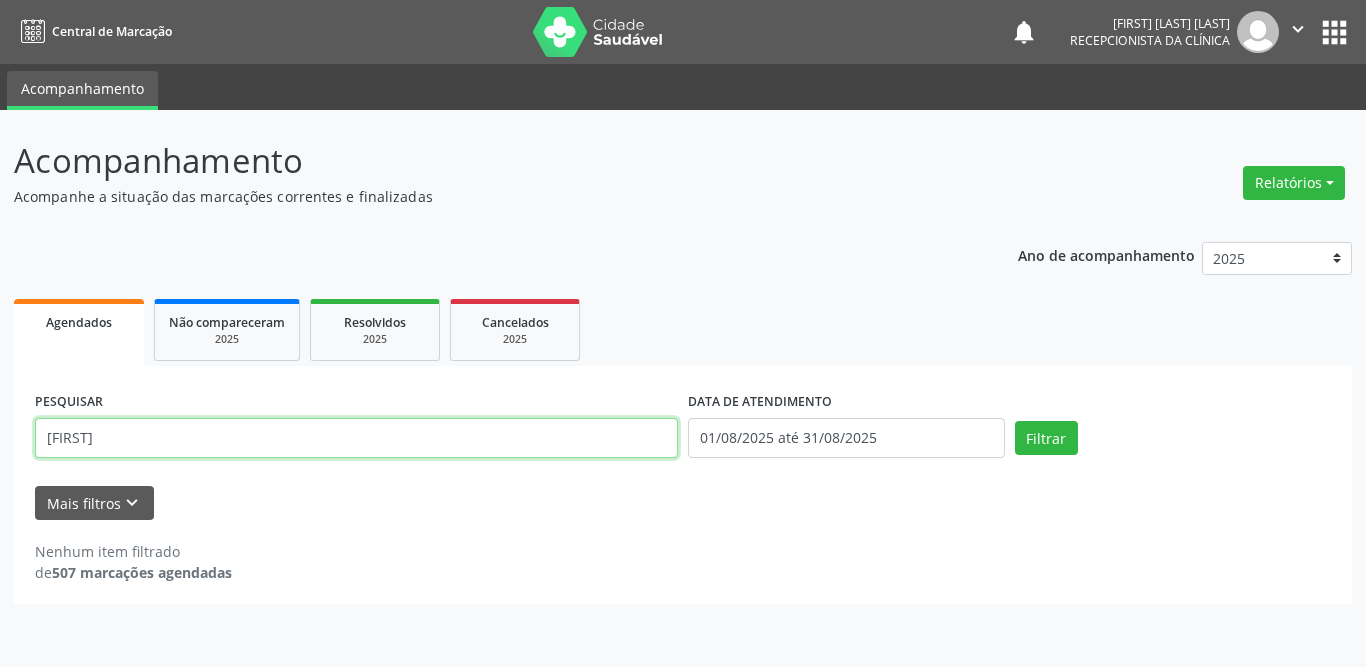 drag, startPoint x: 197, startPoint y: 430, endPoint x: 0, endPoint y: 434, distance: 197.0406 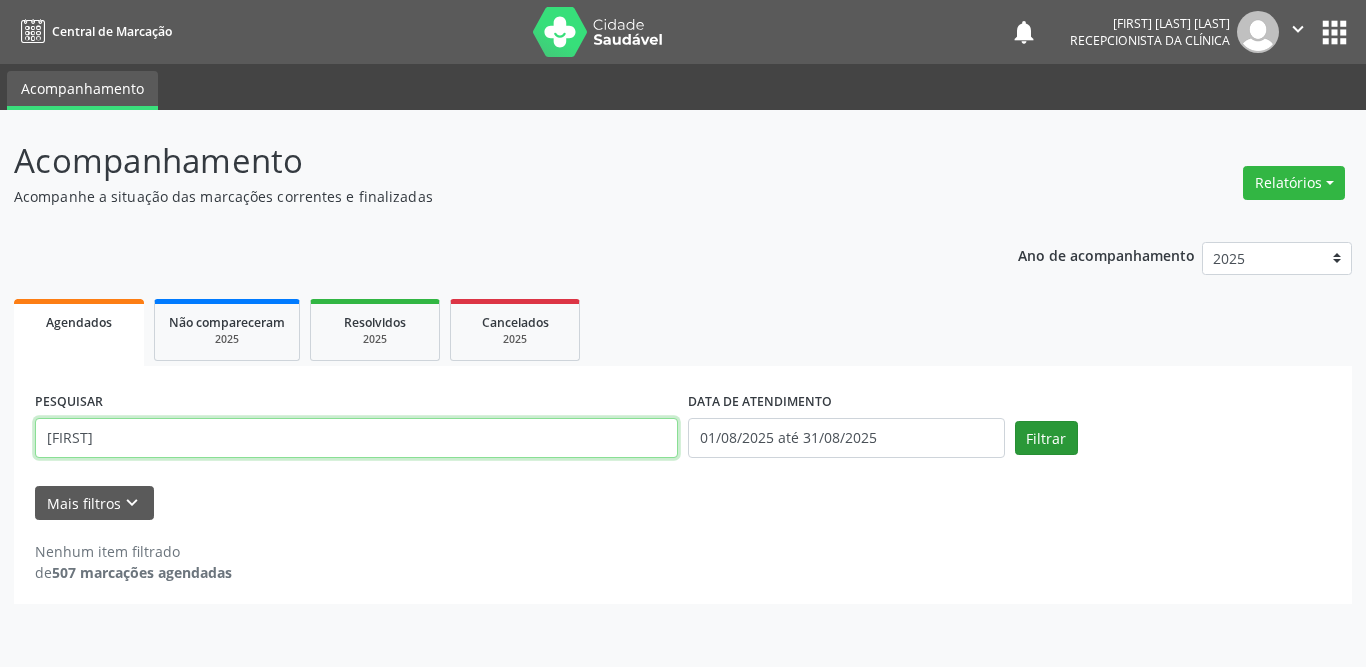type on "[FIRST]" 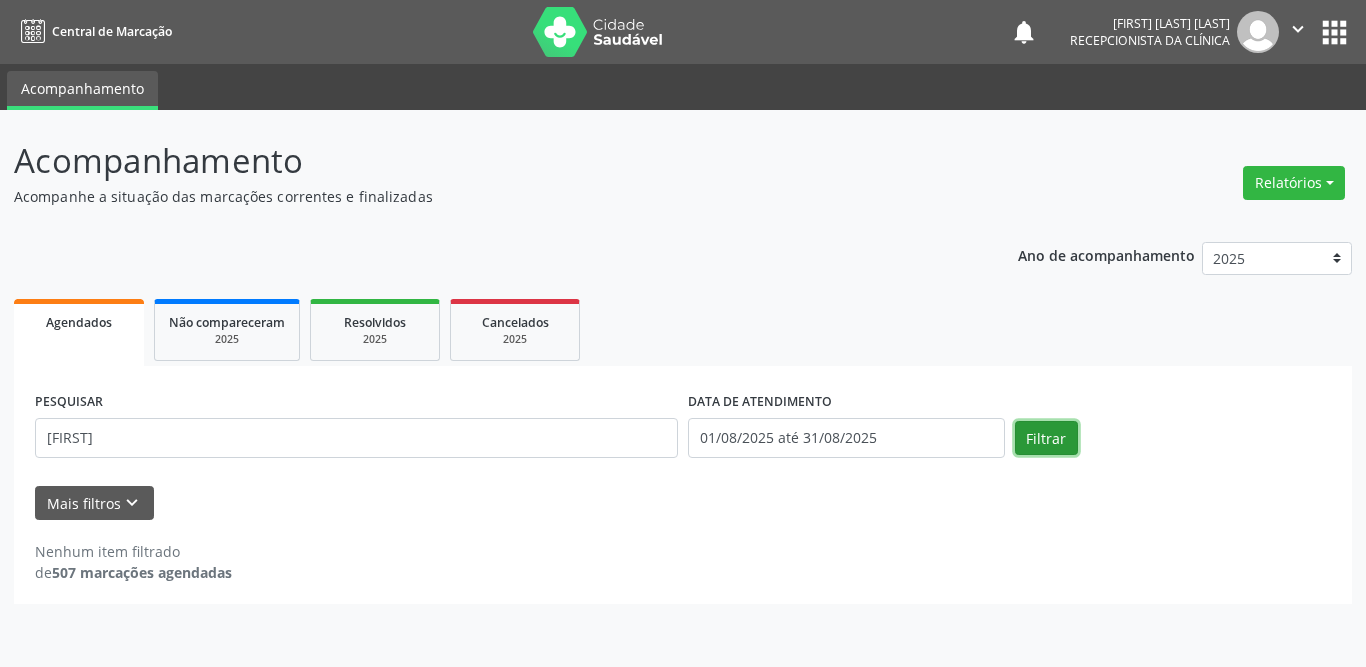 click on "Filtrar" at bounding box center [1046, 438] 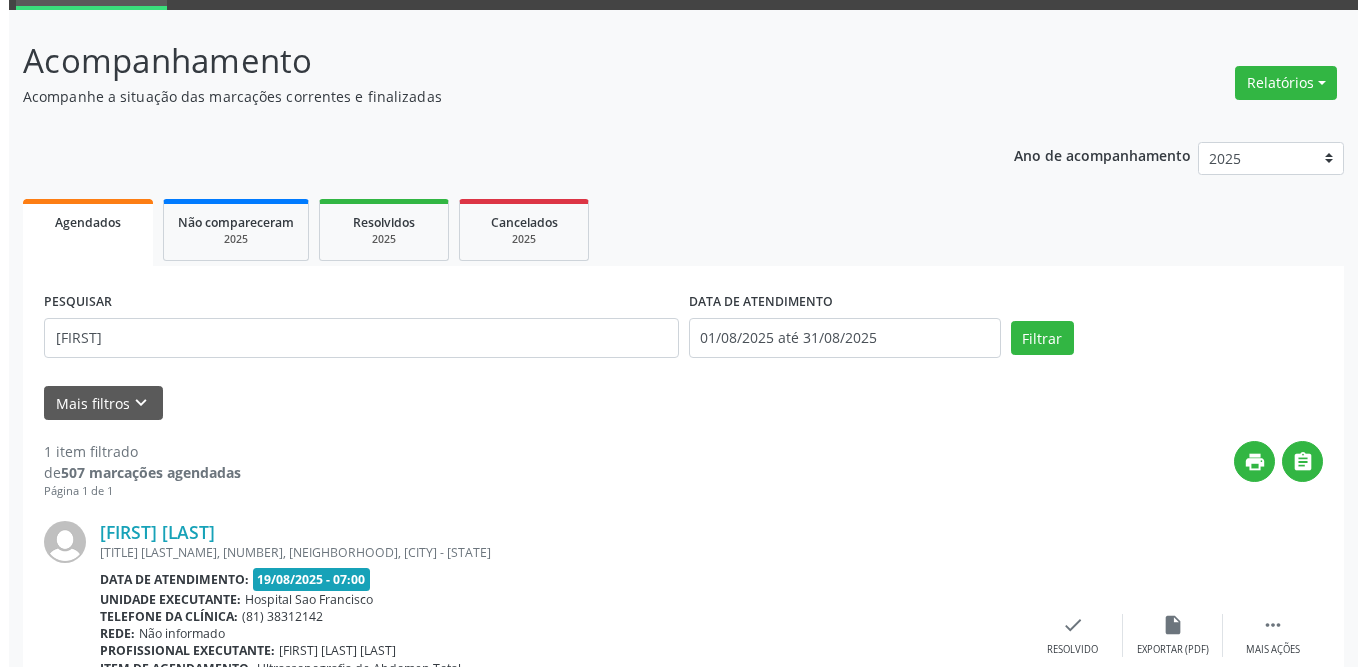 scroll, scrollTop: 238, scrollLeft: 0, axis: vertical 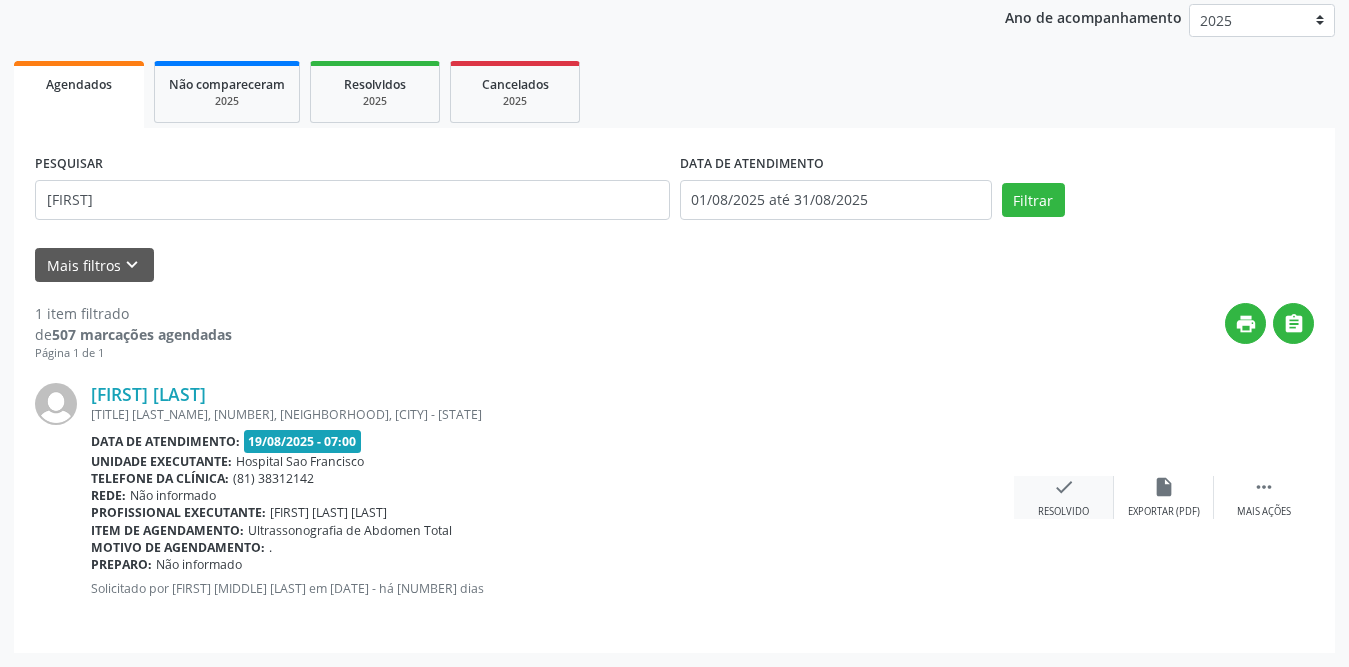 click on "check" at bounding box center (1064, 487) 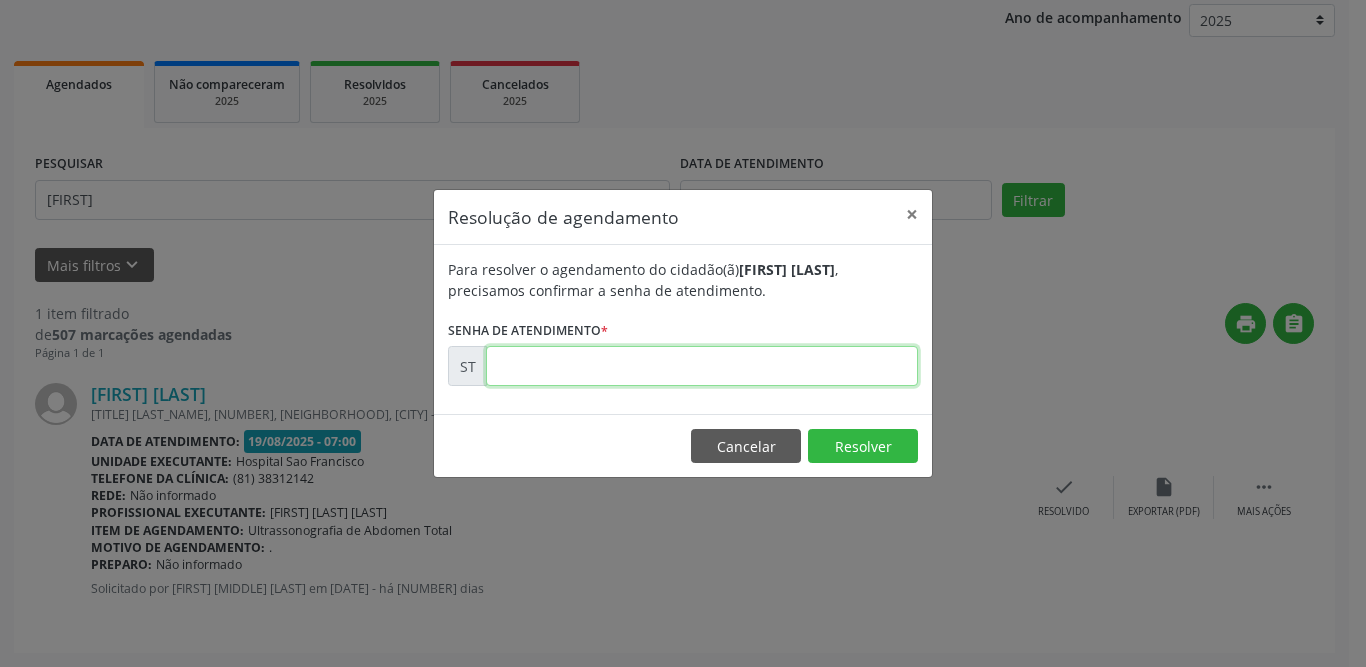 click at bounding box center (702, 366) 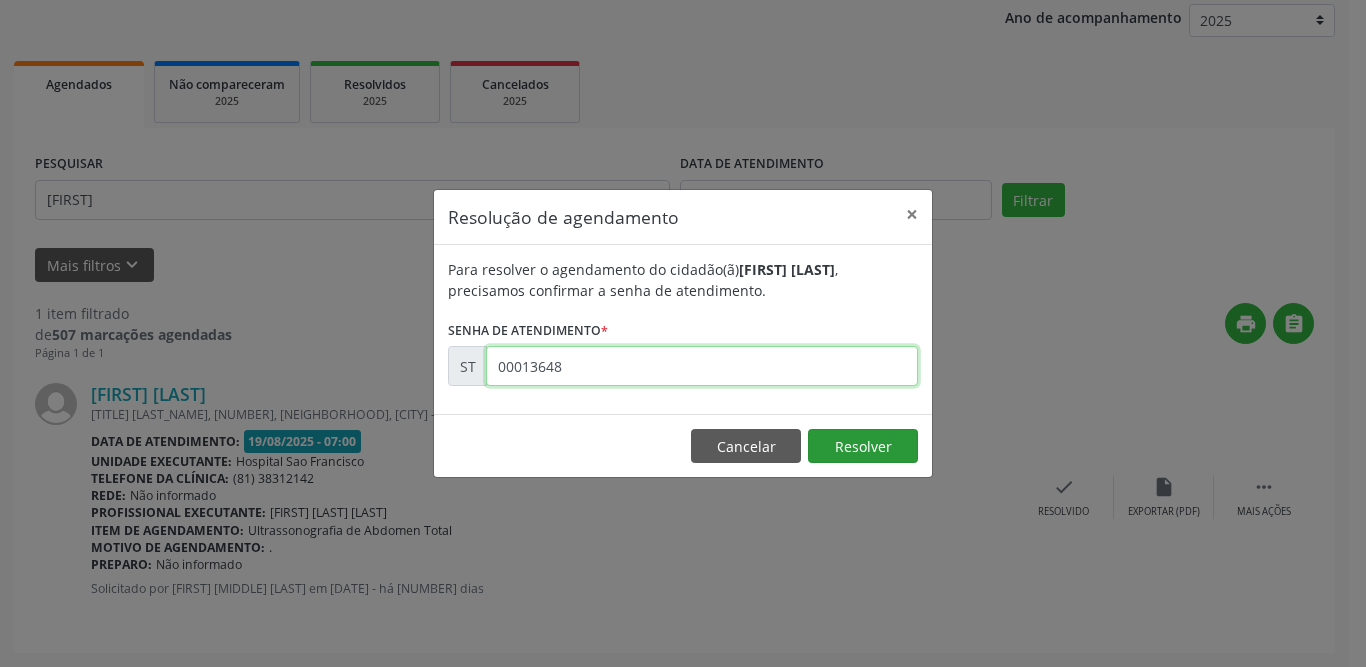 type on "00013648" 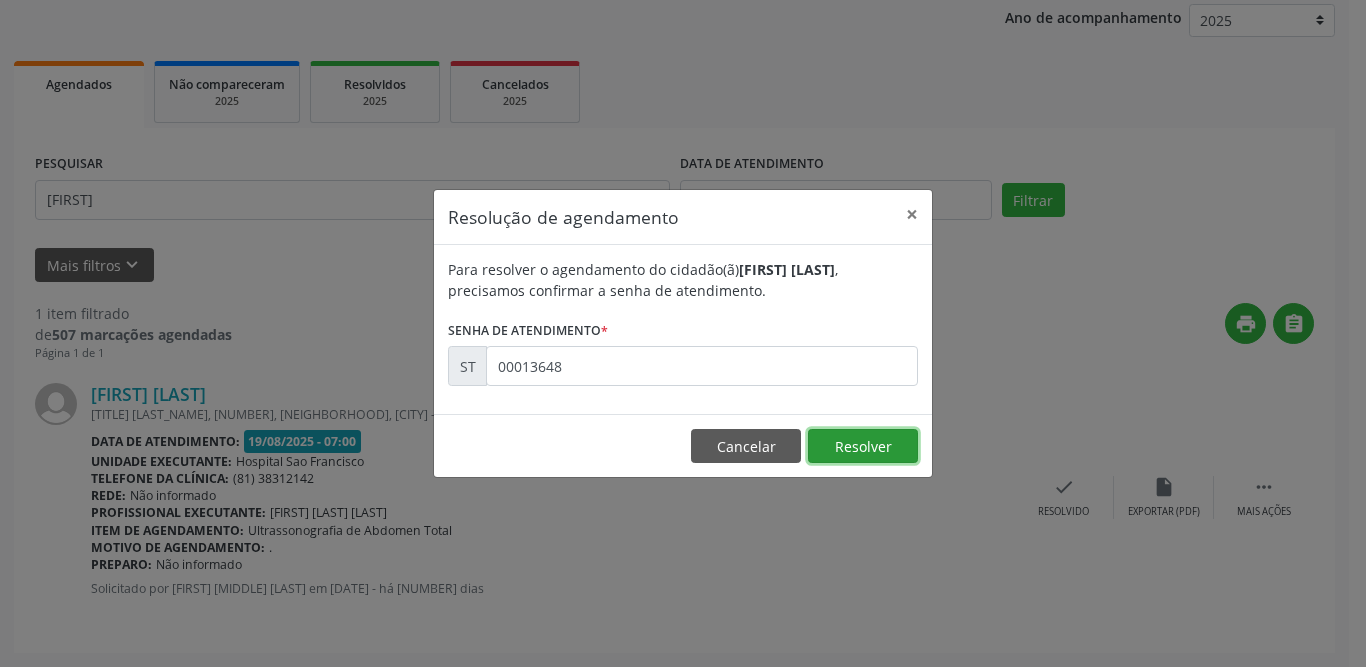 click on "Resolver" at bounding box center (863, 446) 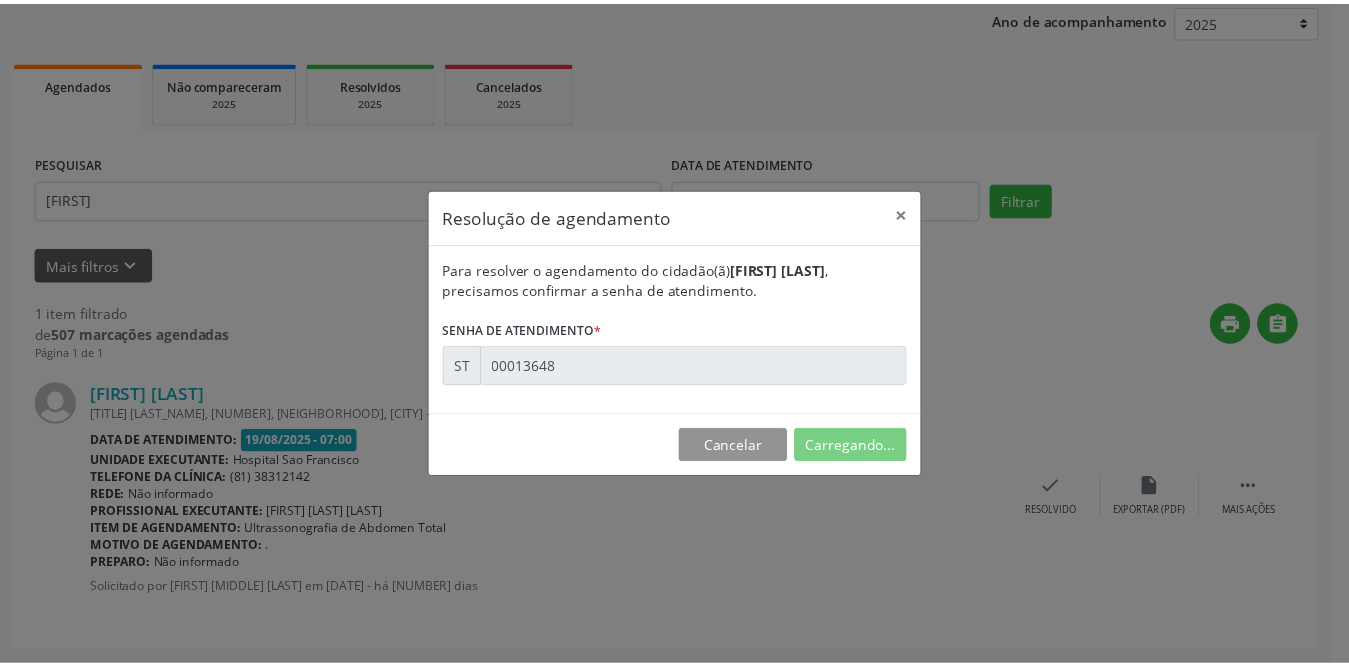 scroll, scrollTop: 0, scrollLeft: 0, axis: both 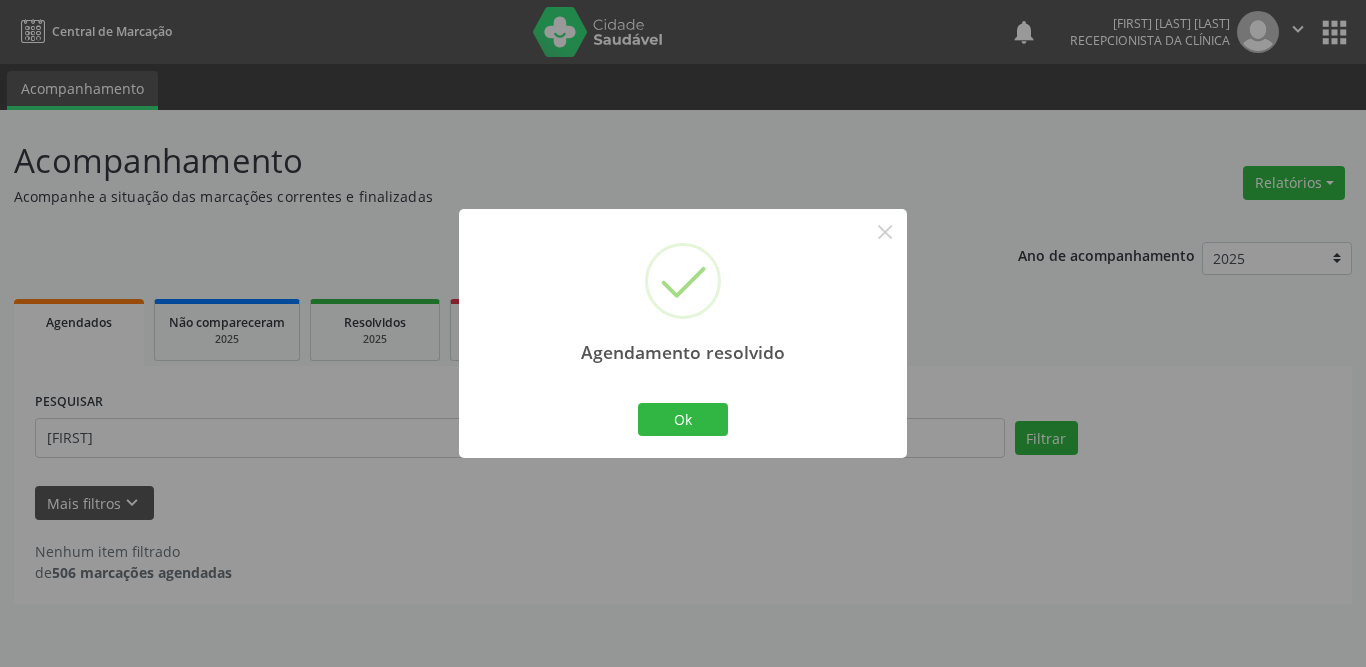 click on "Agendamento resolvido × Ok Cancel" at bounding box center [683, 333] 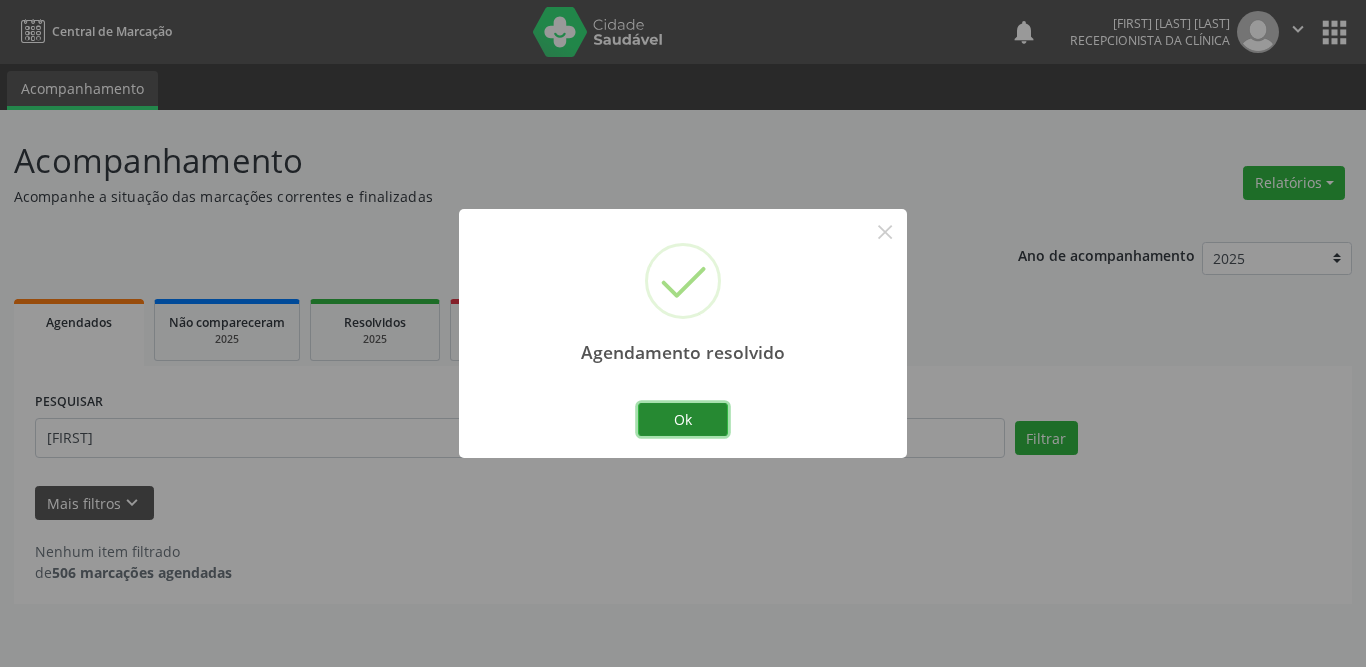 click on "Ok" at bounding box center [683, 420] 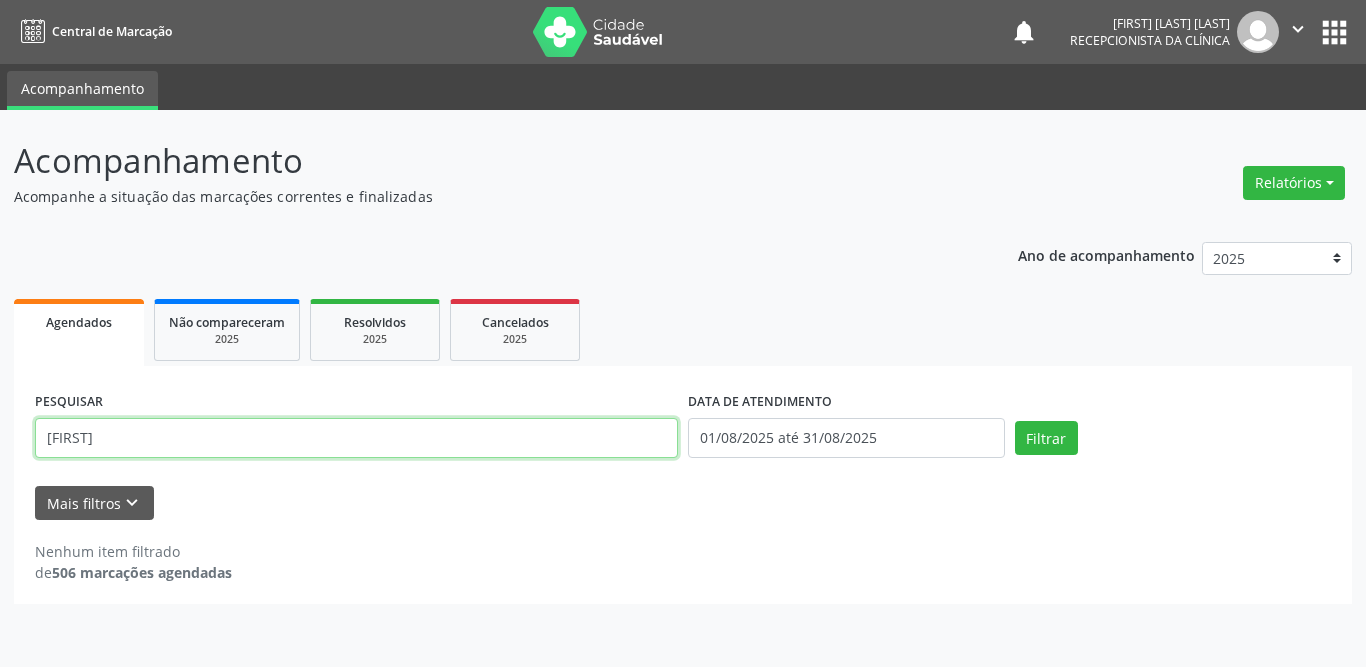 drag, startPoint x: 248, startPoint y: 446, endPoint x: 0, endPoint y: 426, distance: 248.80515 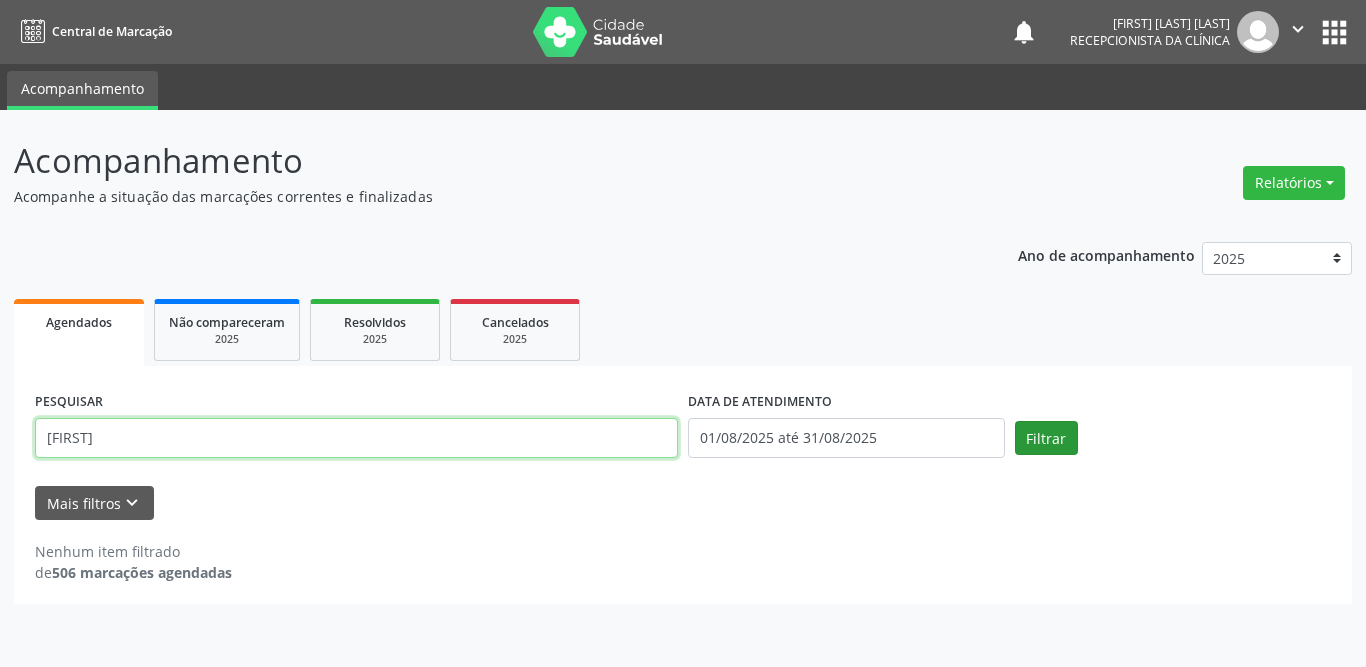 type on "[FIRST]" 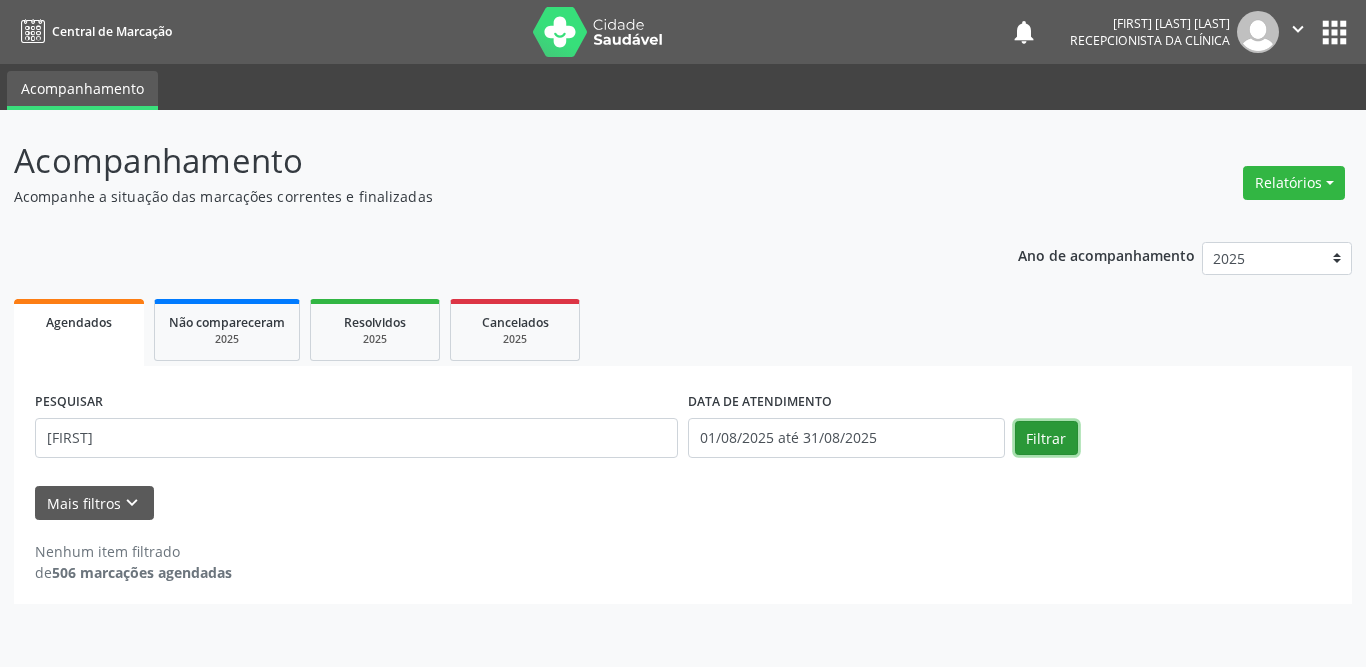 click on "Filtrar" at bounding box center (1046, 438) 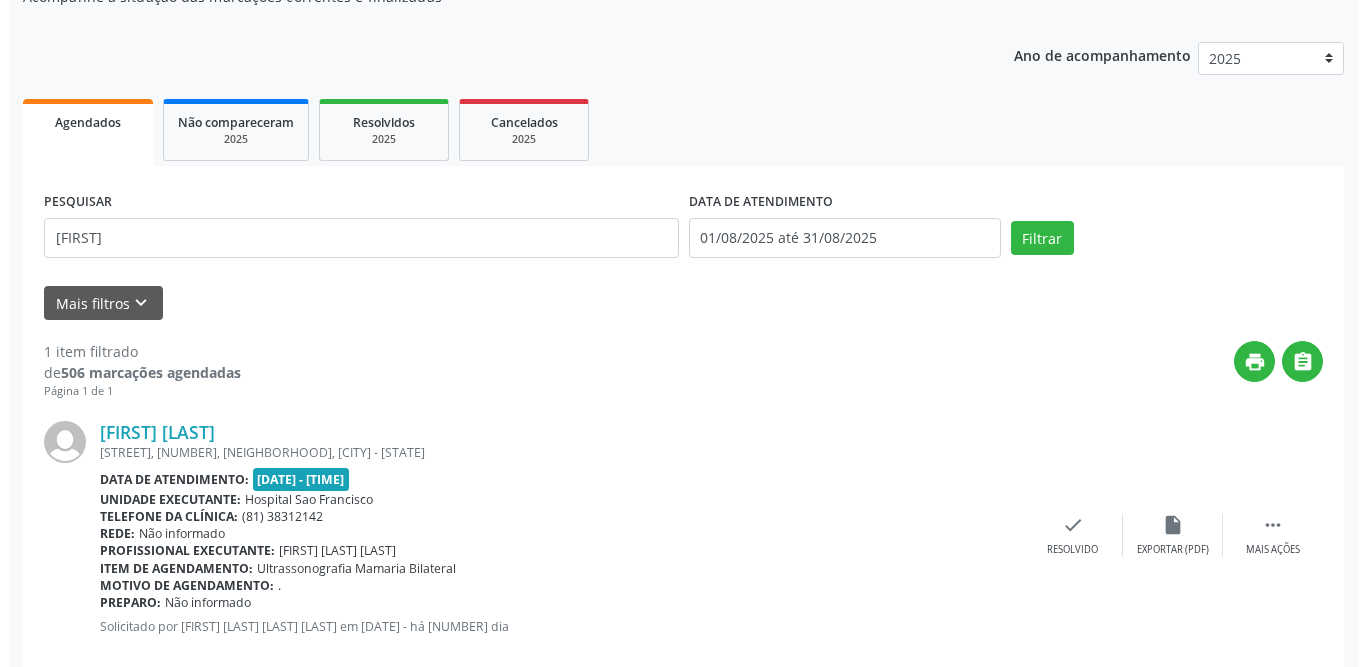 scroll, scrollTop: 238, scrollLeft: 0, axis: vertical 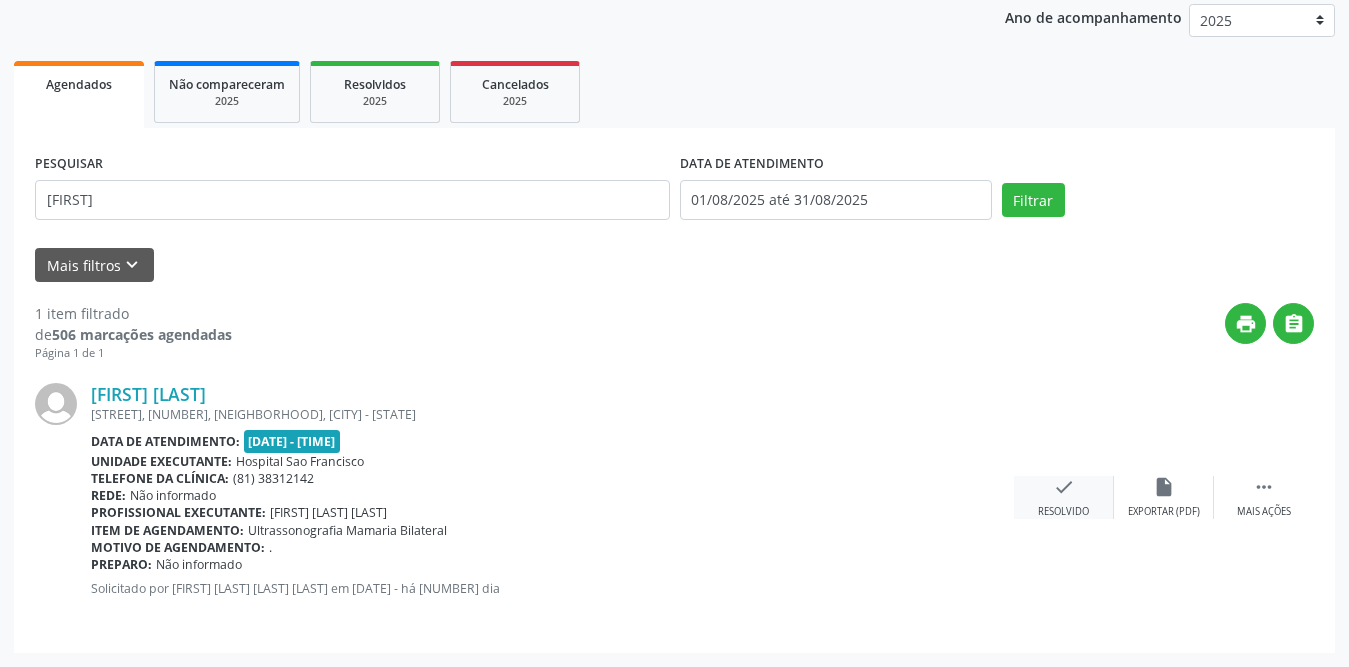 click on "check" at bounding box center (1064, 487) 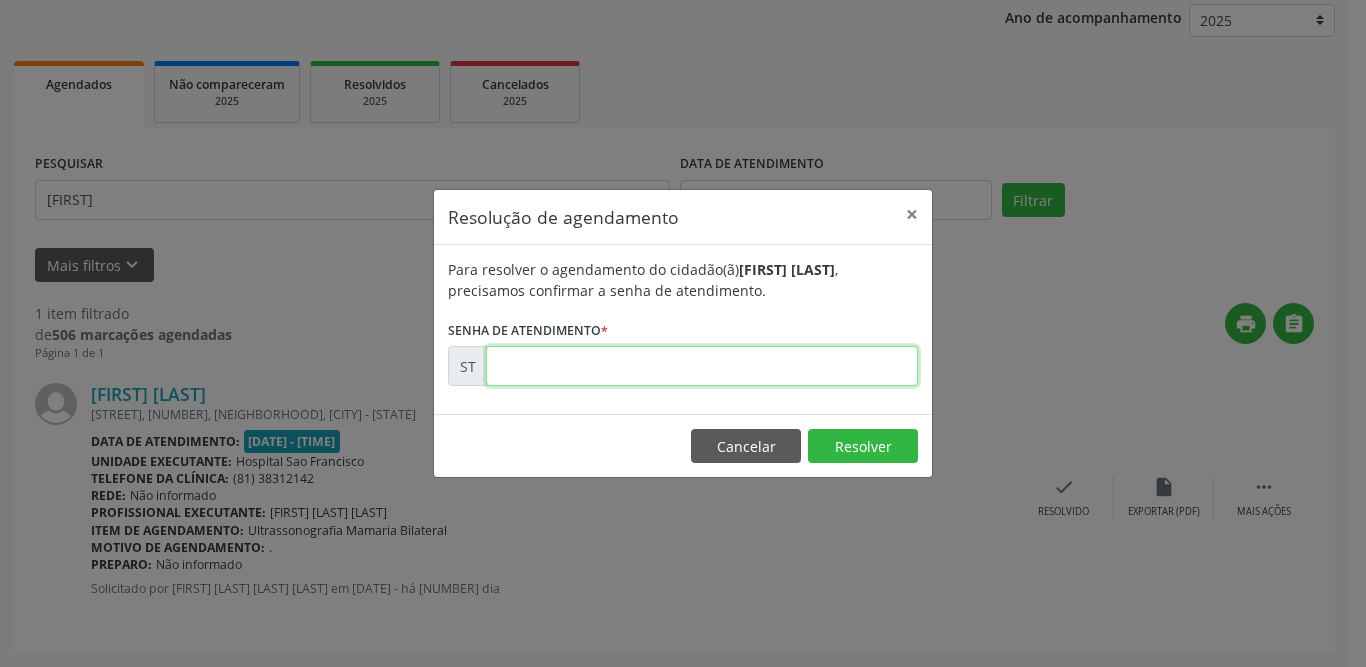 click at bounding box center [702, 366] 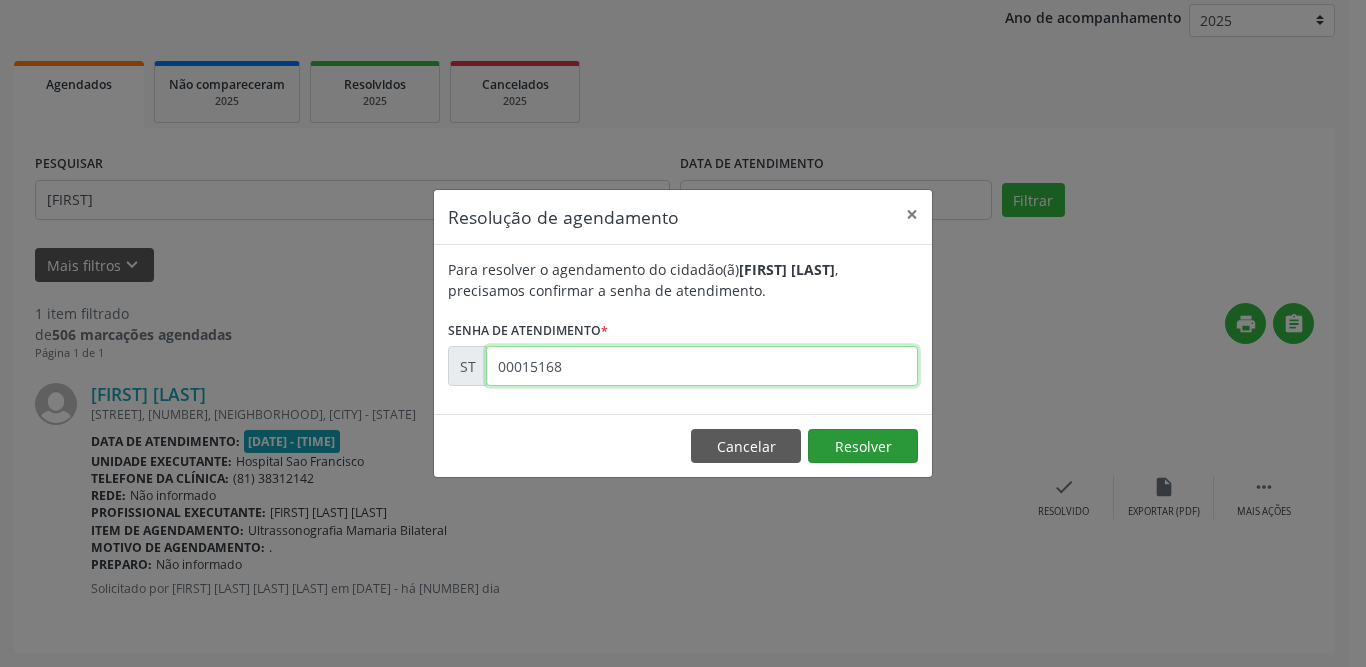 type on "00015168" 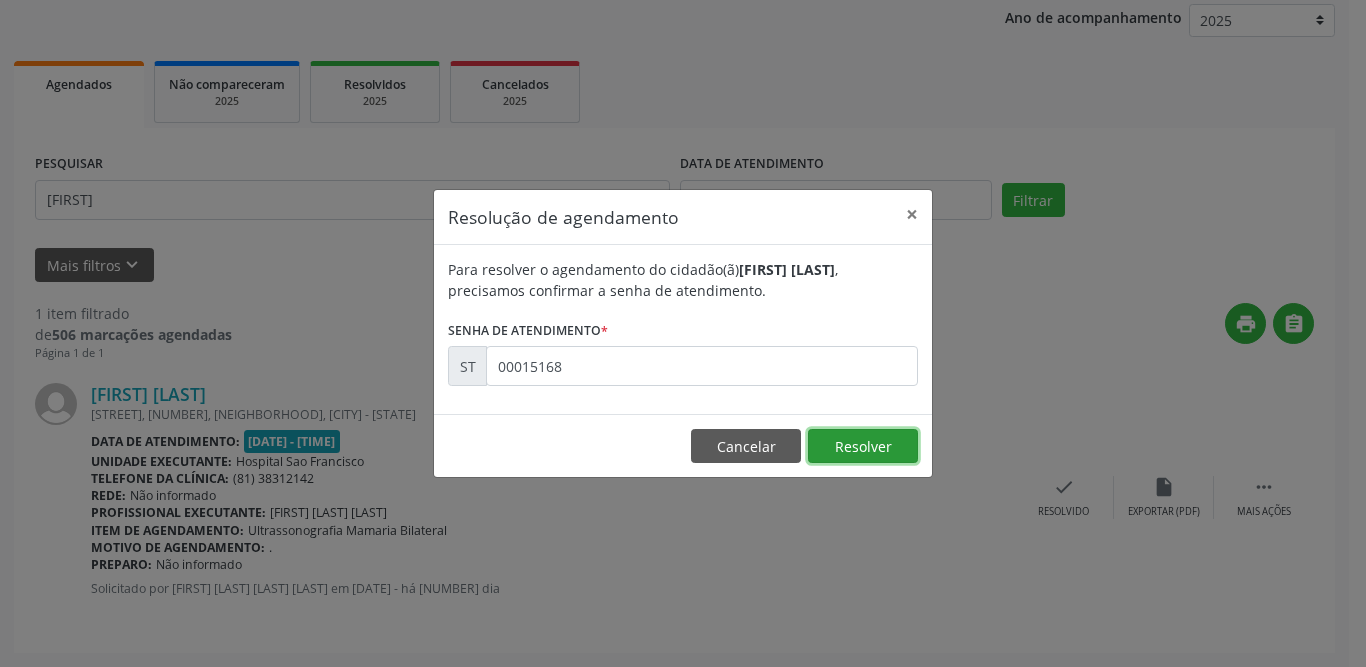 click on "Resolver" at bounding box center (863, 446) 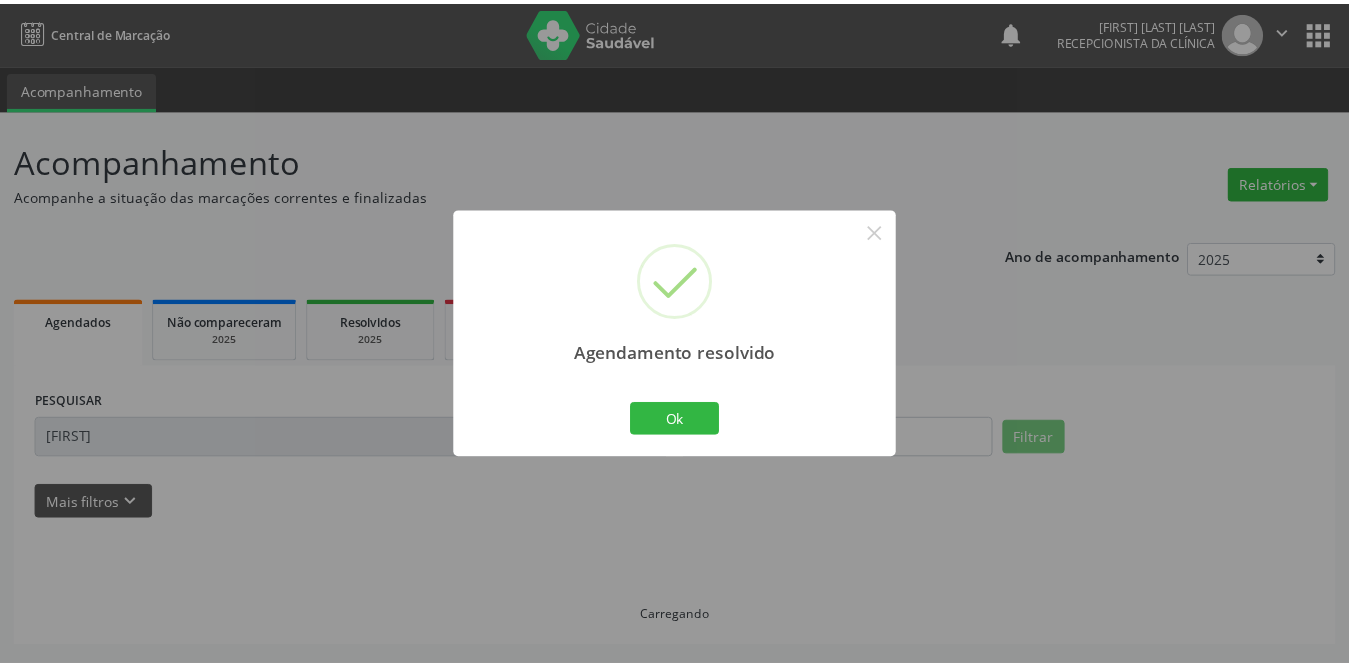 scroll, scrollTop: 0, scrollLeft: 0, axis: both 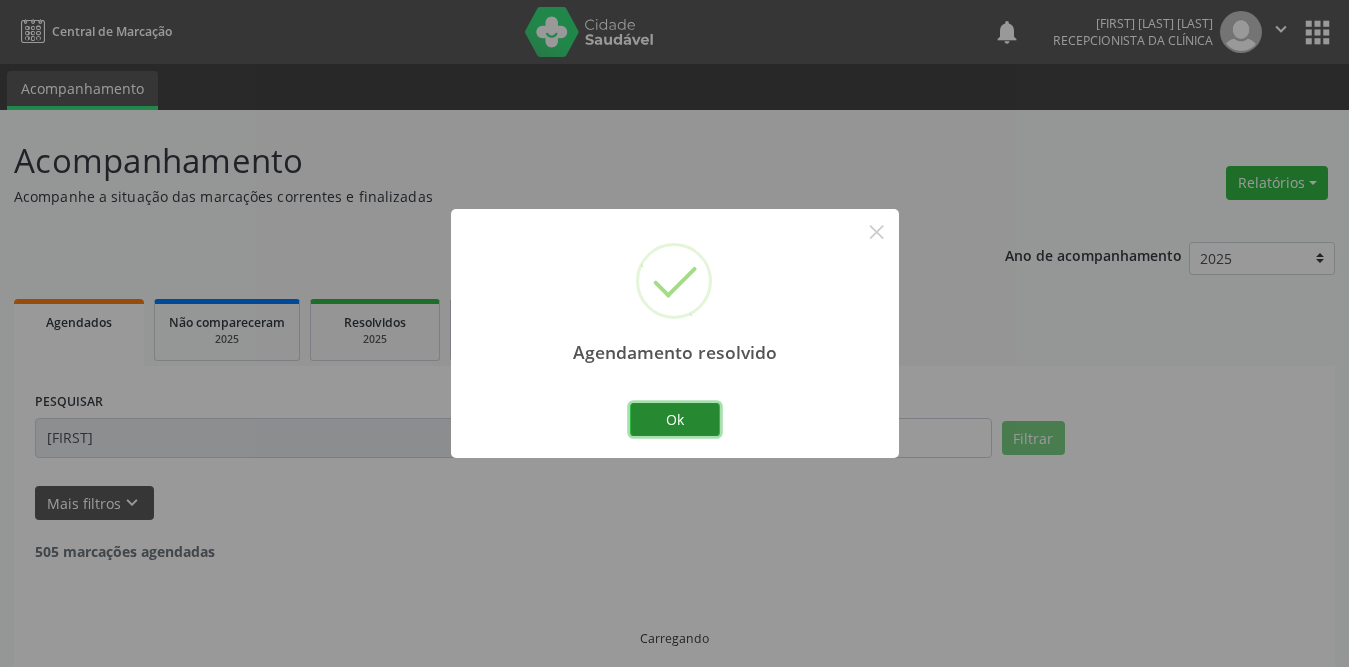 click on "Ok" at bounding box center [675, 420] 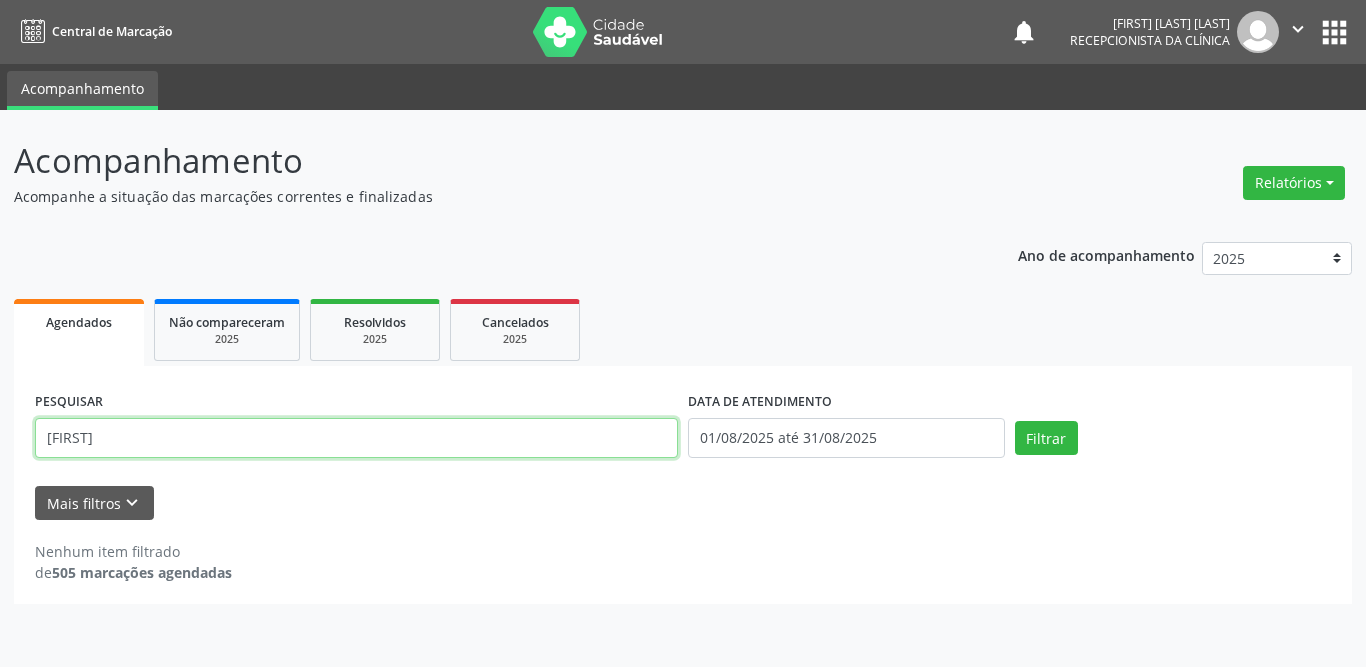 drag, startPoint x: 266, startPoint y: 438, endPoint x: 28, endPoint y: 432, distance: 238.07562 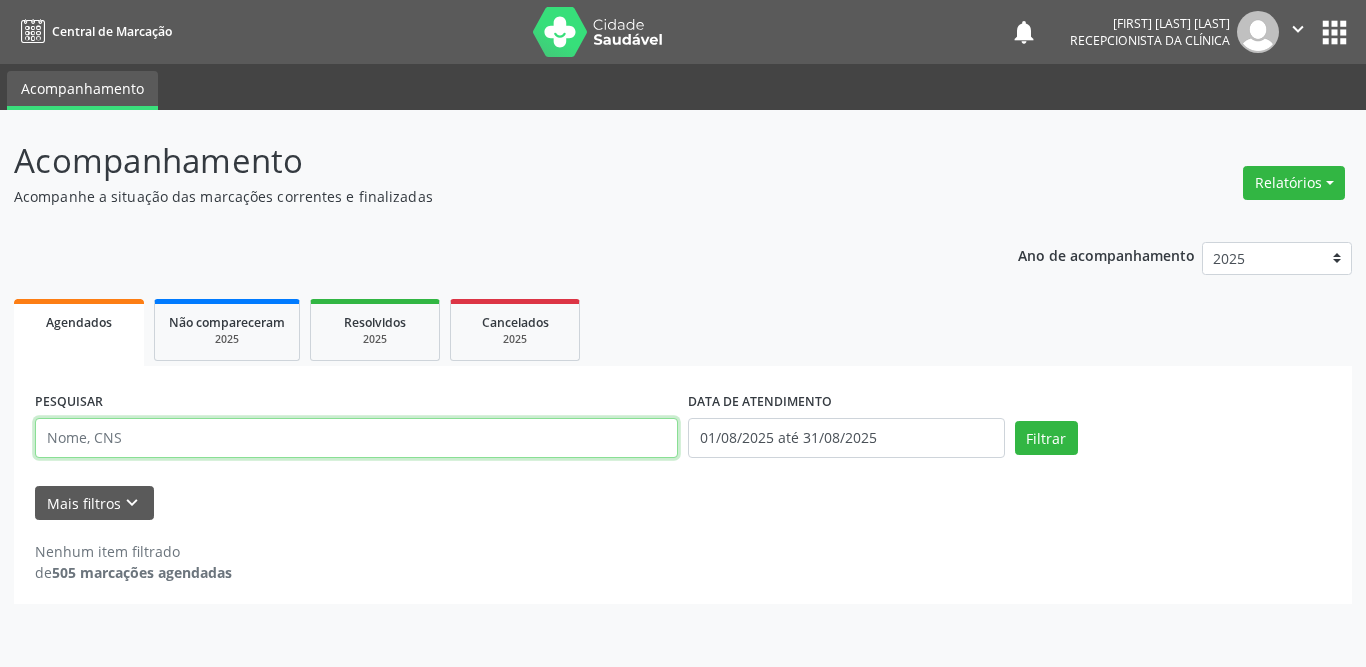 click at bounding box center (356, 438) 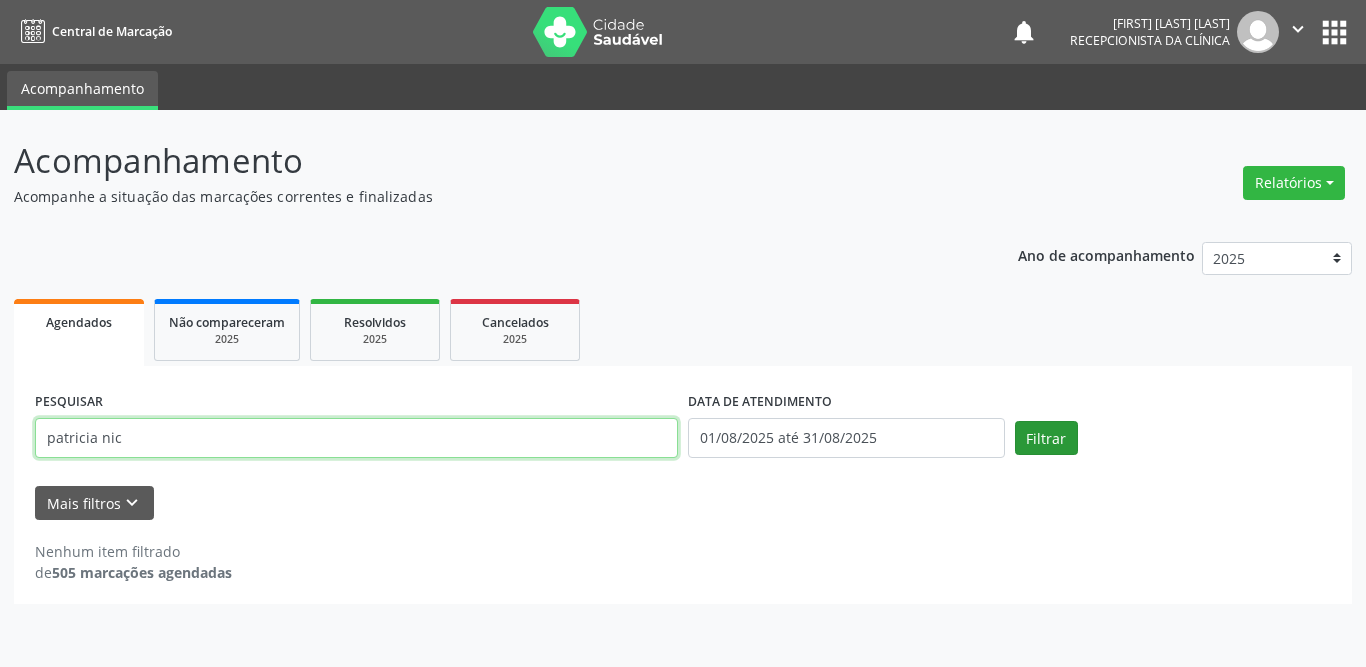 type on "patricia nic" 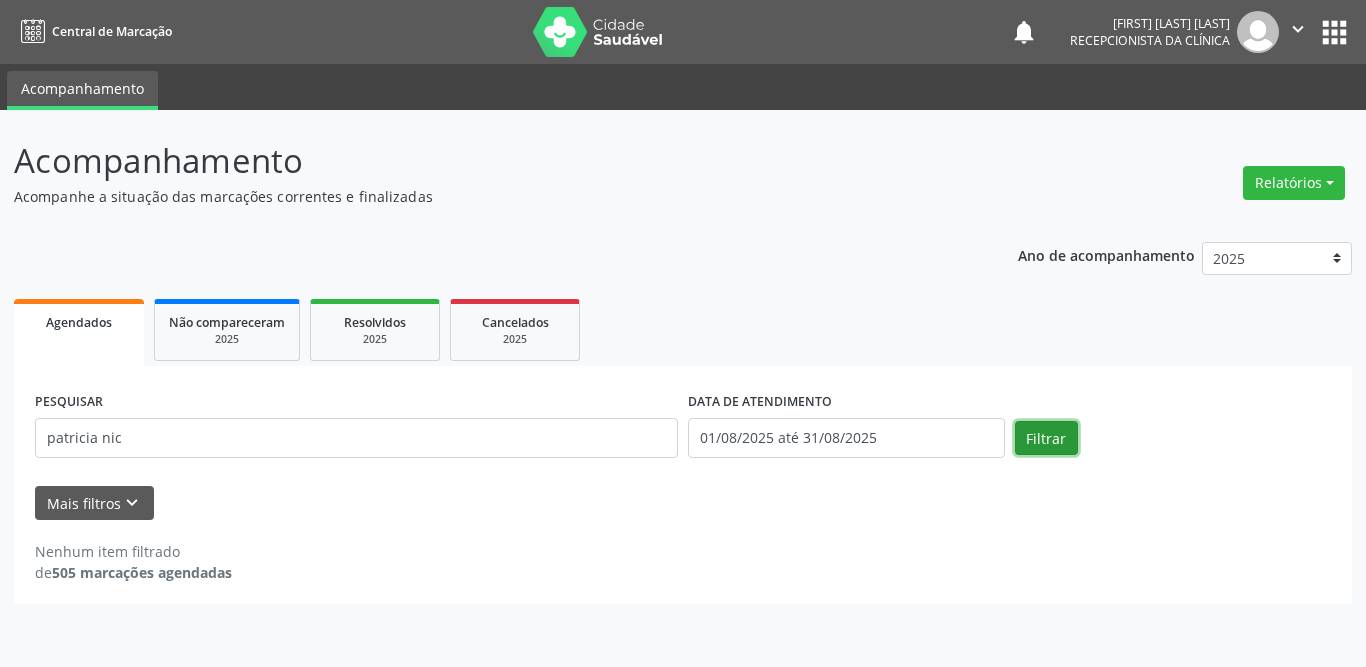 click on "Filtrar" at bounding box center (1046, 438) 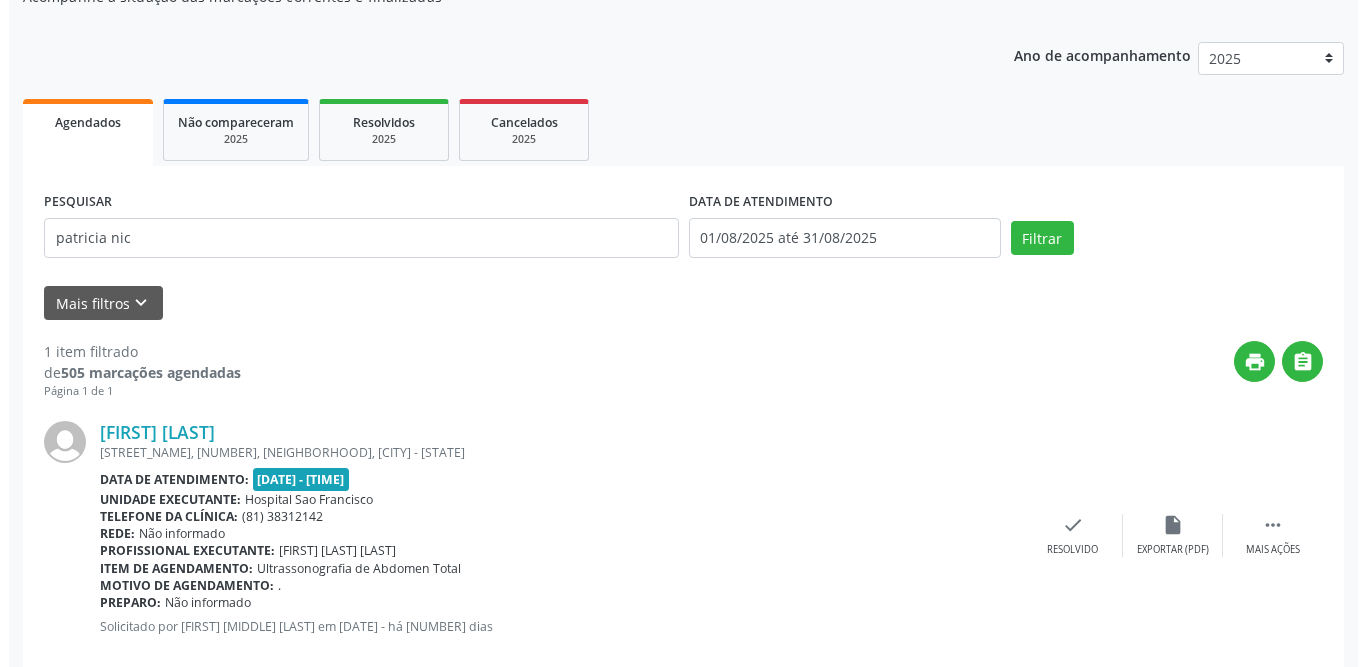 scroll, scrollTop: 238, scrollLeft: 0, axis: vertical 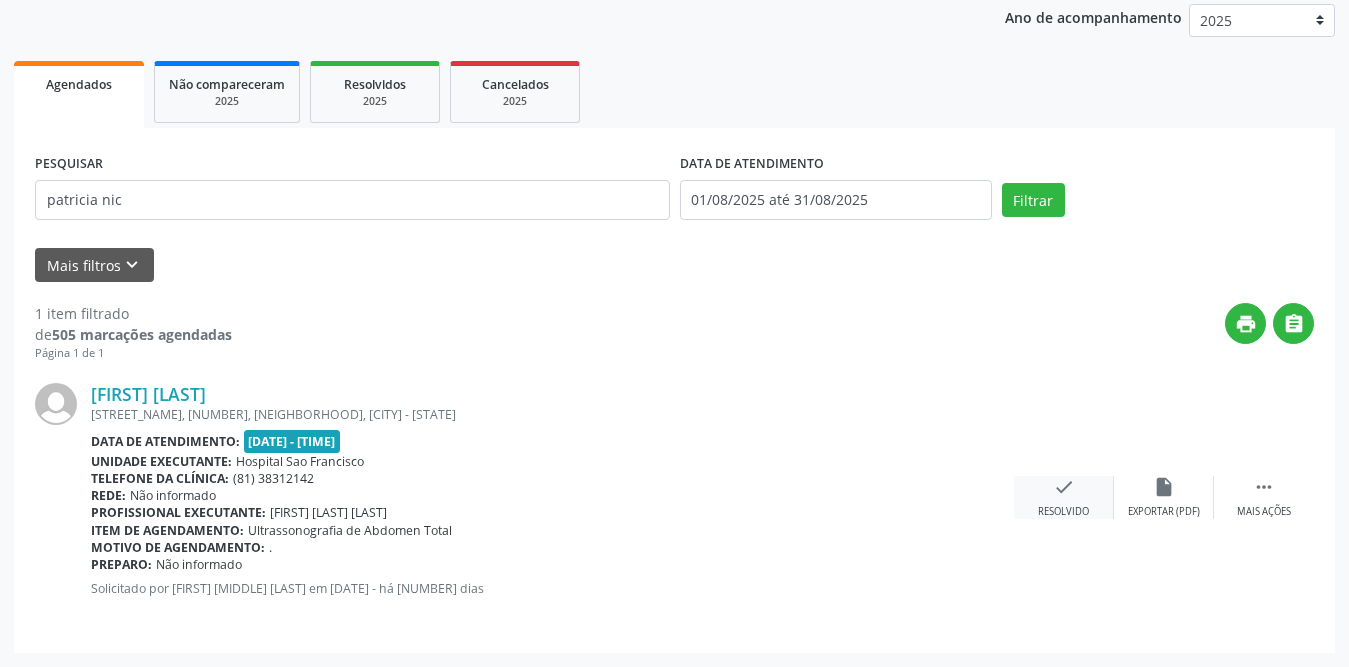 click on "check" at bounding box center [1064, 487] 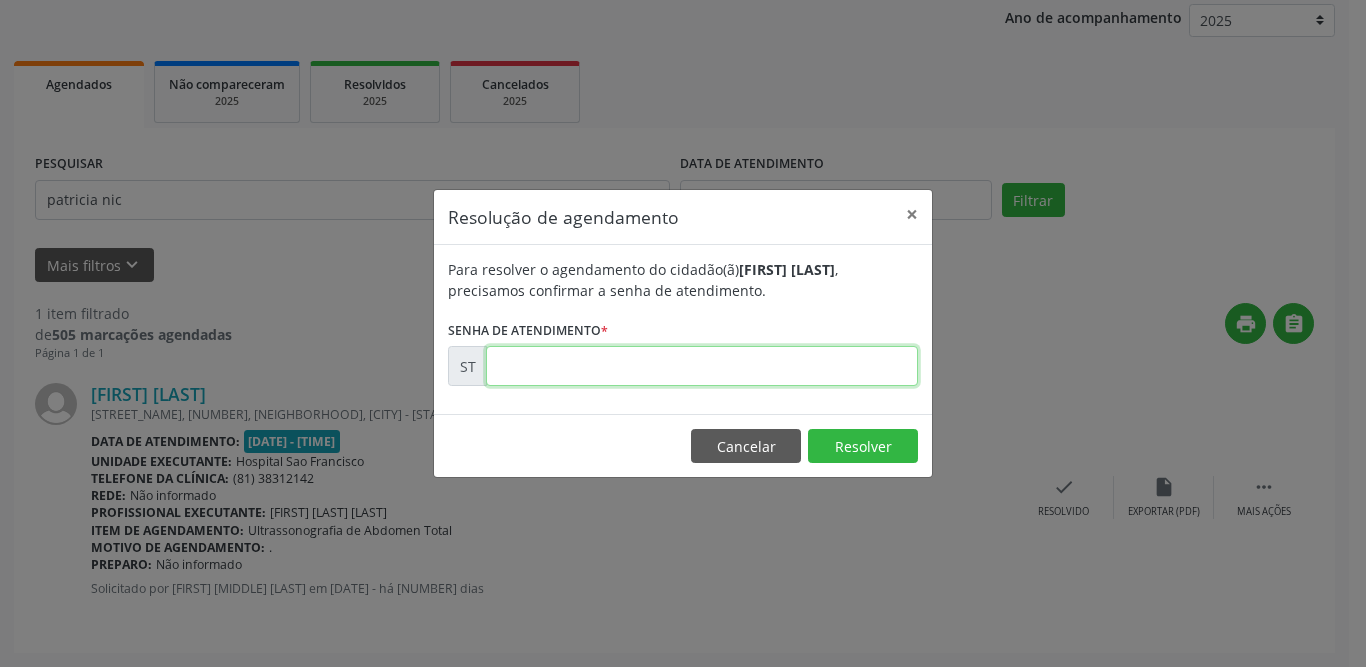 click at bounding box center [702, 366] 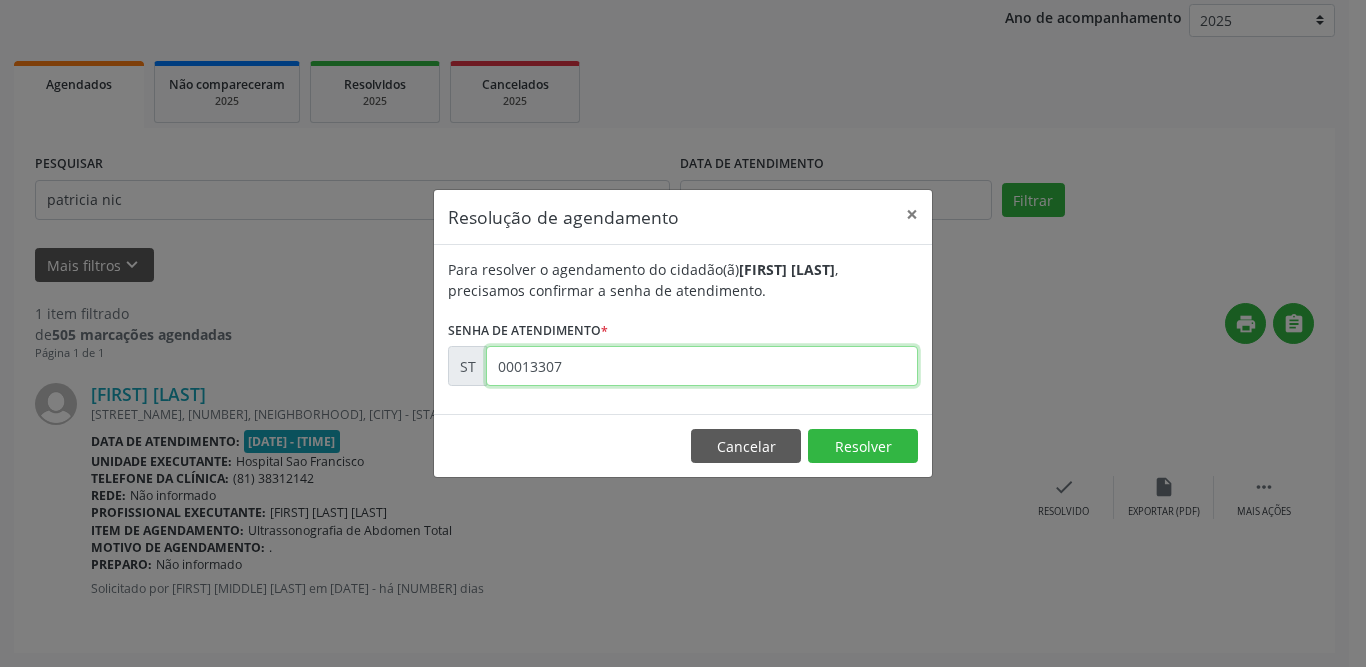 type on "00013307" 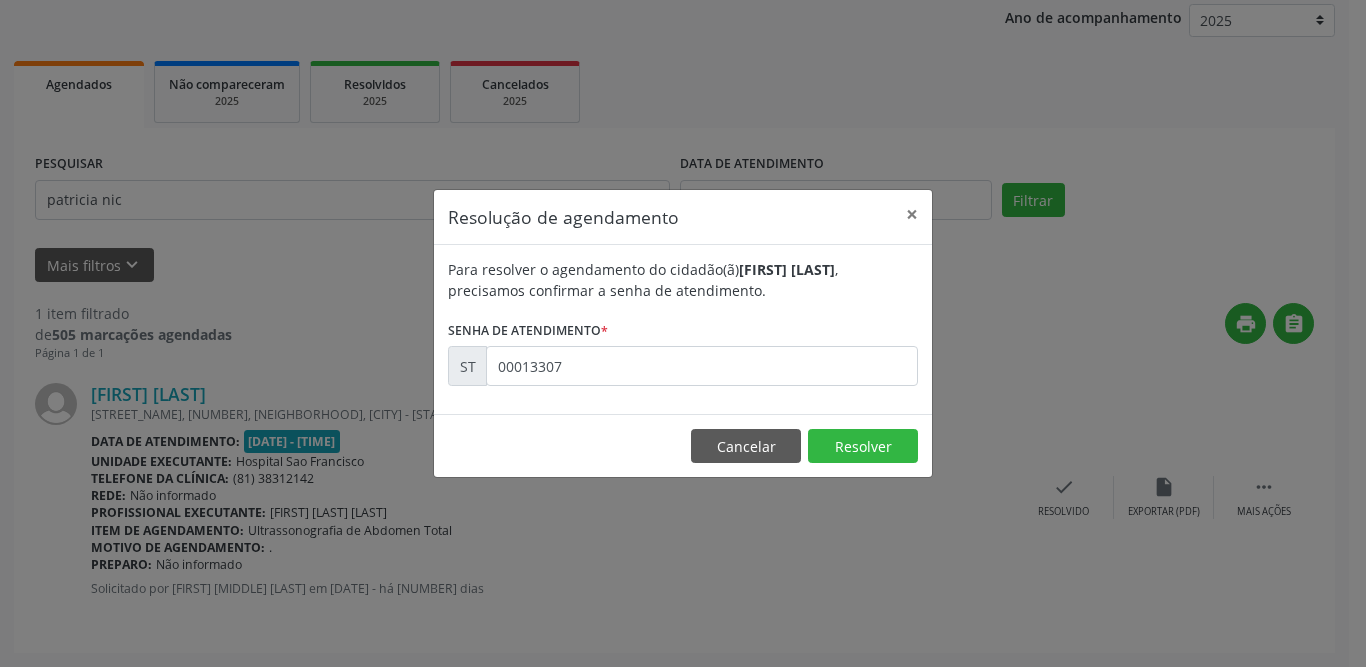 click on "Cancelar Resolver" at bounding box center [683, 445] 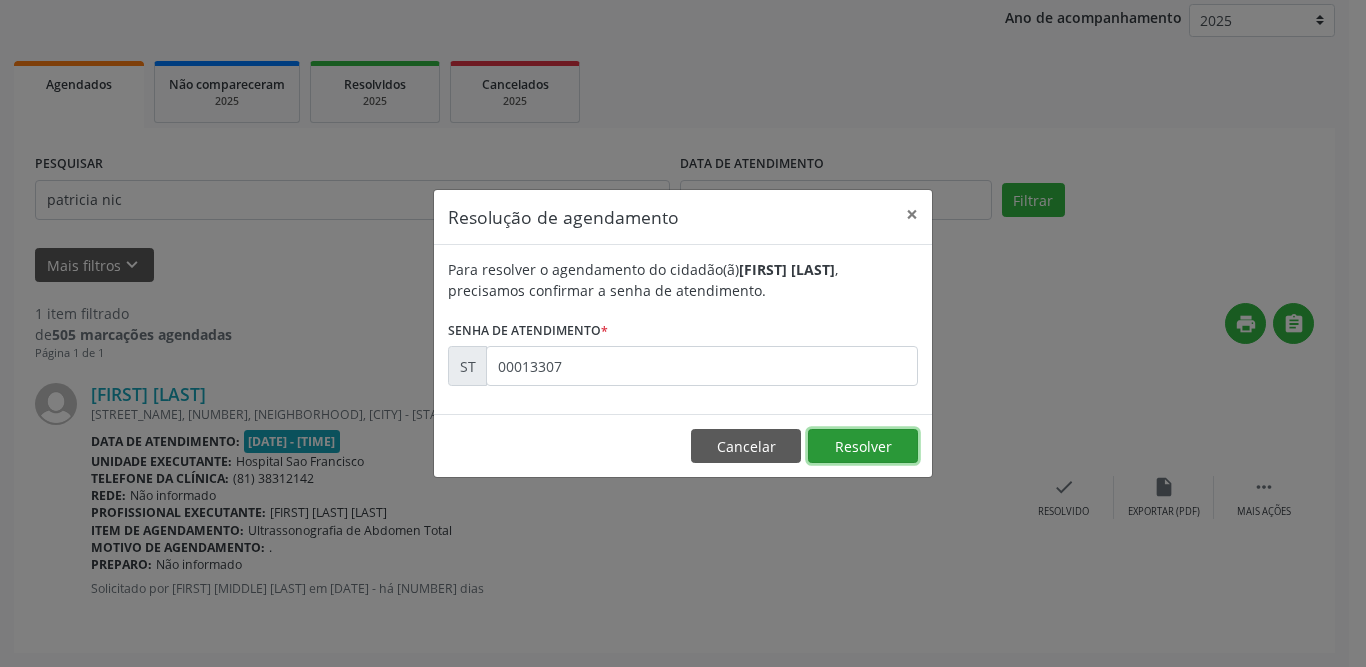 click on "Resolver" at bounding box center [863, 446] 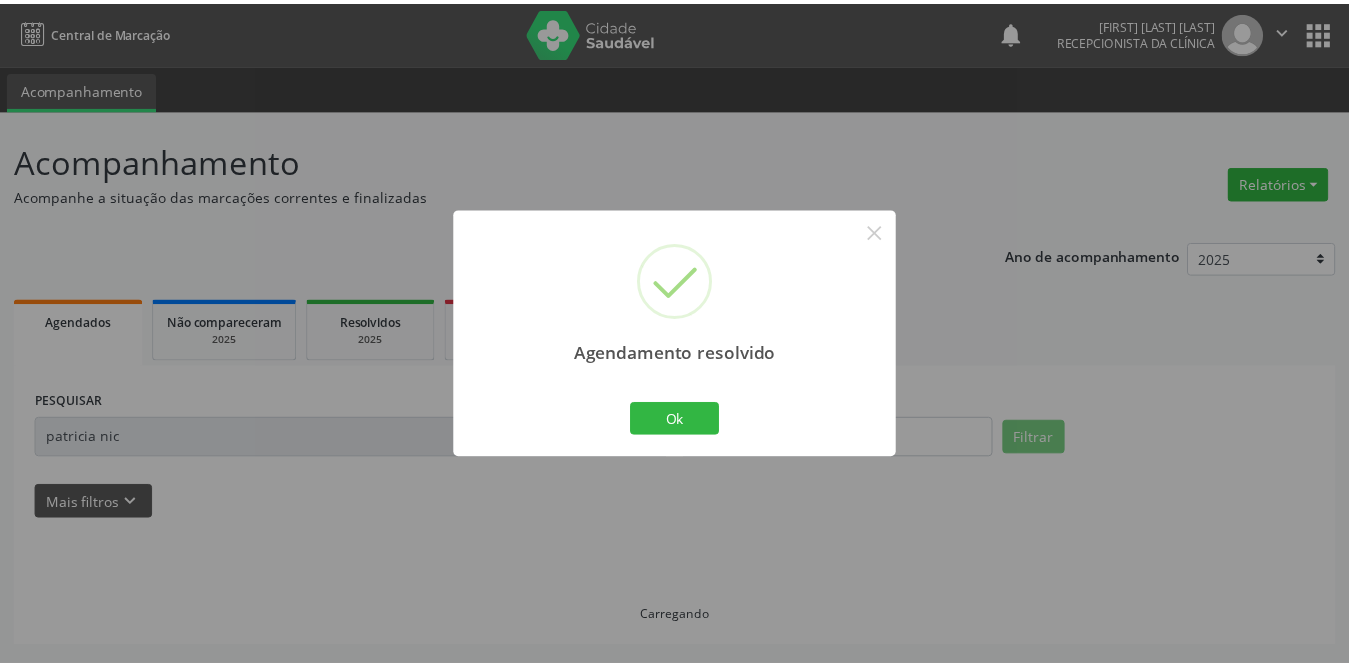 scroll, scrollTop: 0, scrollLeft: 0, axis: both 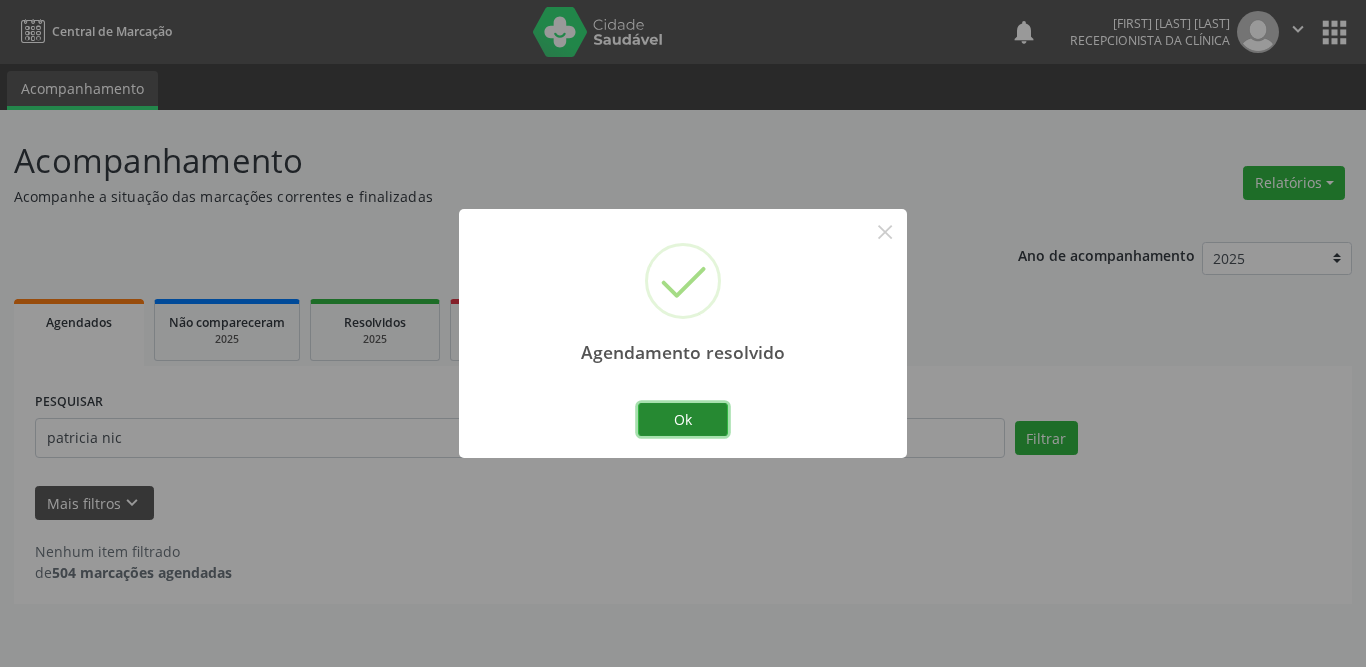 click on "Ok" at bounding box center [683, 420] 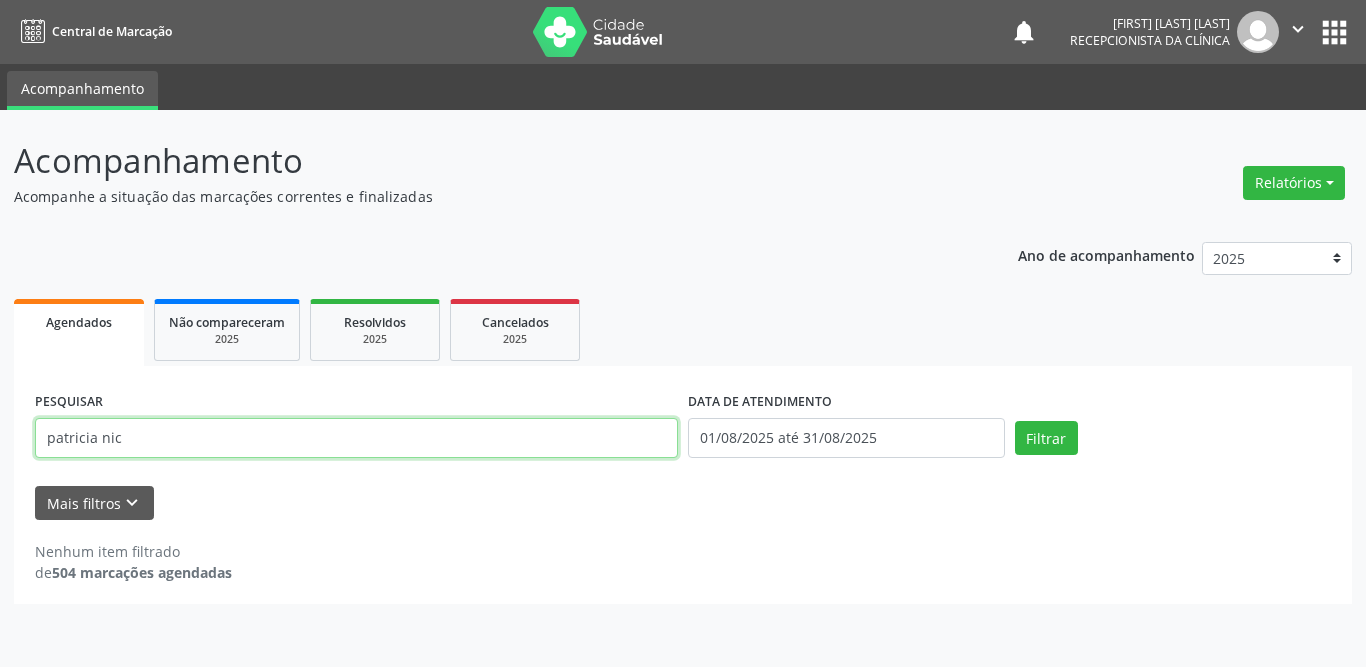 drag, startPoint x: 162, startPoint y: 447, endPoint x: 53, endPoint y: 442, distance: 109.11462 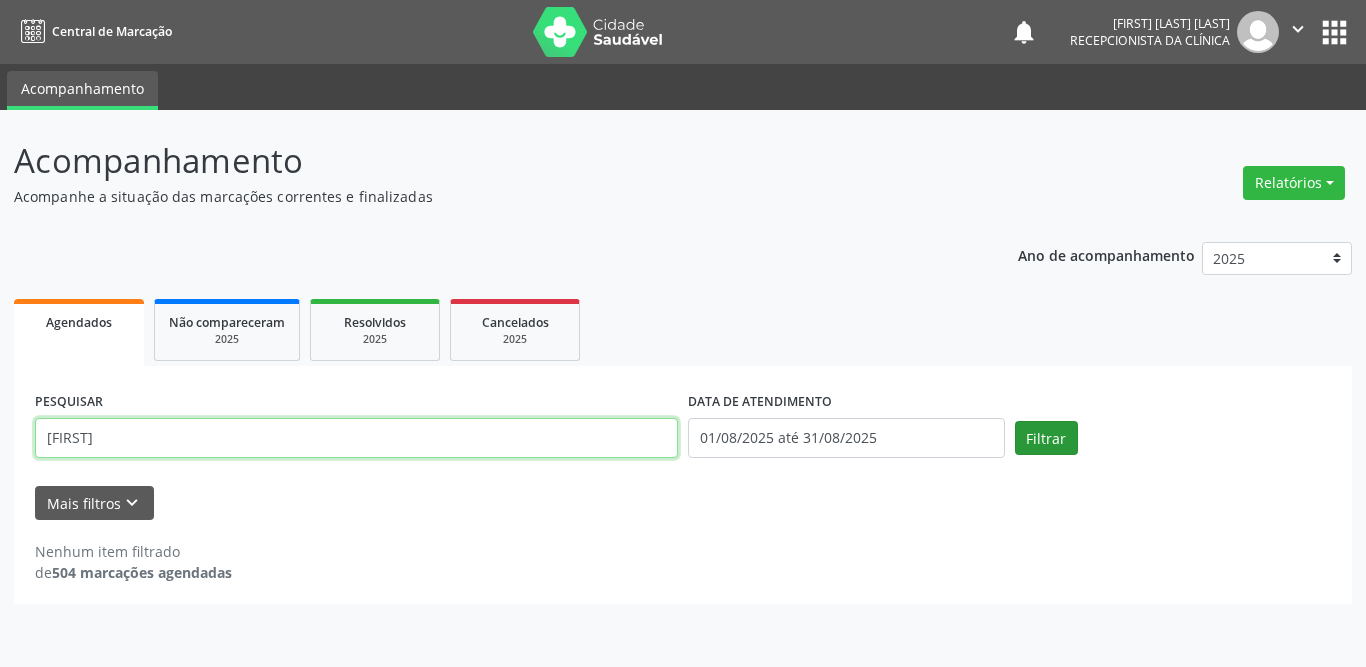 type on "[FIRST]" 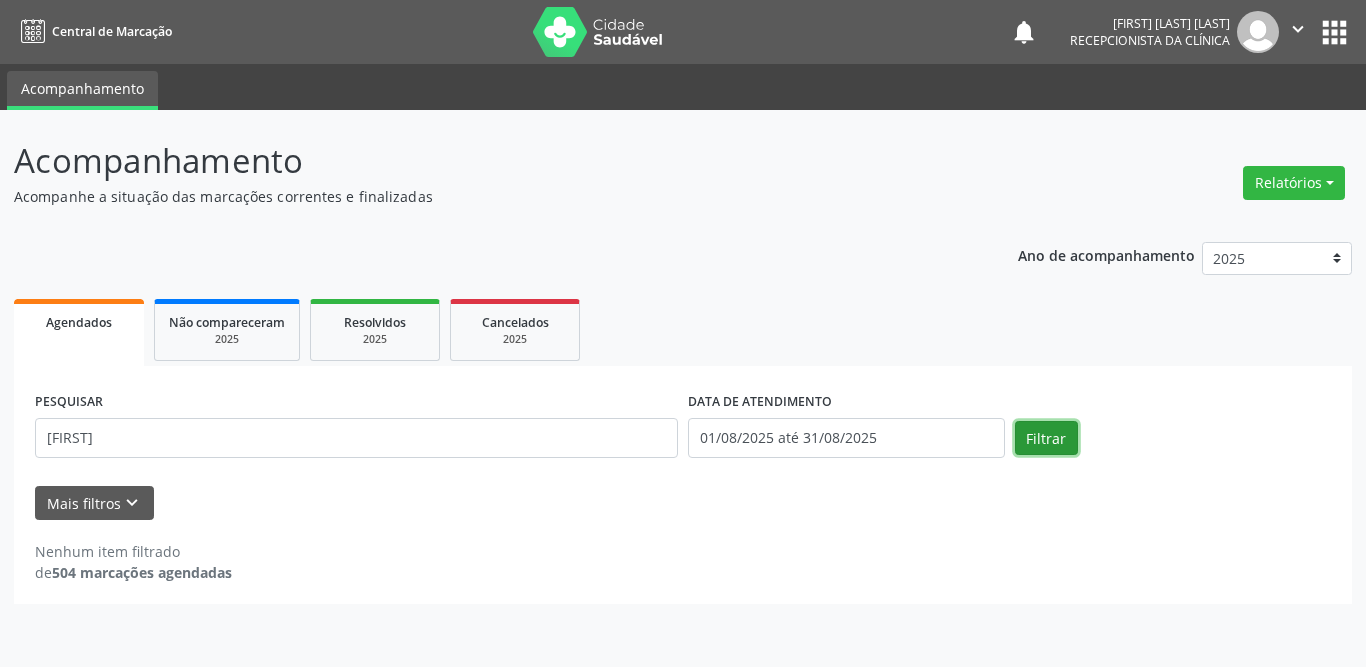 click on "Filtrar" at bounding box center (1046, 438) 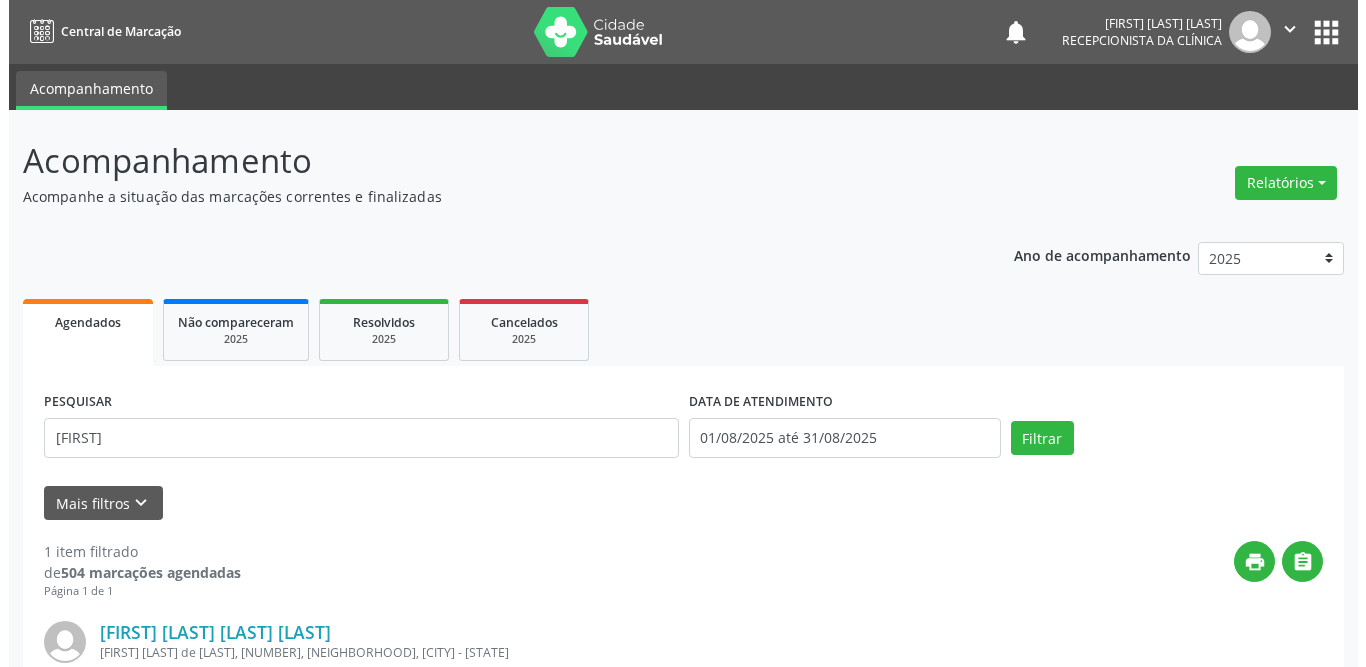 scroll, scrollTop: 238, scrollLeft: 0, axis: vertical 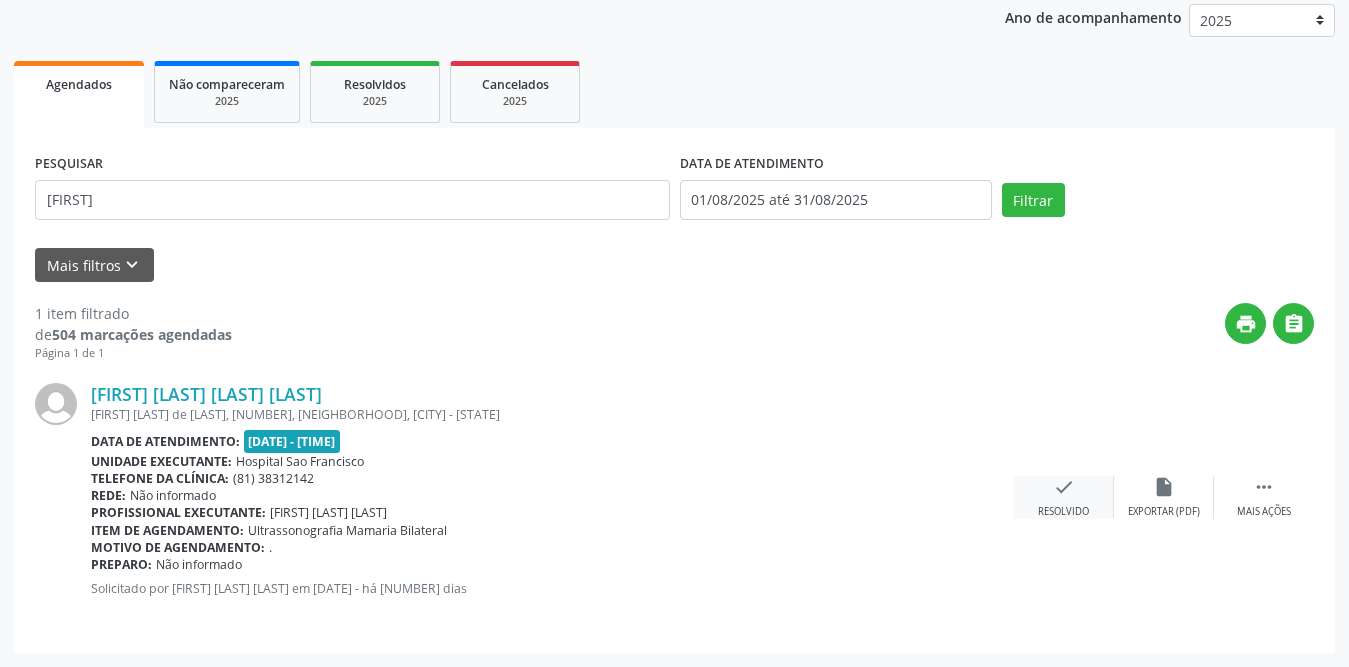click on "check
Resolvido" at bounding box center [1064, 497] 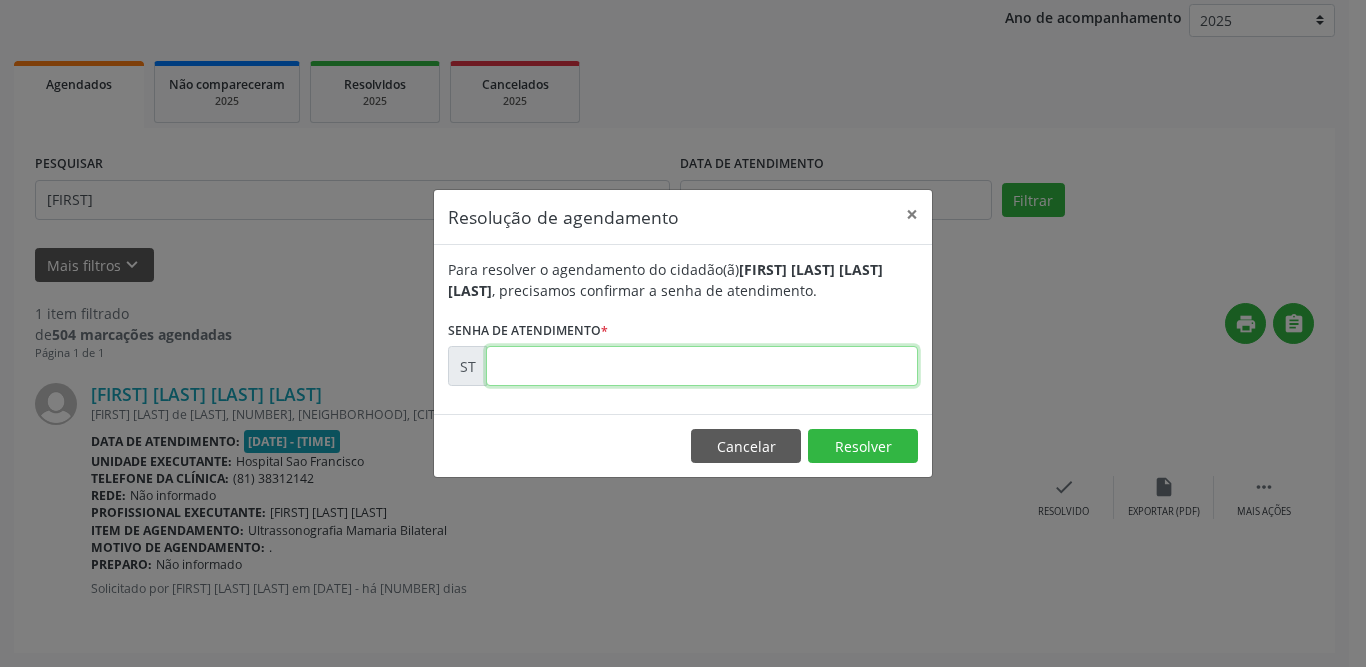 click at bounding box center [702, 366] 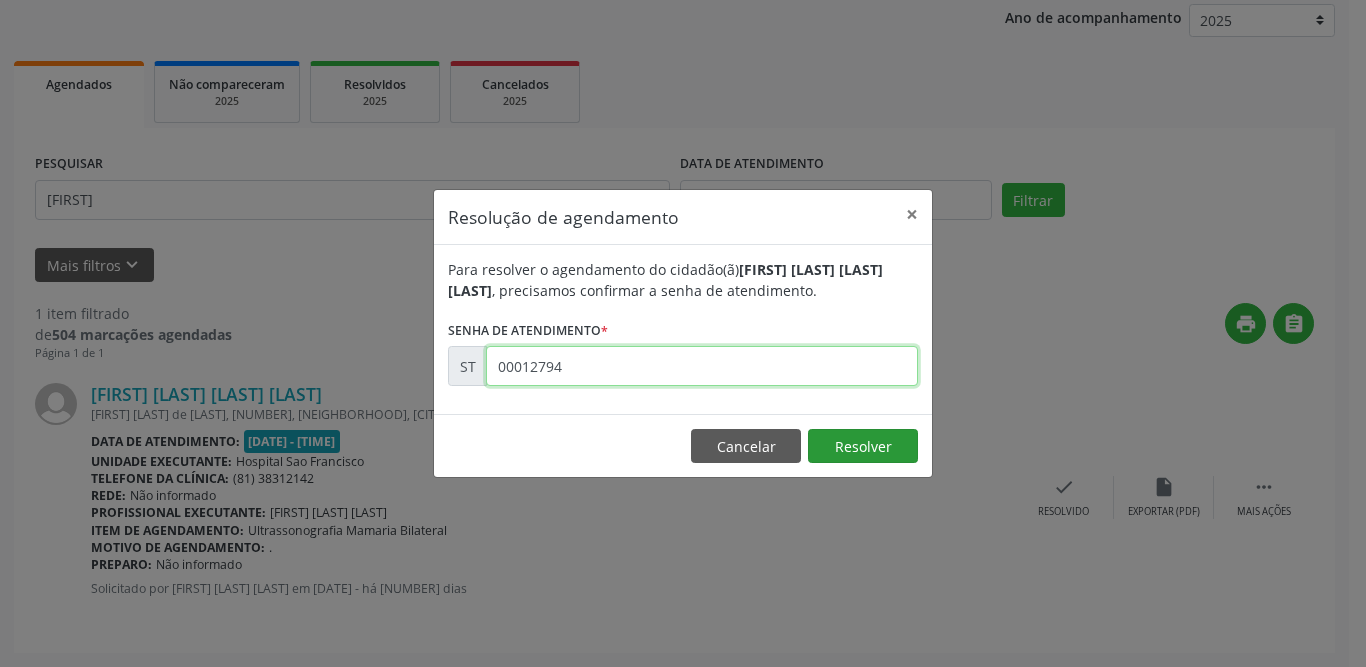 type on "00012794" 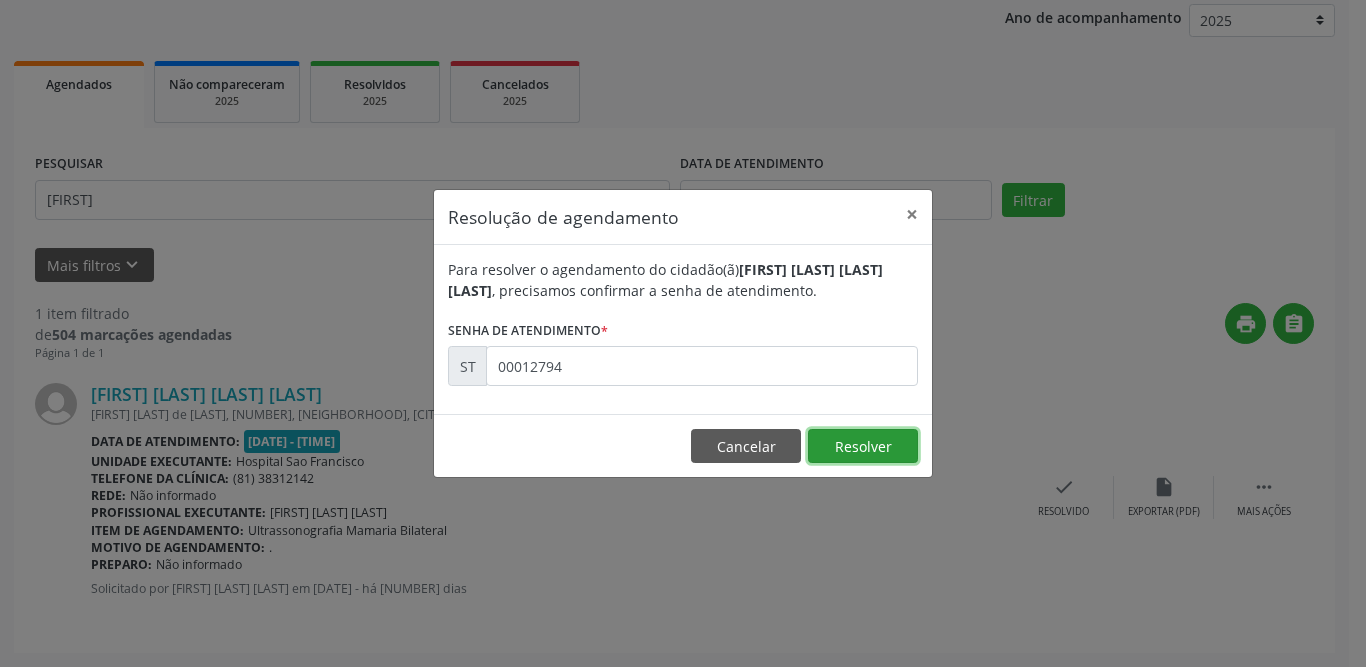 click on "Resolver" at bounding box center [863, 446] 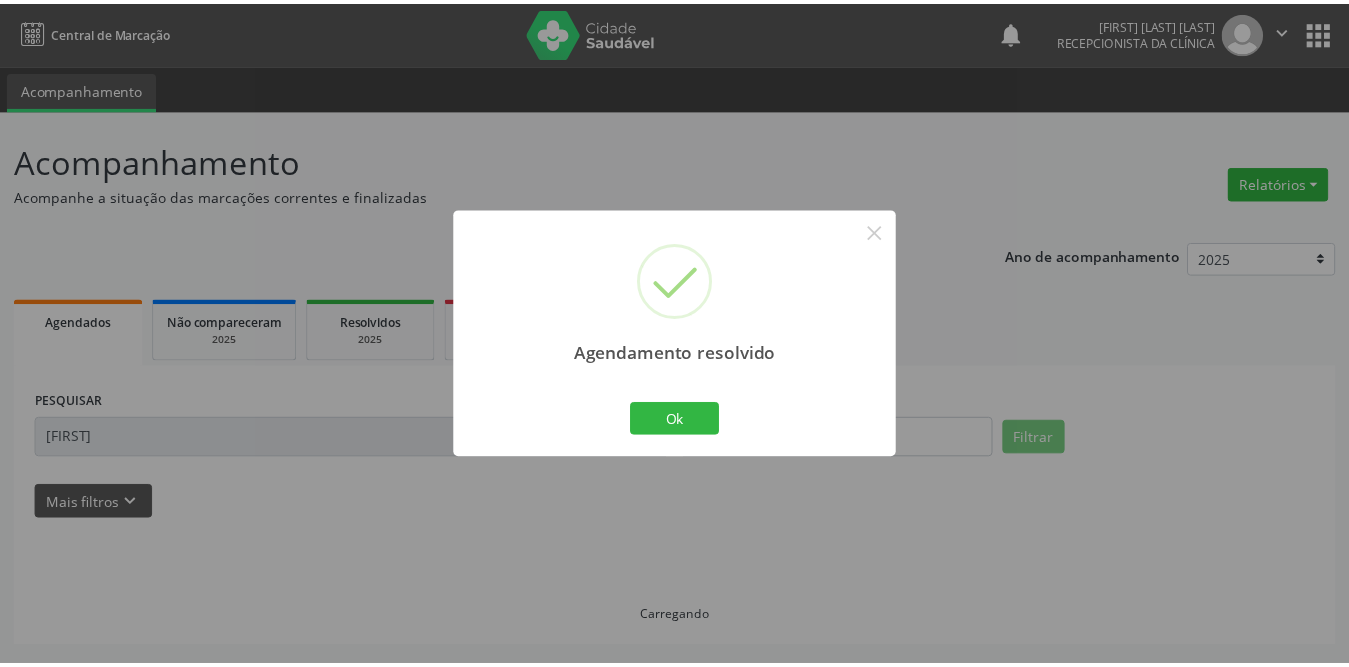 scroll, scrollTop: 0, scrollLeft: 0, axis: both 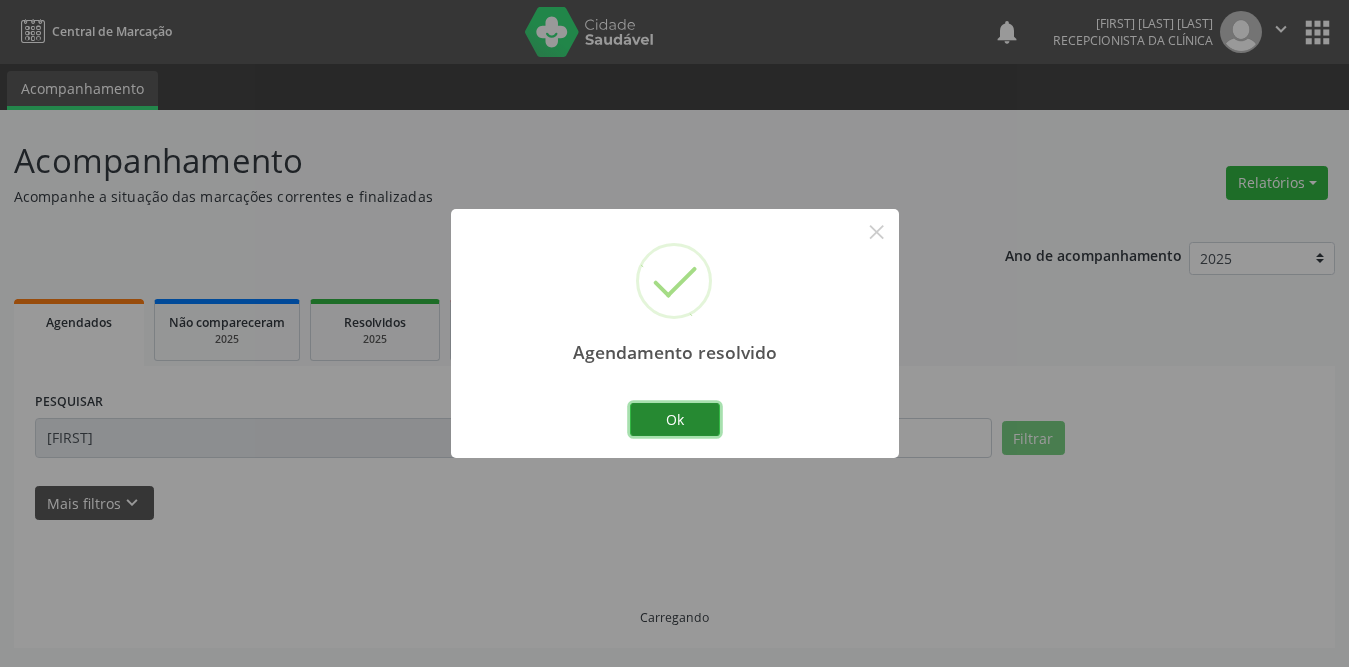 click on "Ok" at bounding box center (675, 420) 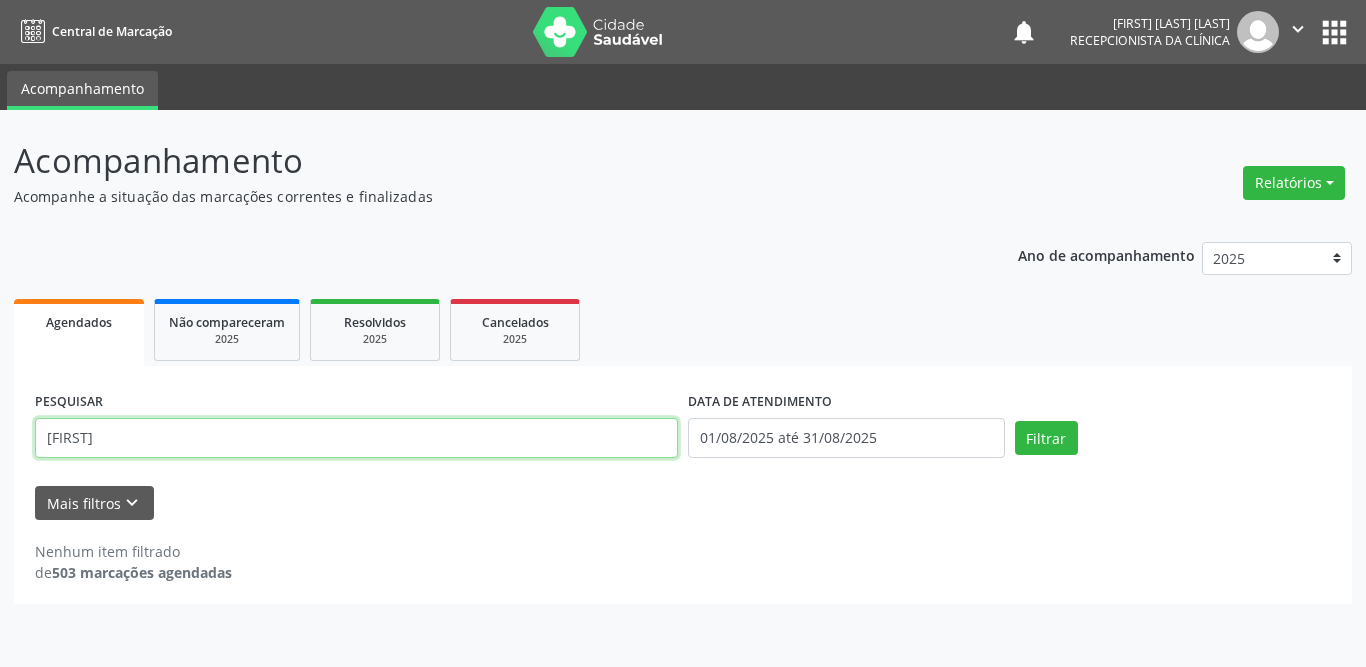 drag, startPoint x: 157, startPoint y: 434, endPoint x: 8, endPoint y: 429, distance: 149.08386 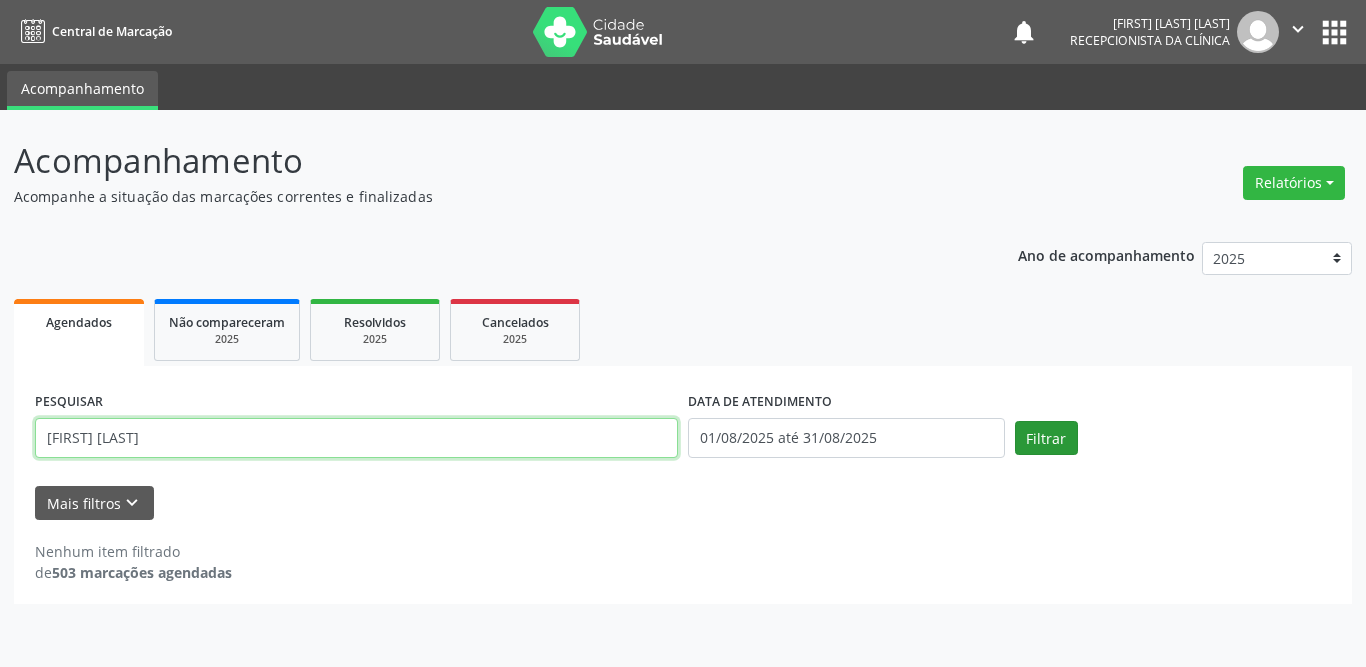 type on "[FIRST] [LAST]" 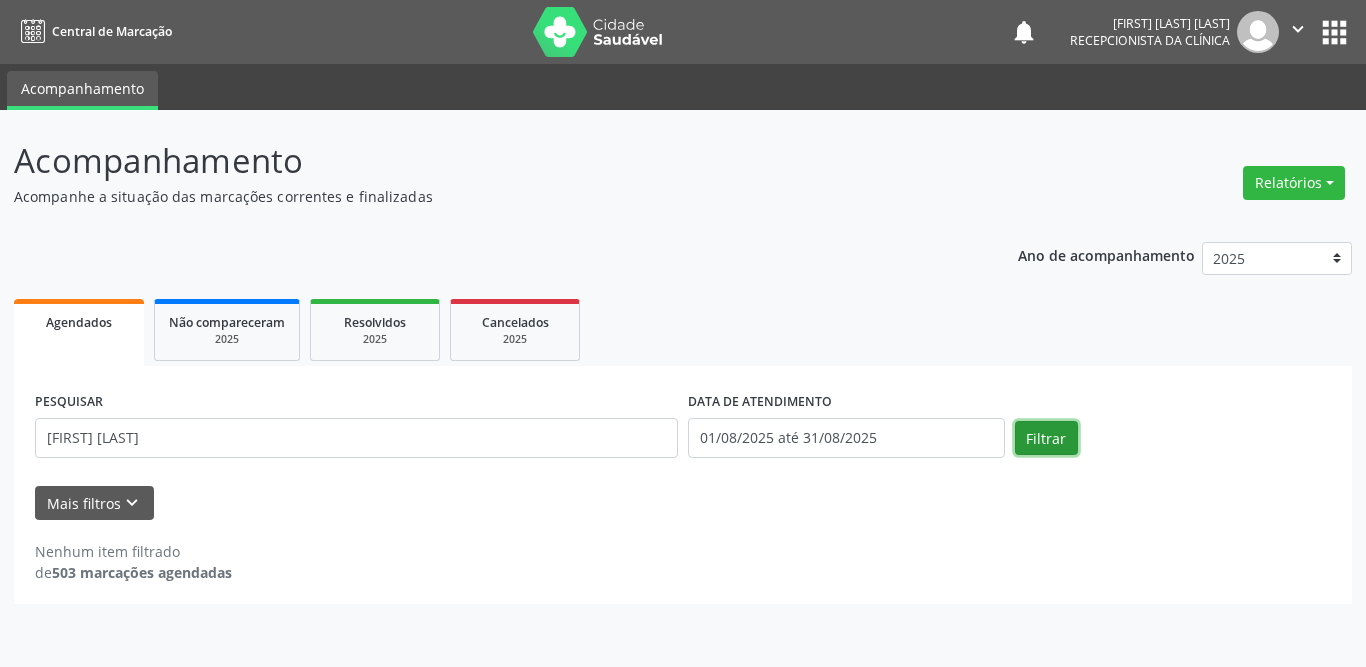click on "Filtrar" at bounding box center (1046, 438) 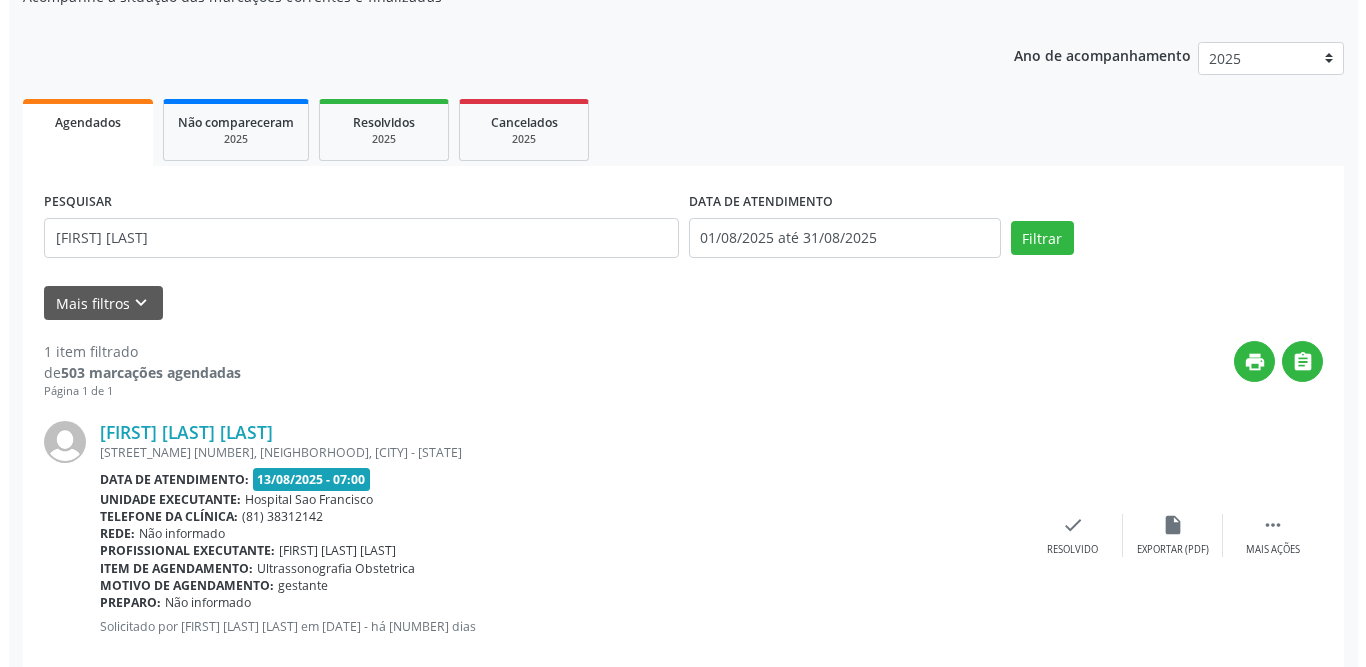 scroll, scrollTop: 238, scrollLeft: 0, axis: vertical 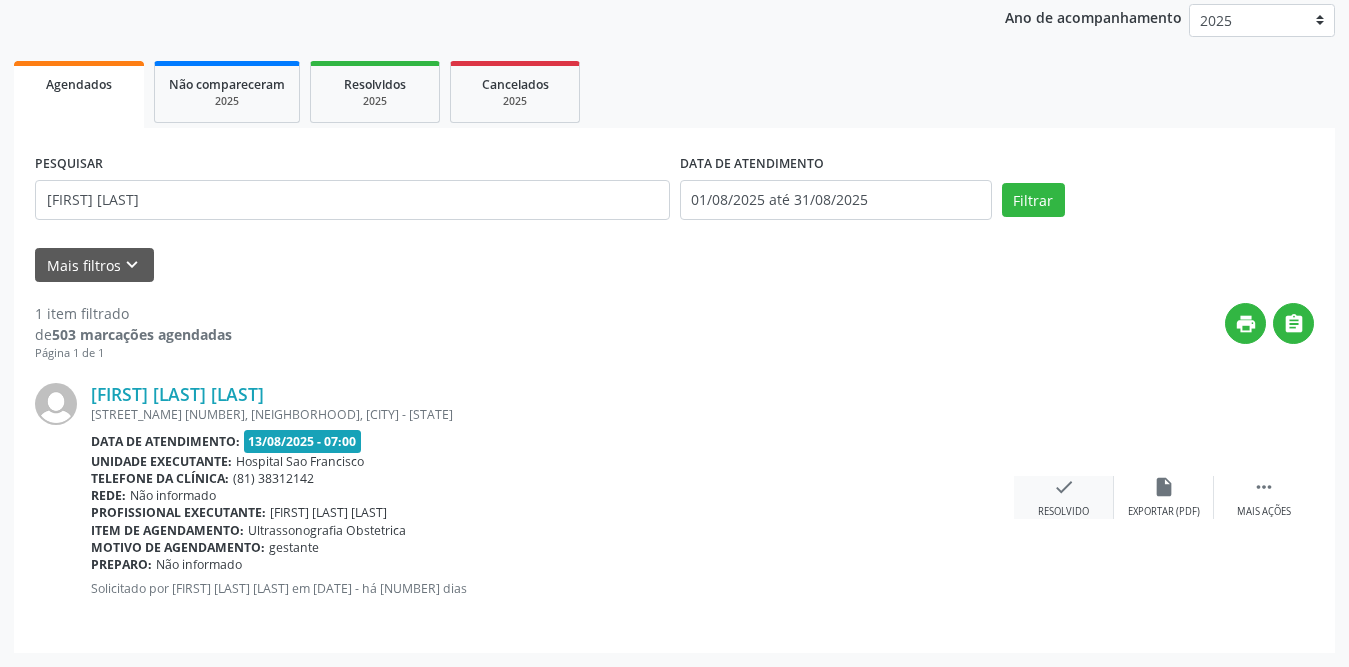 click on "check
Resolvido" at bounding box center (1064, 497) 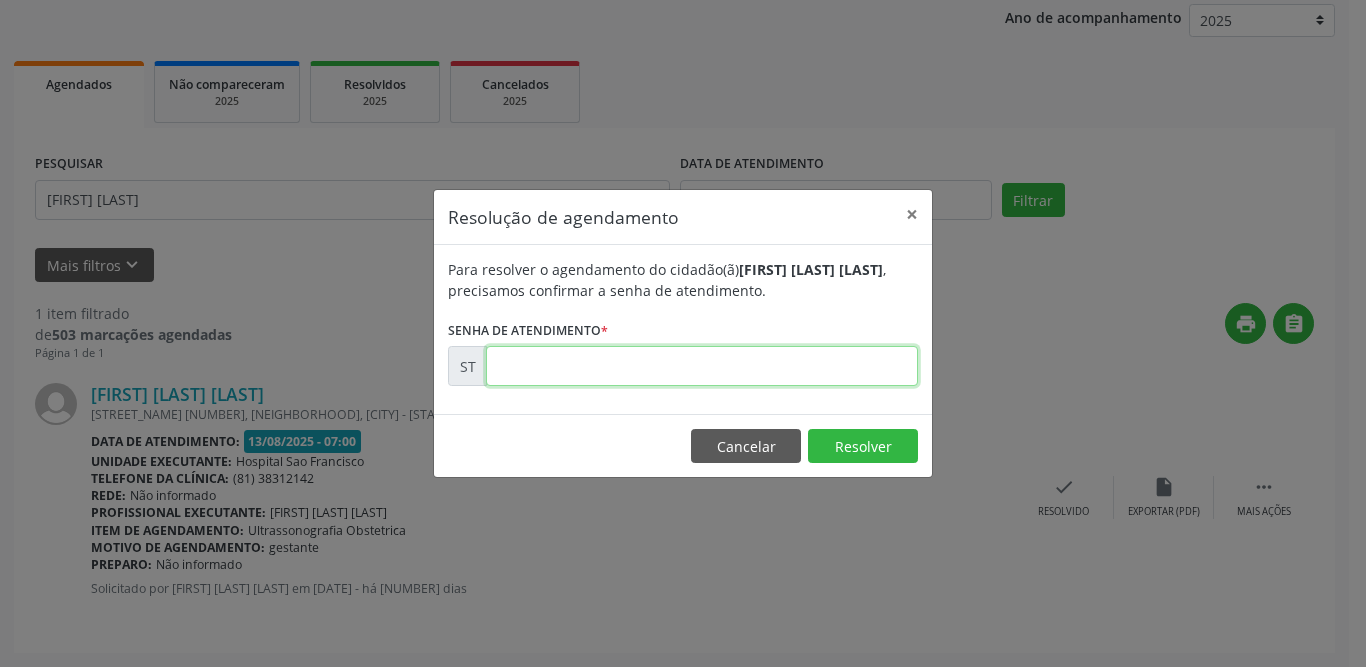 click at bounding box center [702, 366] 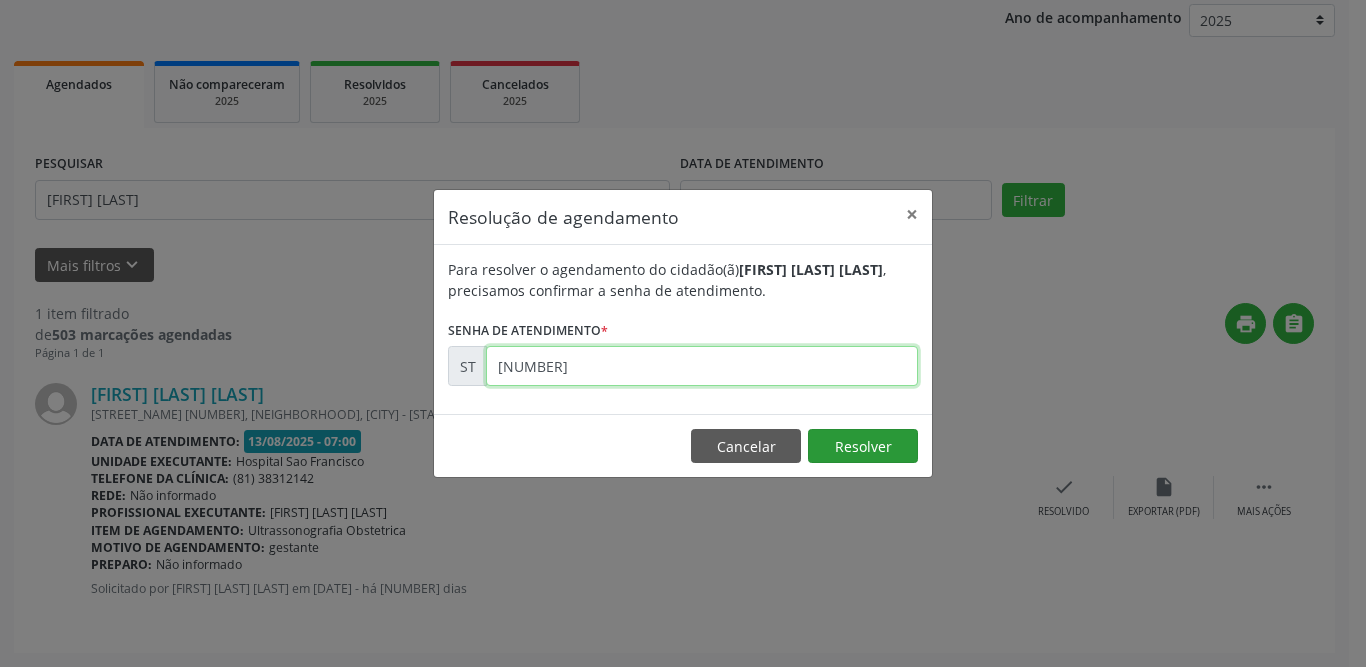 type on "[NUMBER]" 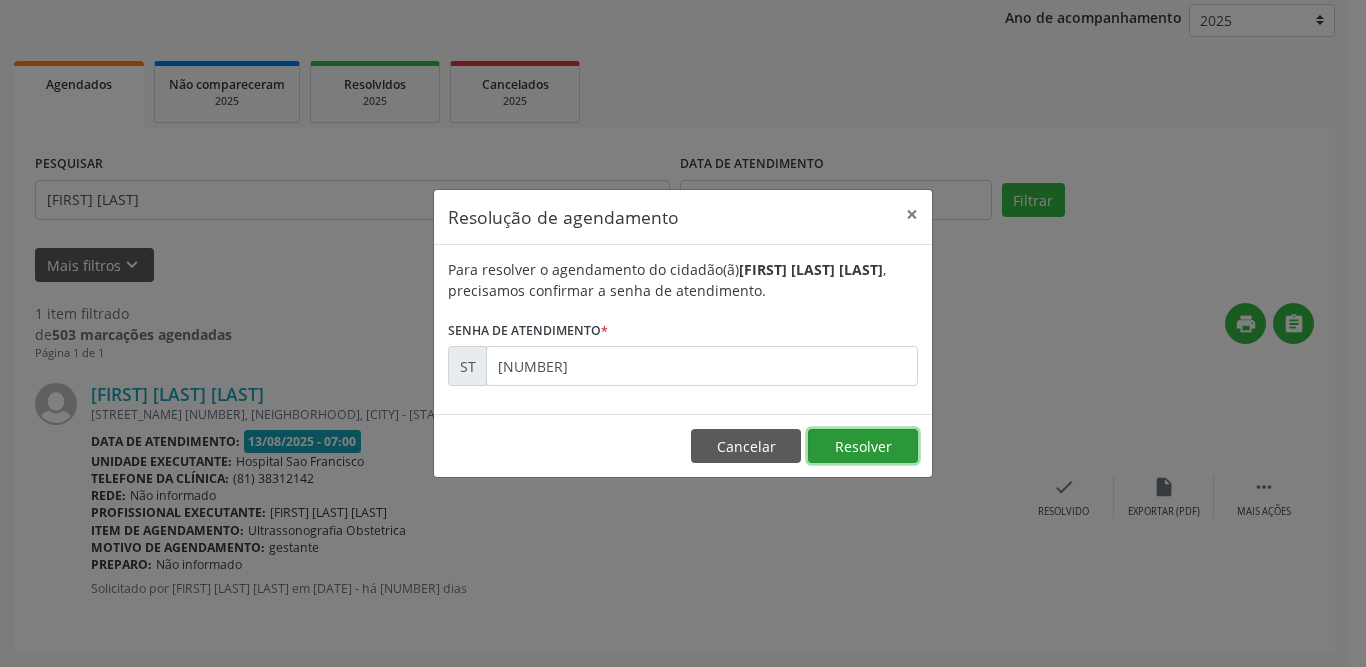 click on "Resolver" at bounding box center (863, 446) 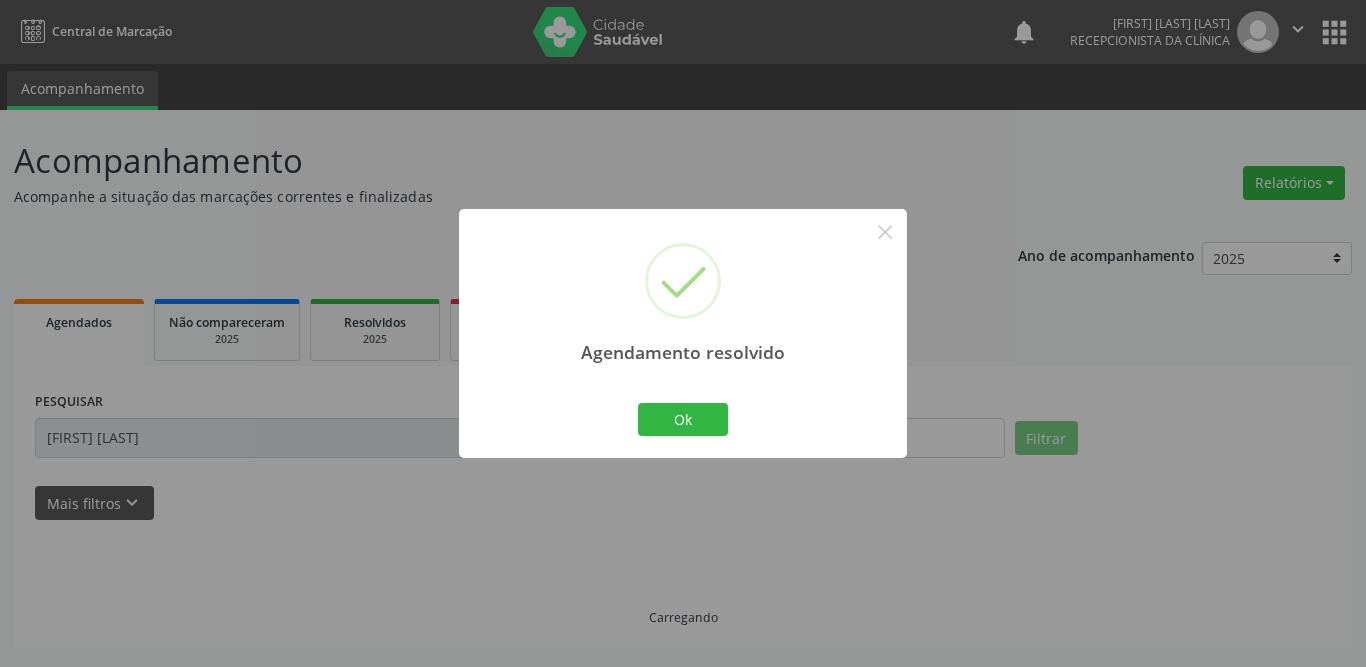 scroll, scrollTop: 0, scrollLeft: 0, axis: both 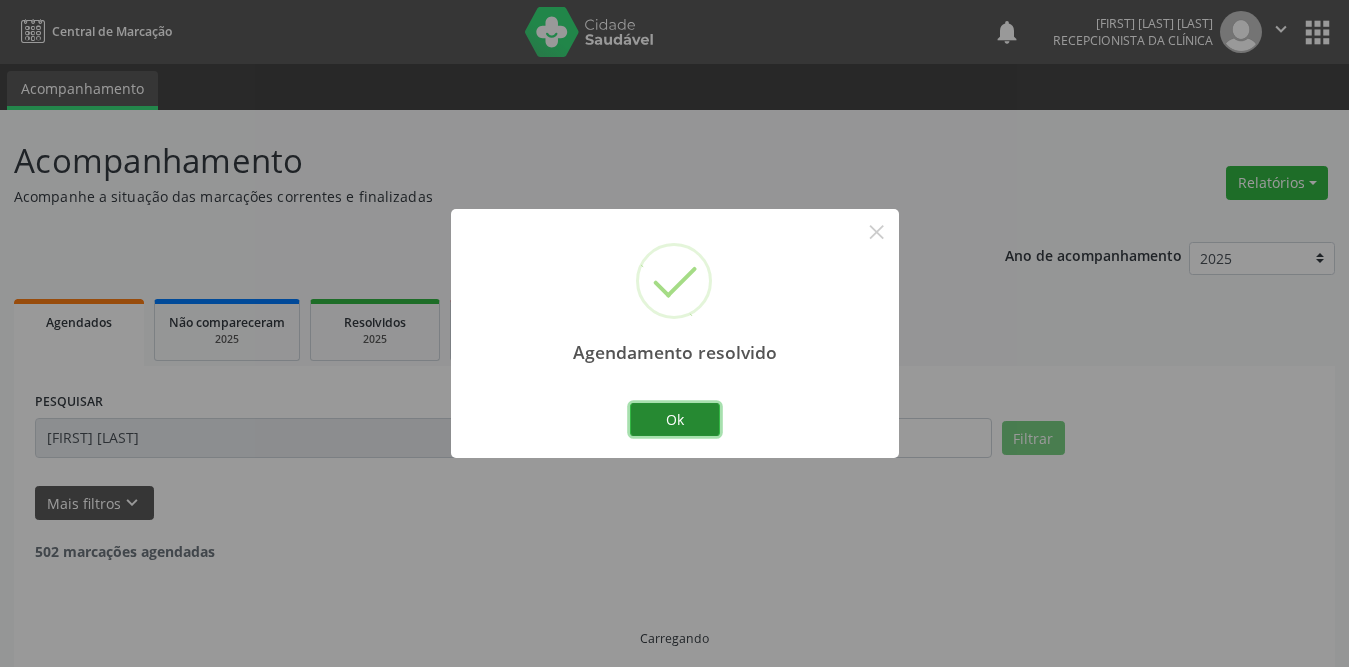 click on "Ok" at bounding box center [675, 420] 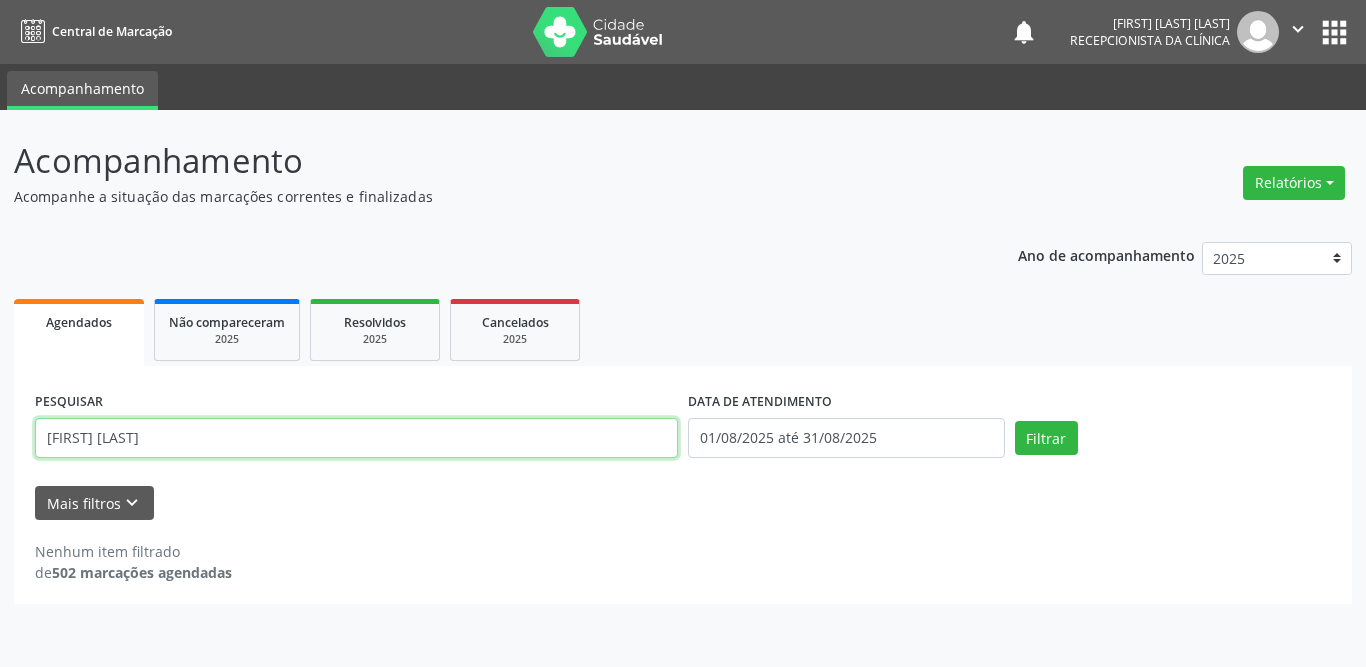 drag, startPoint x: 161, startPoint y: 437, endPoint x: 0, endPoint y: 436, distance: 161.00311 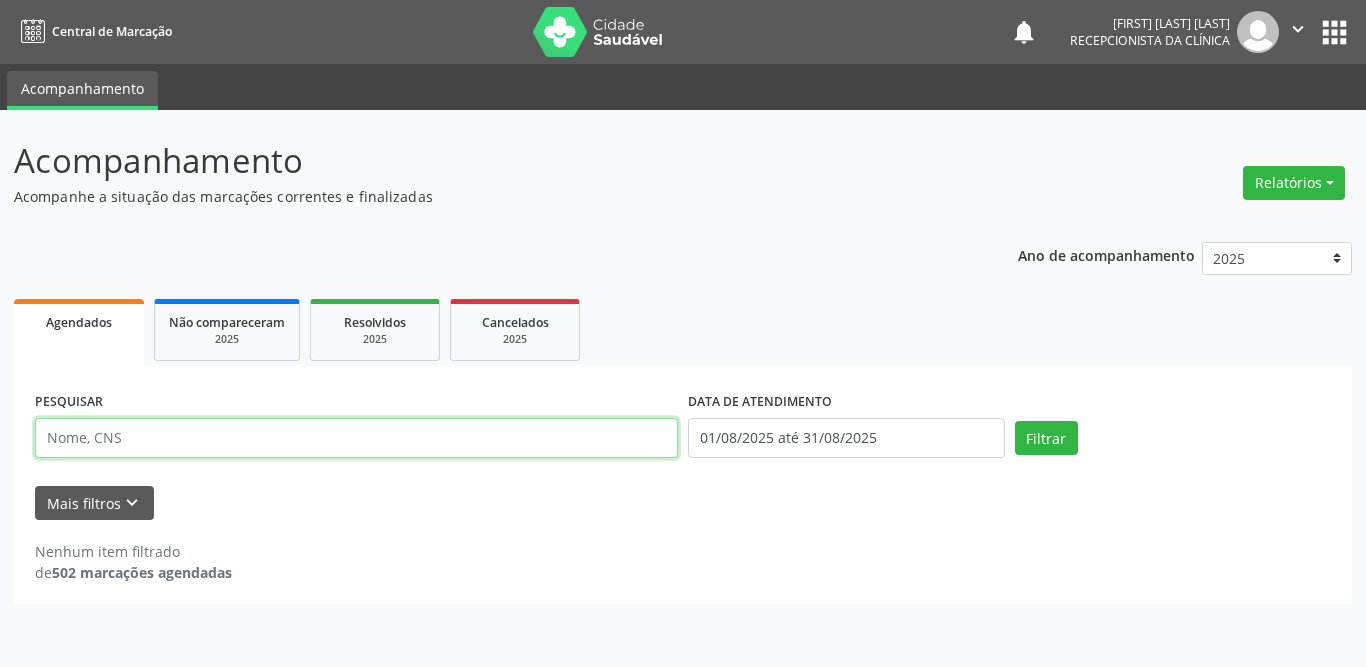 type 